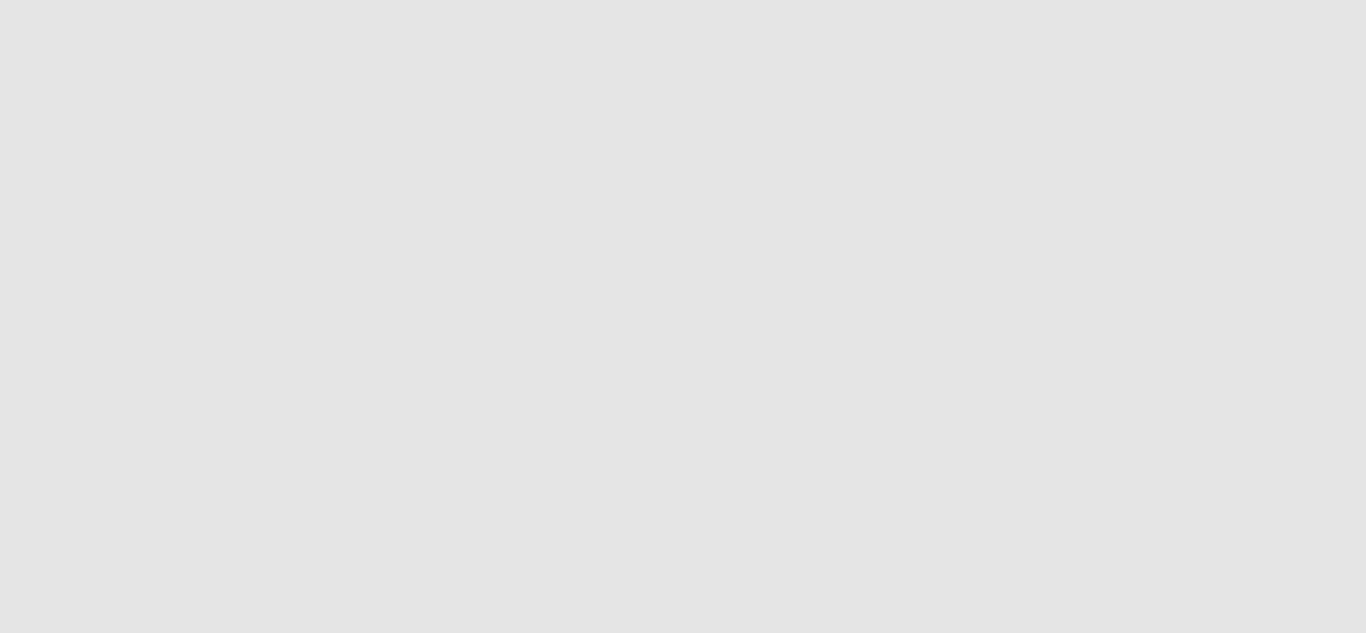scroll, scrollTop: 0, scrollLeft: 0, axis: both 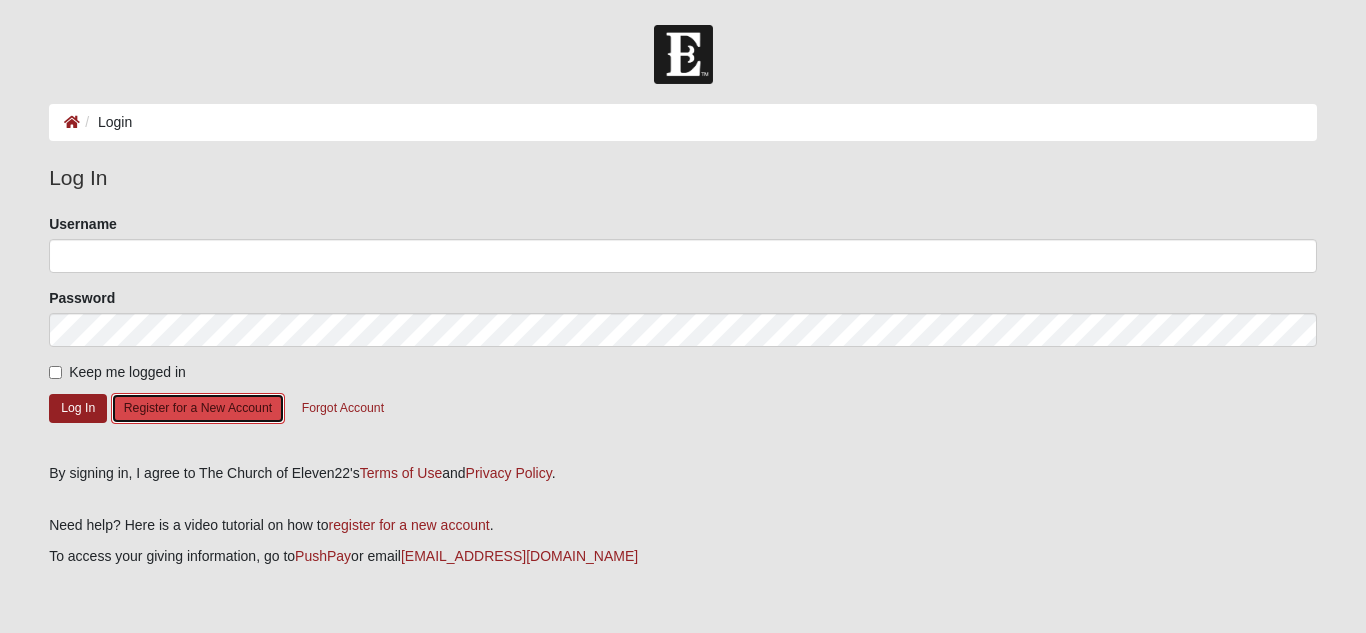 click on "Register for a New Account" 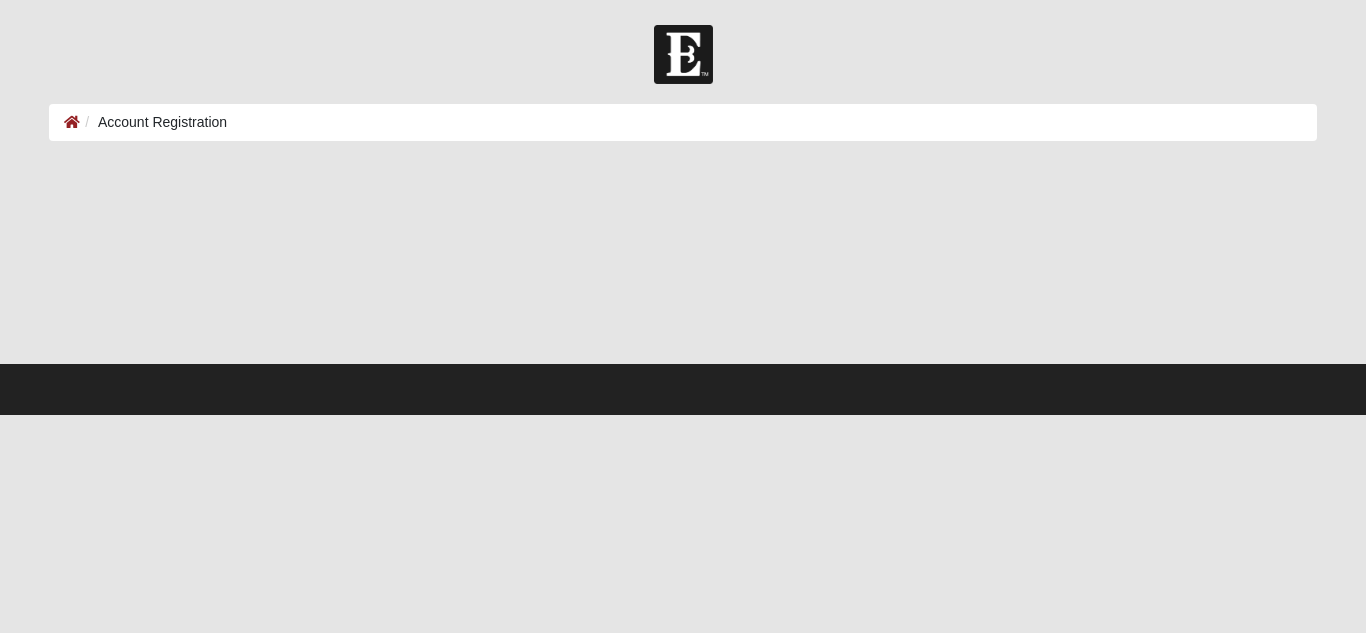 scroll, scrollTop: 0, scrollLeft: 0, axis: both 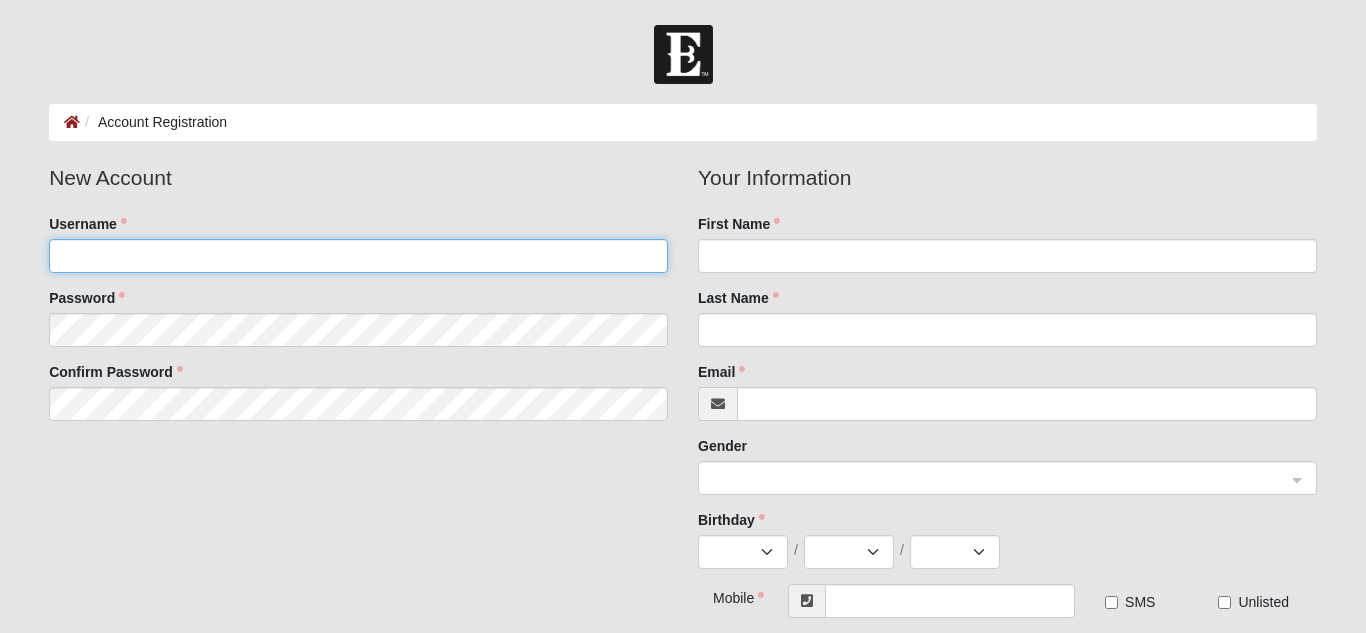 click on "Username" 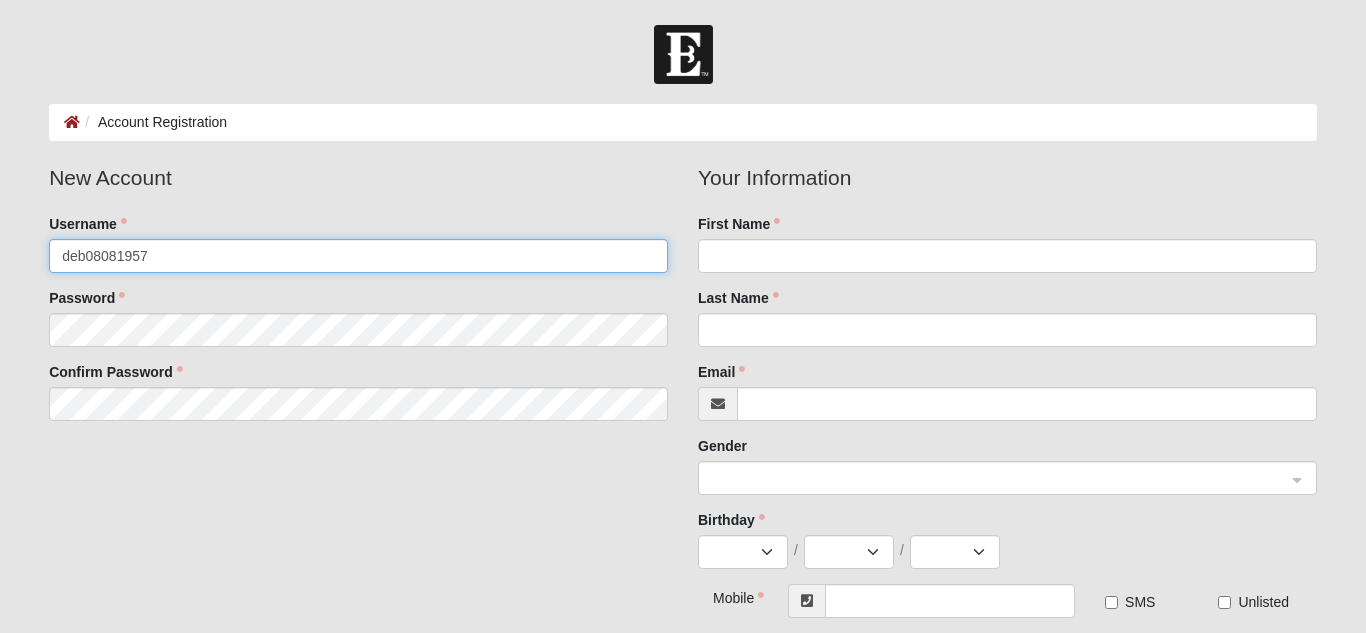 type on "deb08081957" 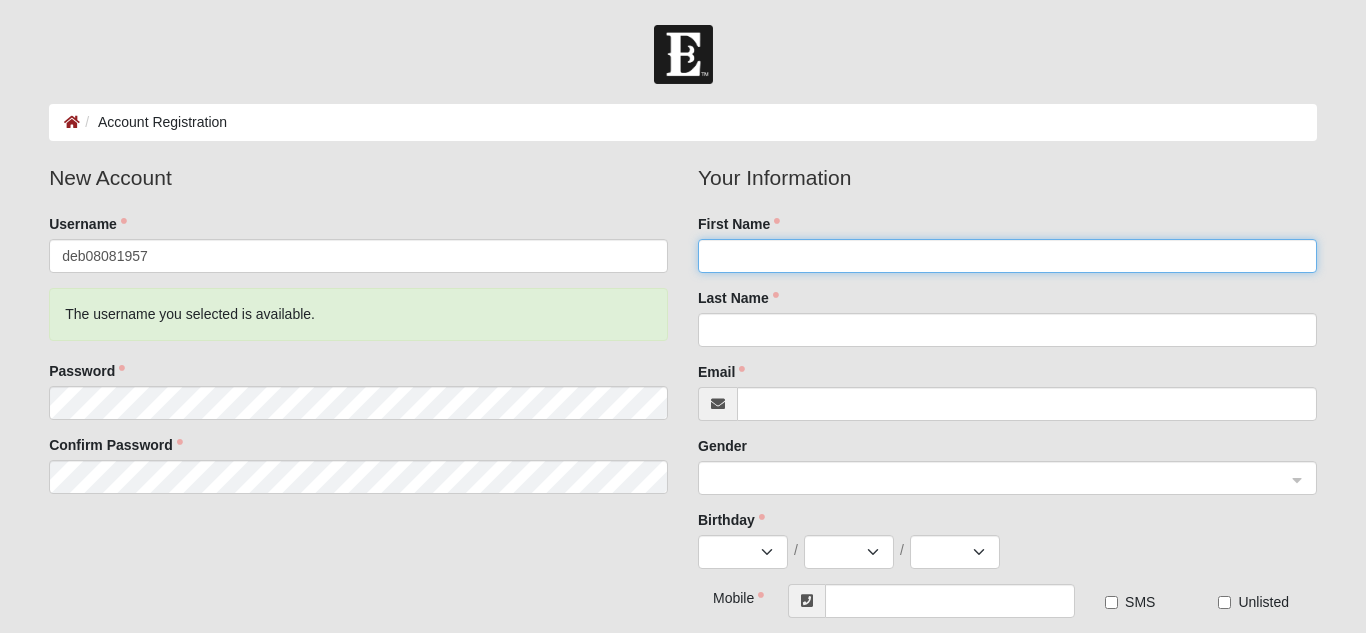 click on "First Name" 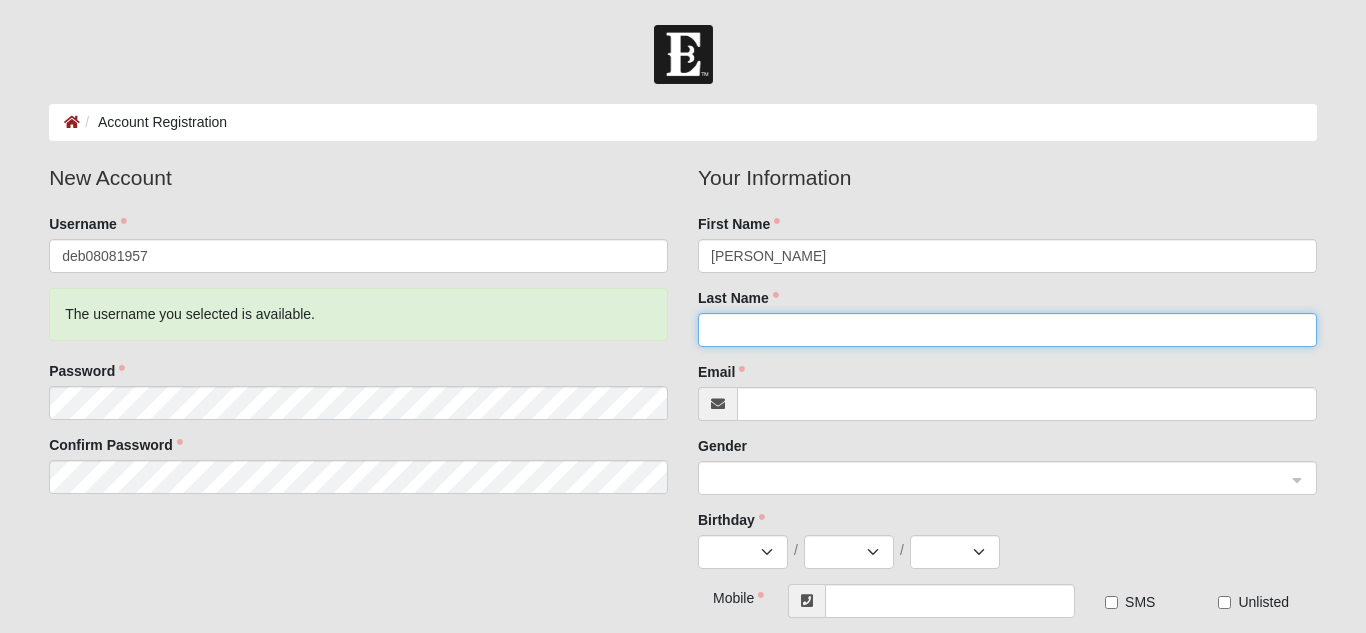 type on "Ward" 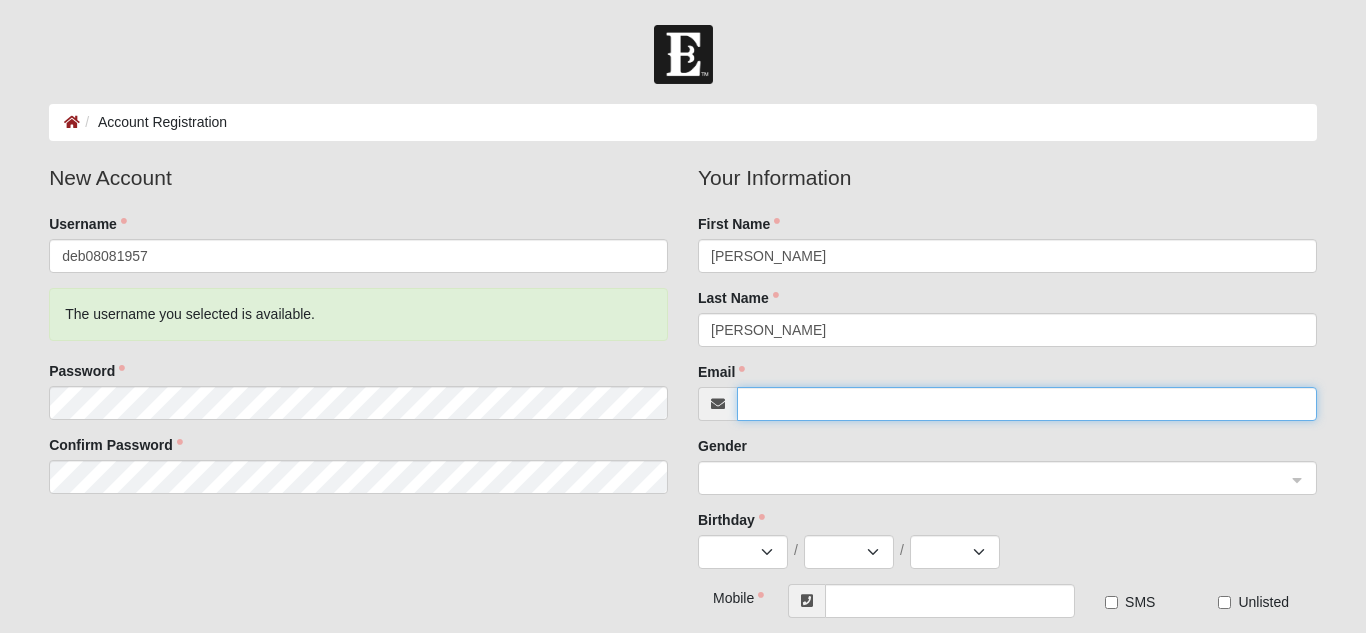 type on "shantee_ward@catawbaschools.net" 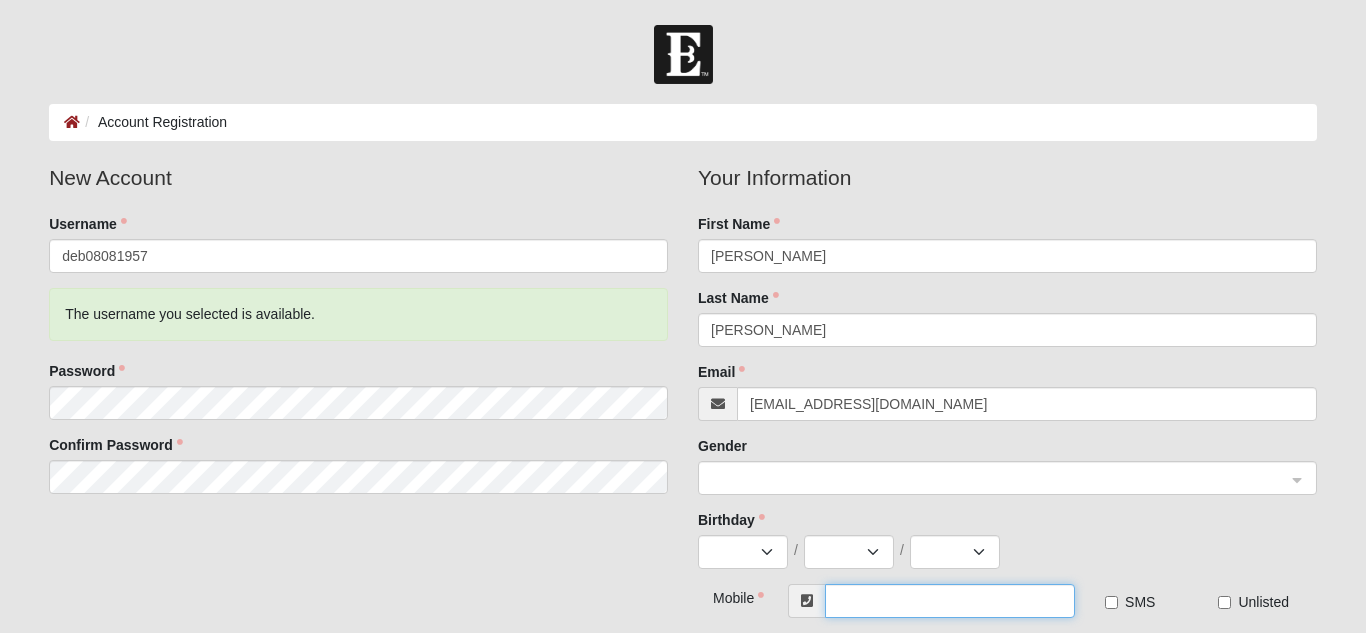 type on "(828) 578-6001" 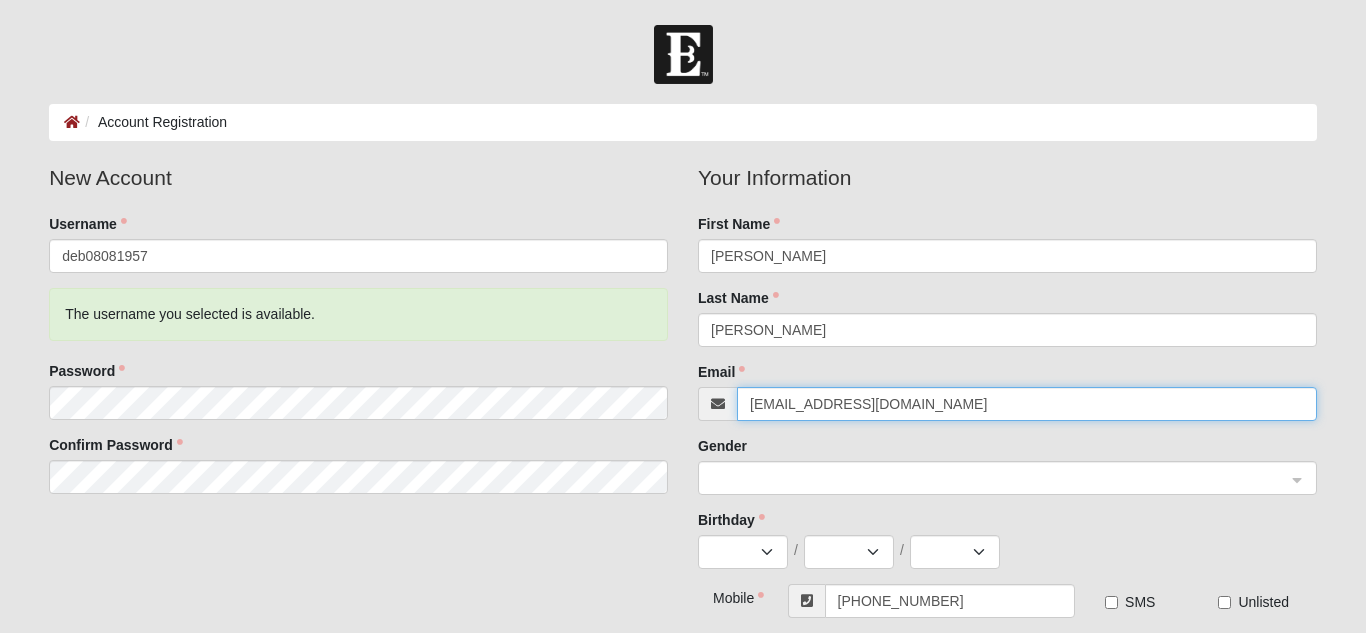 drag, startPoint x: 1002, startPoint y: 403, endPoint x: 775, endPoint y: 415, distance: 227.31696 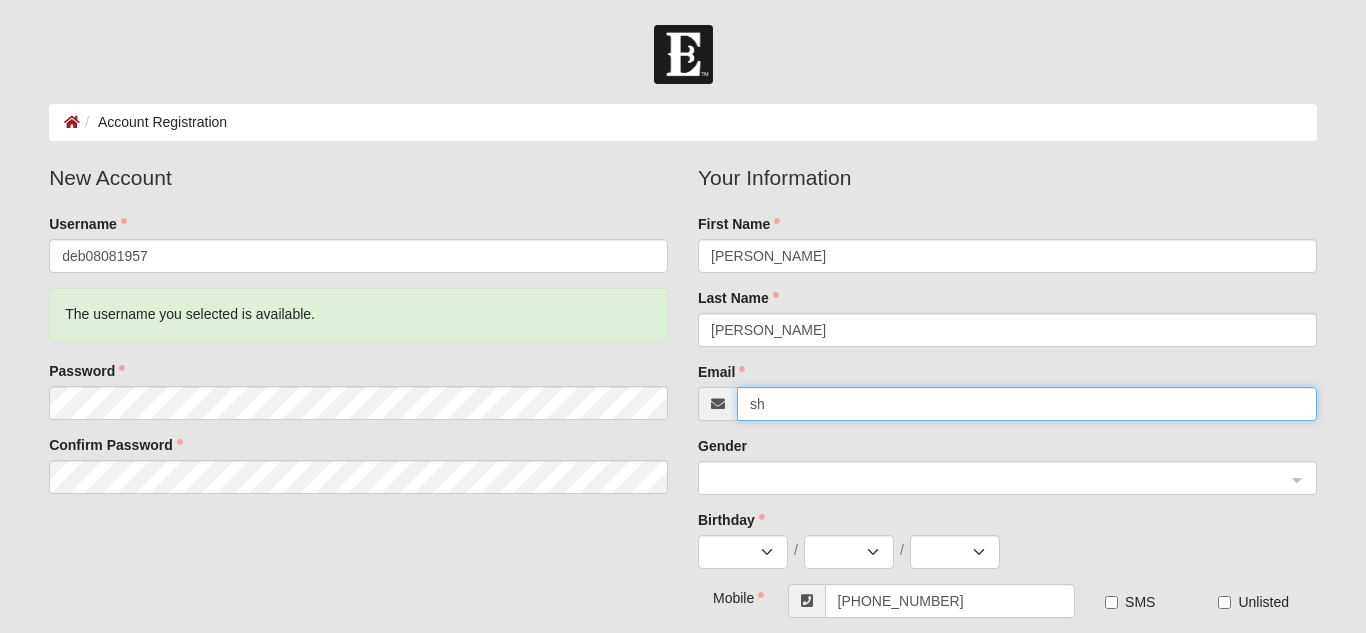 type on "s" 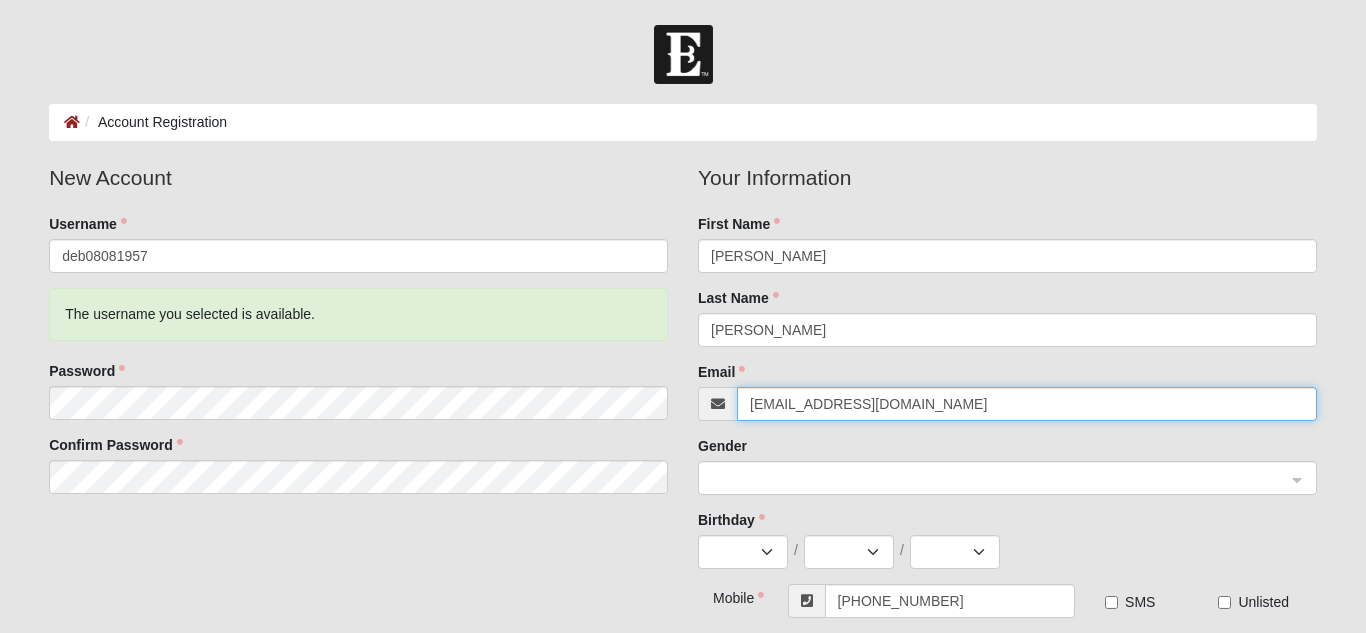 click 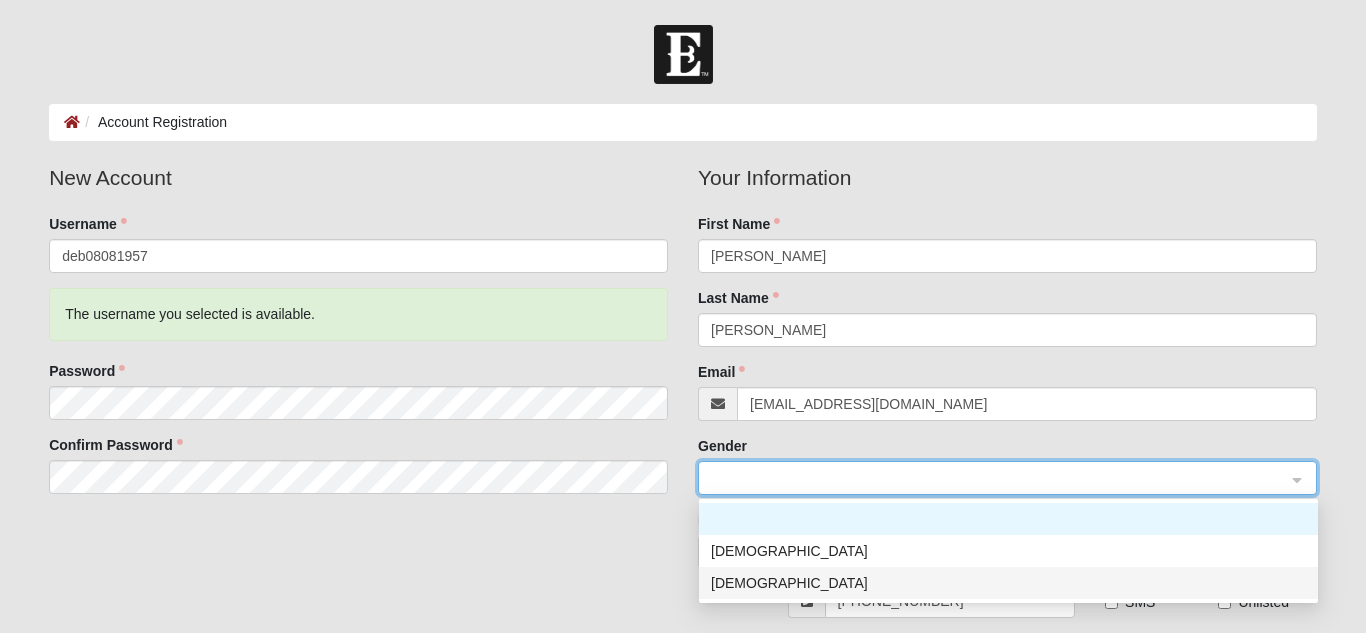 click on "Female" at bounding box center (1008, 583) 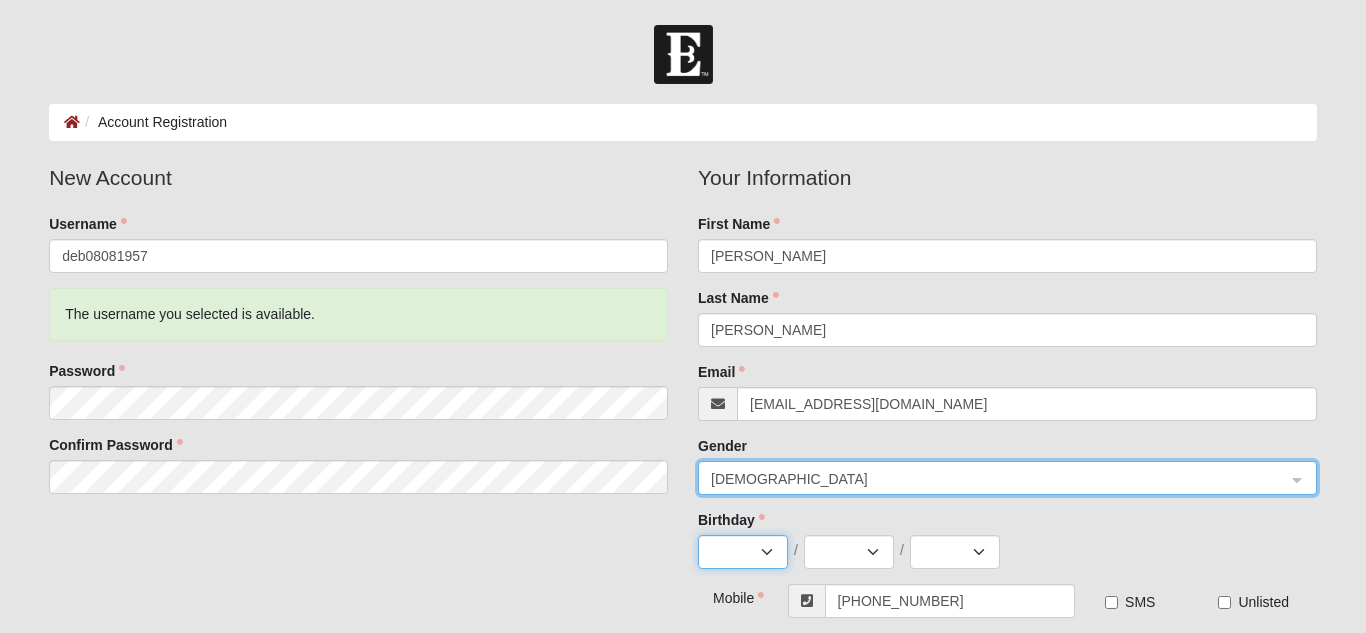 click on "Jan Feb Mar Apr May Jun Jul Aug Sep Oct Nov Dec" at bounding box center [743, 552] 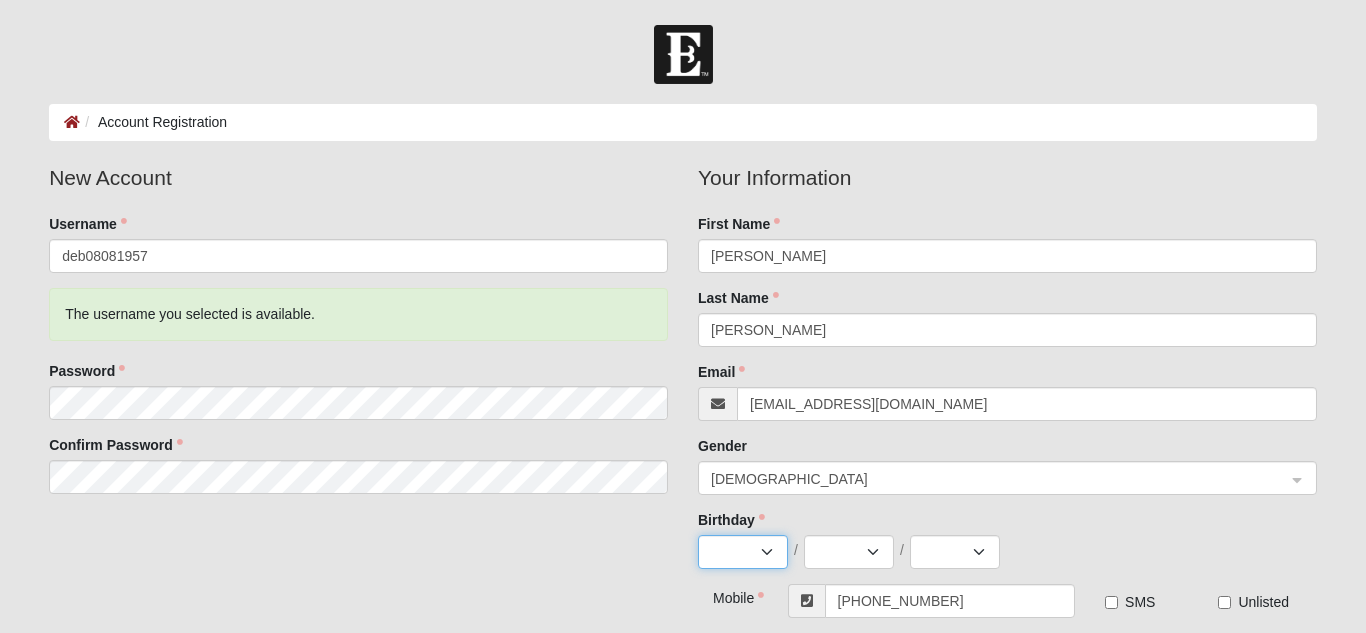 select on "8" 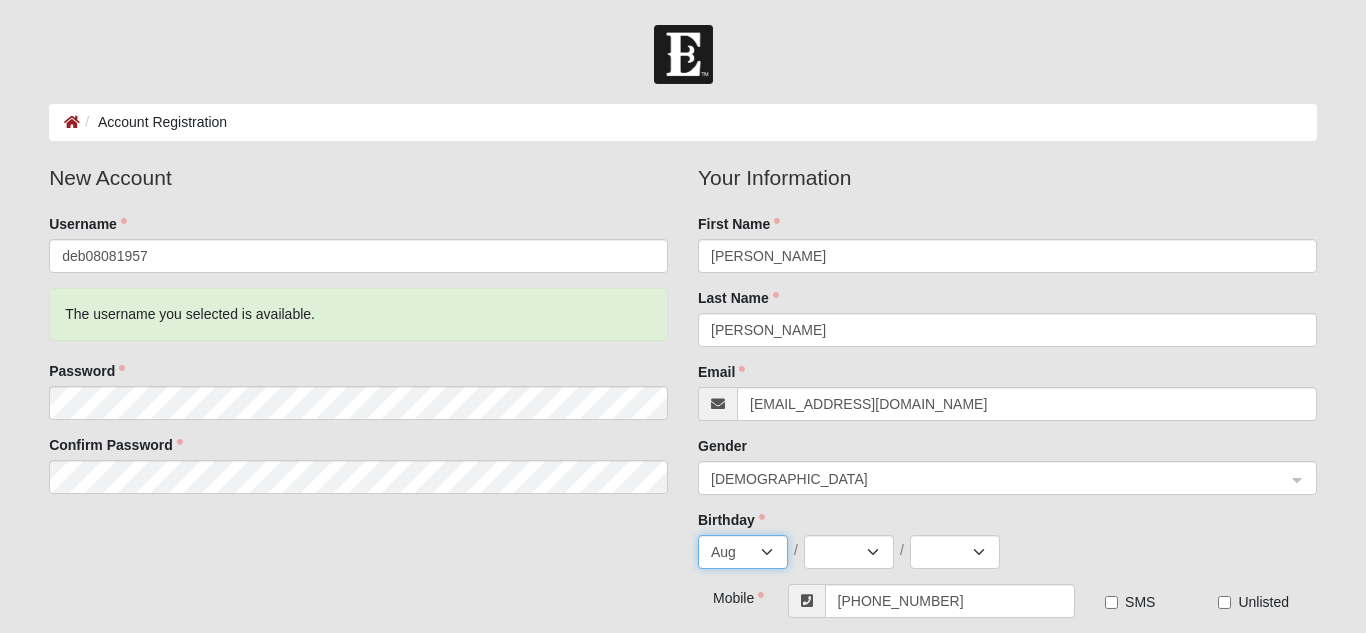 click on "Jan Feb Mar Apr May Jun Jul Aug Sep Oct Nov Dec" at bounding box center [743, 552] 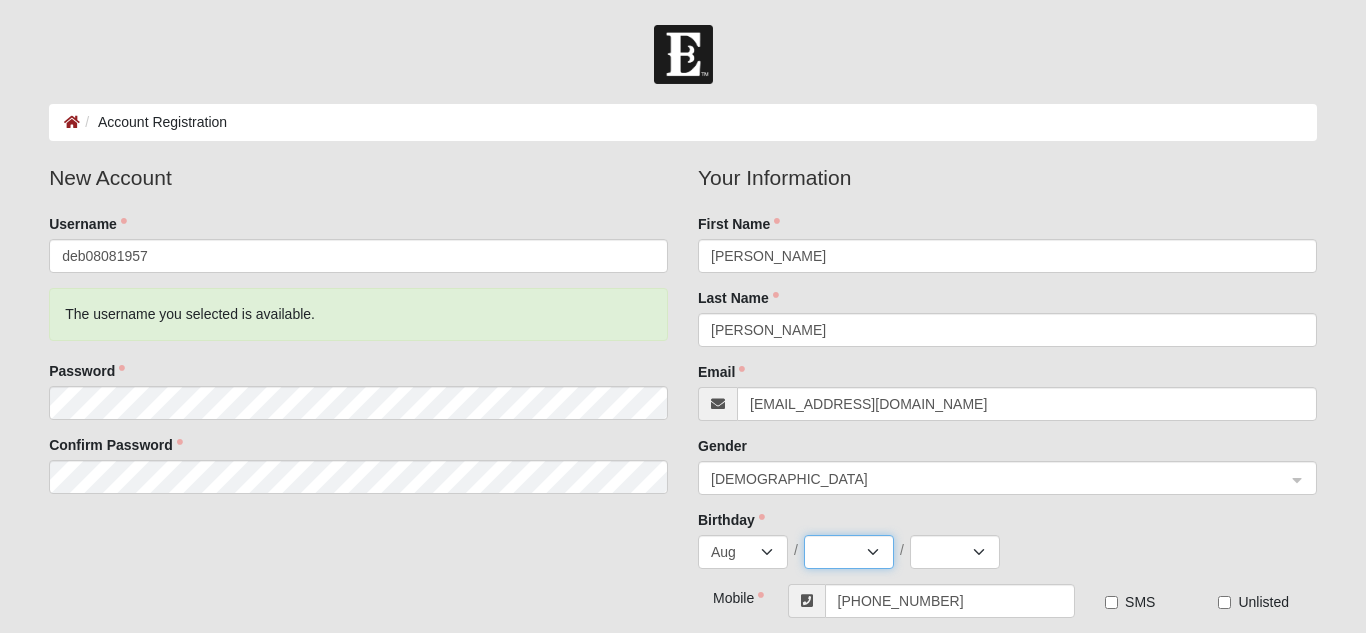 click on "1 2 3 4 5 6 7 8 9 10 11 12 13 14 15 16 17 18 19 20 21 22 23 24 25 26 27 28 29 30 31" at bounding box center [849, 552] 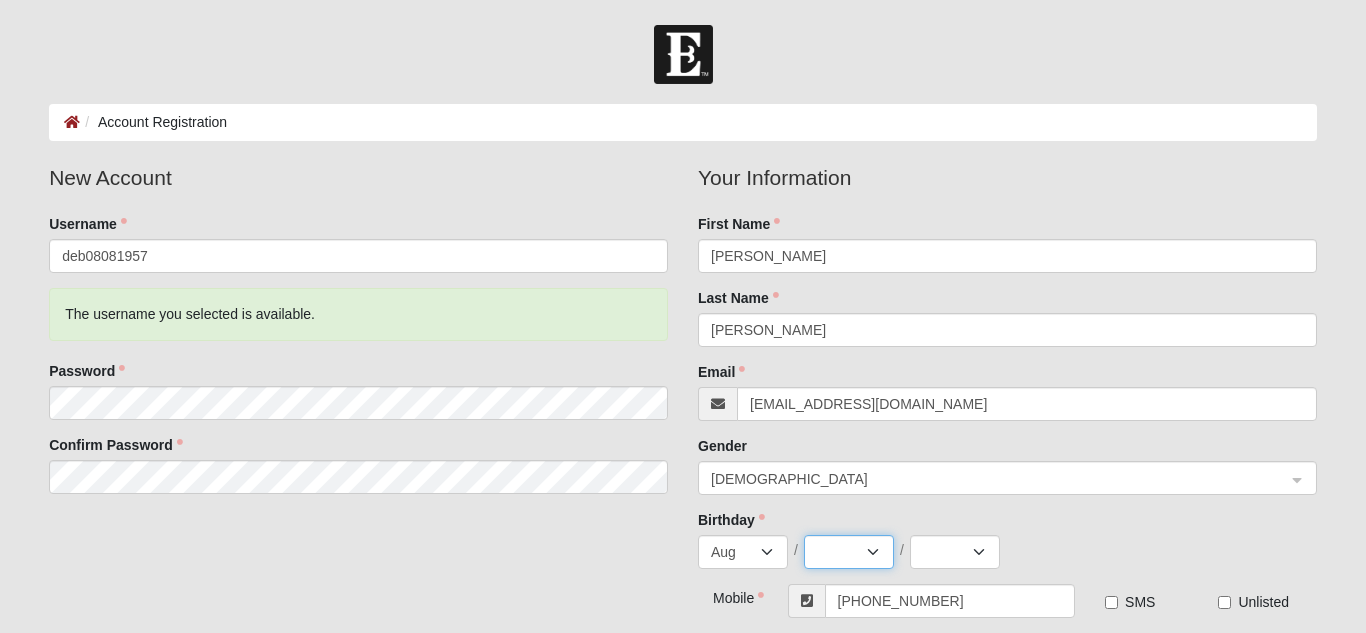 select on "8" 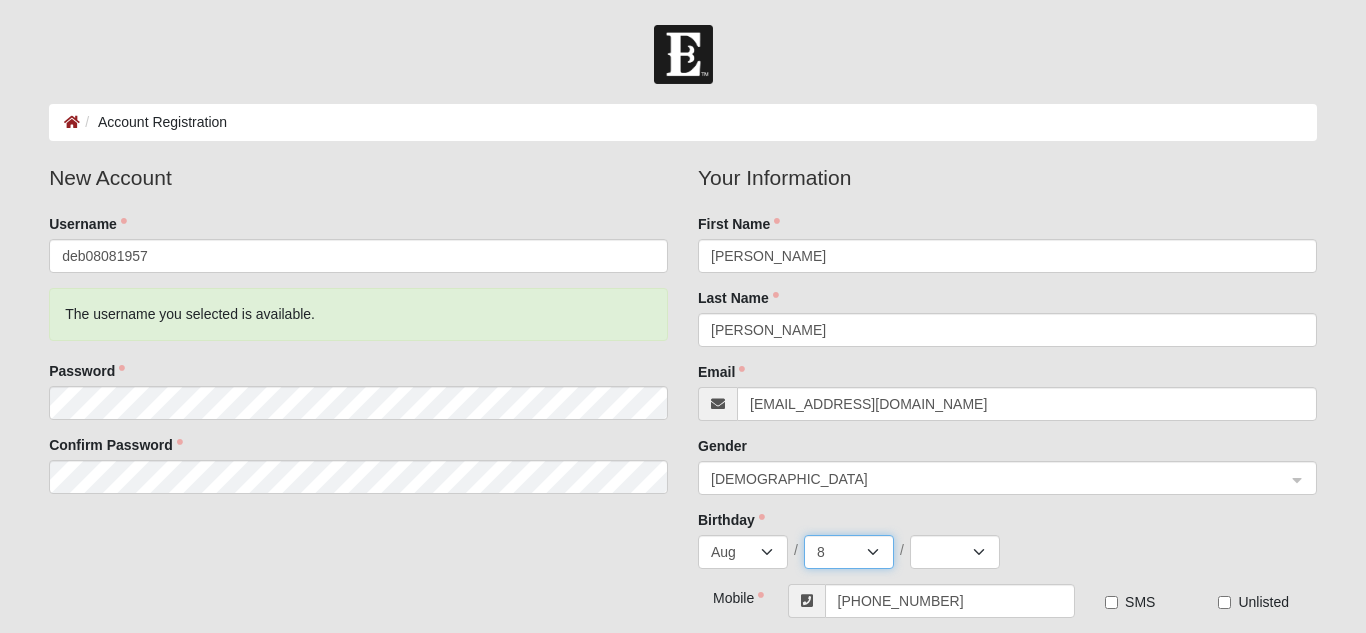 click on "1 2 3 4 5 6 7 8 9 10 11 12 13 14 15 16 17 18 19 20 21 22 23 24 25 26 27 28 29 30 31" at bounding box center (849, 552) 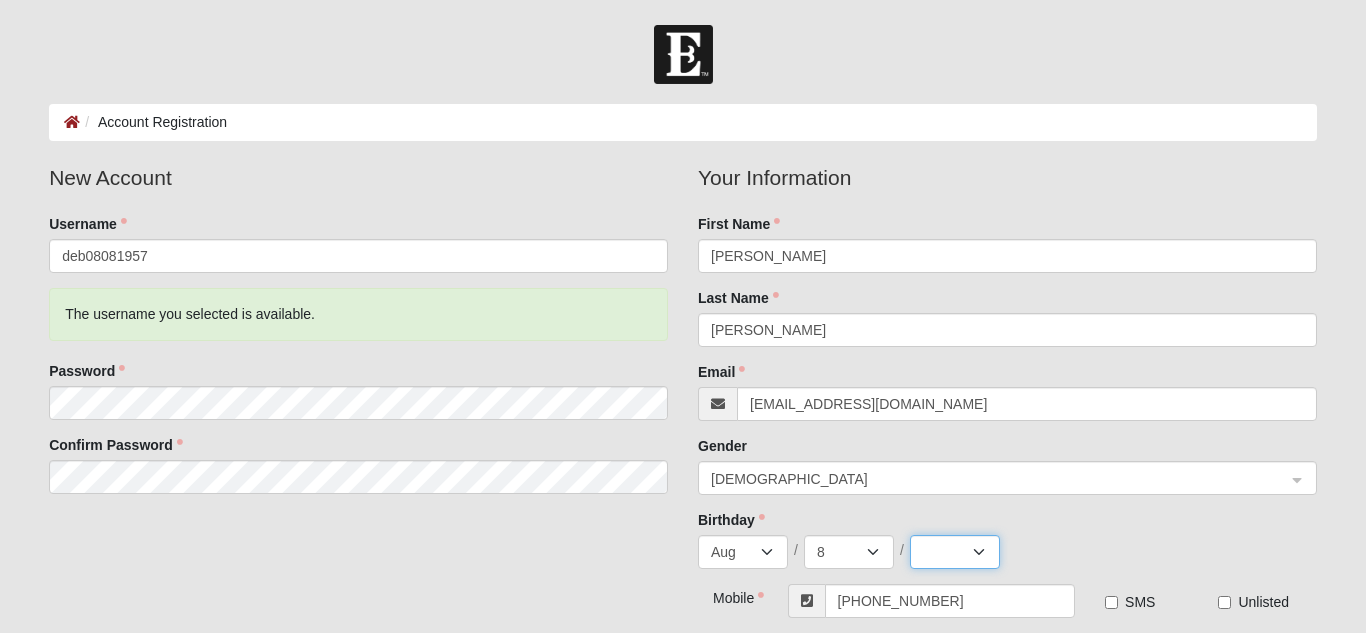 click on "2025 2024 2023 2022 2021 2020 2019 2018 2017 2016 2015 2014 2013 2012 2011 2010 2009 2008 2007 2006 2005 2004 2003 2002 2001 2000 1999 1998 1997 1996 1995 1994 1993 1992 1991 1990 1989 1988 1987 1986 1985 1984 1983 1982 1981 1980 1979 1978 1977 1976 1975 1974 1973 1972 1971 1970 1969 1968 1967 1966 1965 1964 1963 1962 1961 1960 1959 1958 1957 1956 1955 1954 1953 1952 1951 1950 1949 1948 1947 1946 1945 1944 1943 1942 1941 1940 1939 1938 1937 1936 1935 1934 1933 1932 1931 1930 1929 1928 1927 1926 1925 1924 1923 1922 1921 1920 1919 1918 1917 1916 1915 1914 1913 1912 1911 1910 1909 1908 1907 1906 1905 1904 1903 1902 1901 1900" at bounding box center (955, 552) 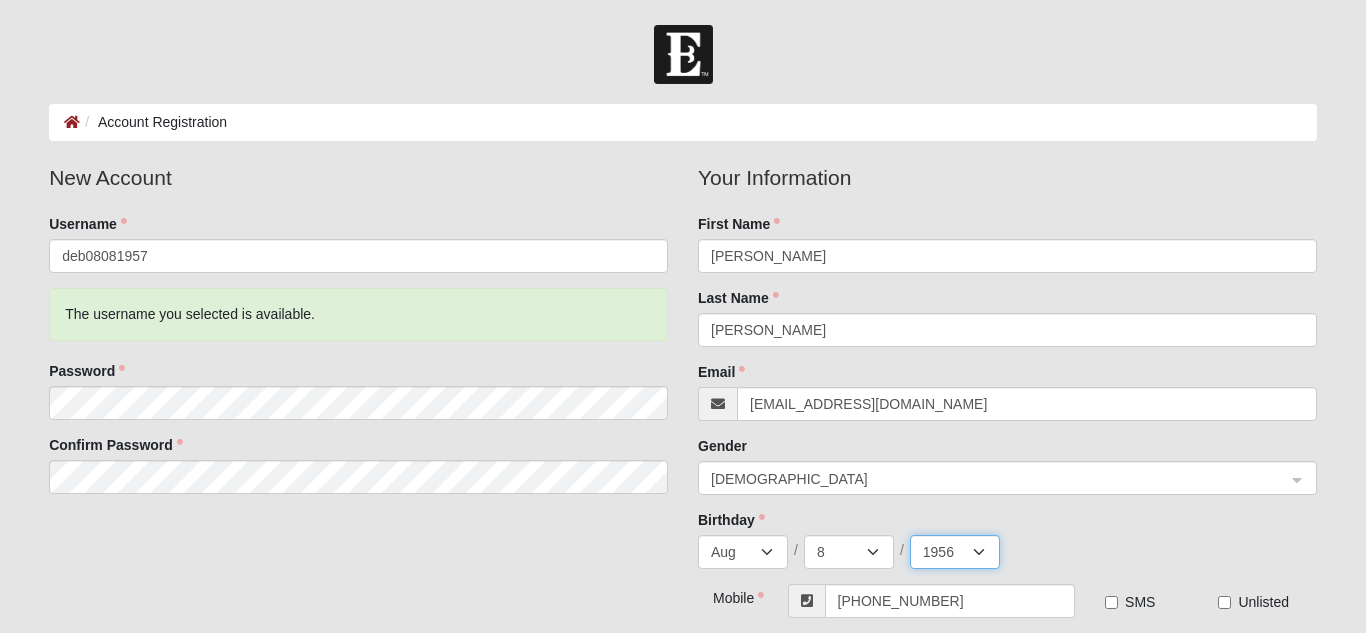 click on "2025 2024 2023 2022 2021 2020 2019 2018 2017 2016 2015 2014 2013 2012 2011 2010 2009 2008 2007 2006 2005 2004 2003 2002 2001 2000 1999 1998 1997 1996 1995 1994 1993 1992 1991 1990 1989 1988 1987 1986 1985 1984 1983 1982 1981 1980 1979 1978 1977 1976 1975 1974 1973 1972 1971 1970 1969 1968 1967 1966 1965 1964 1963 1962 1961 1960 1959 1958 1957 1956 1955 1954 1953 1952 1951 1950 1949 1948 1947 1946 1945 1944 1943 1942 1941 1940 1939 1938 1937 1936 1935 1934 1933 1932 1931 1930 1929 1928 1927 1926 1925 1924 1923 1922 1921 1920 1919 1918 1917 1916 1915 1914 1913 1912 1911 1910 1909 1908 1907 1906 1905 1904 1903 1902 1901 1900" at bounding box center [955, 552] 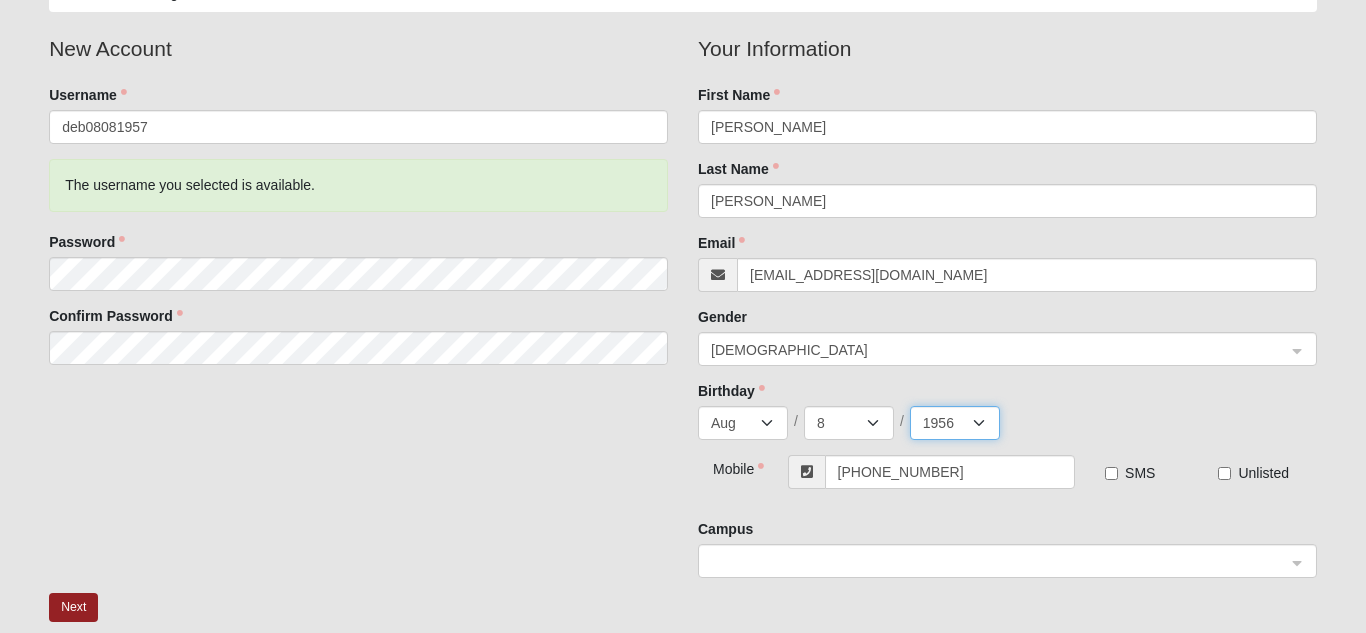 scroll, scrollTop: 132, scrollLeft: 0, axis: vertical 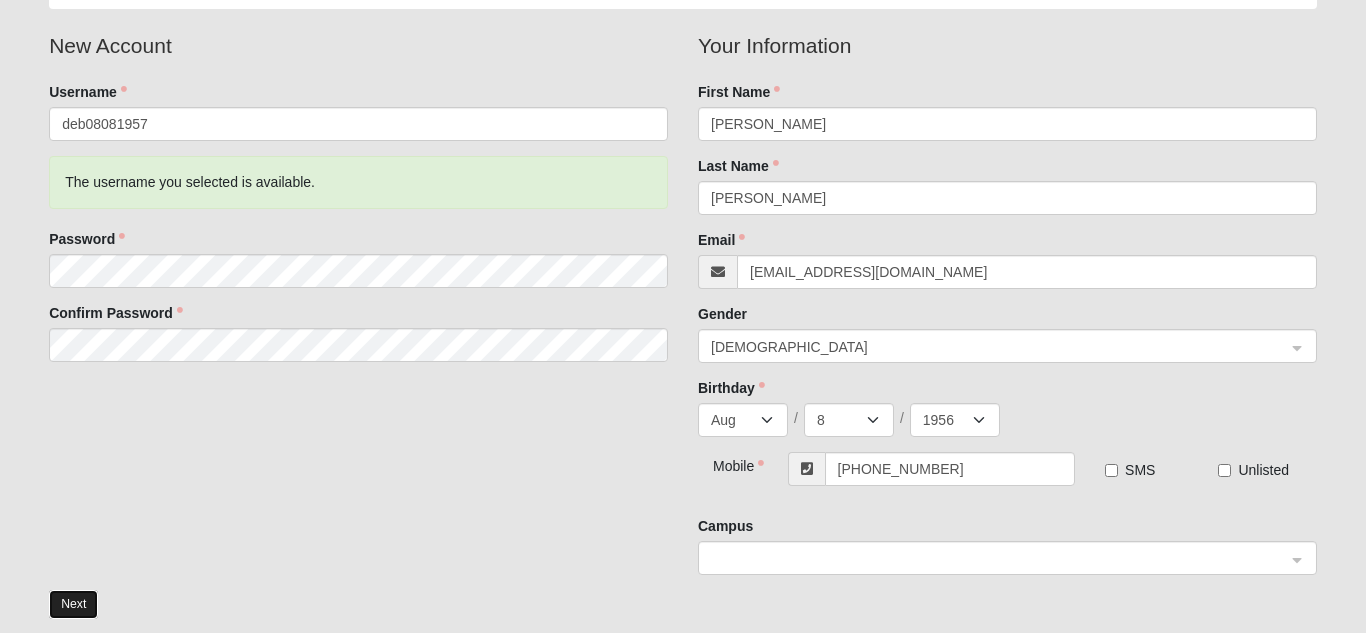 click on "Next" at bounding box center [73, 604] 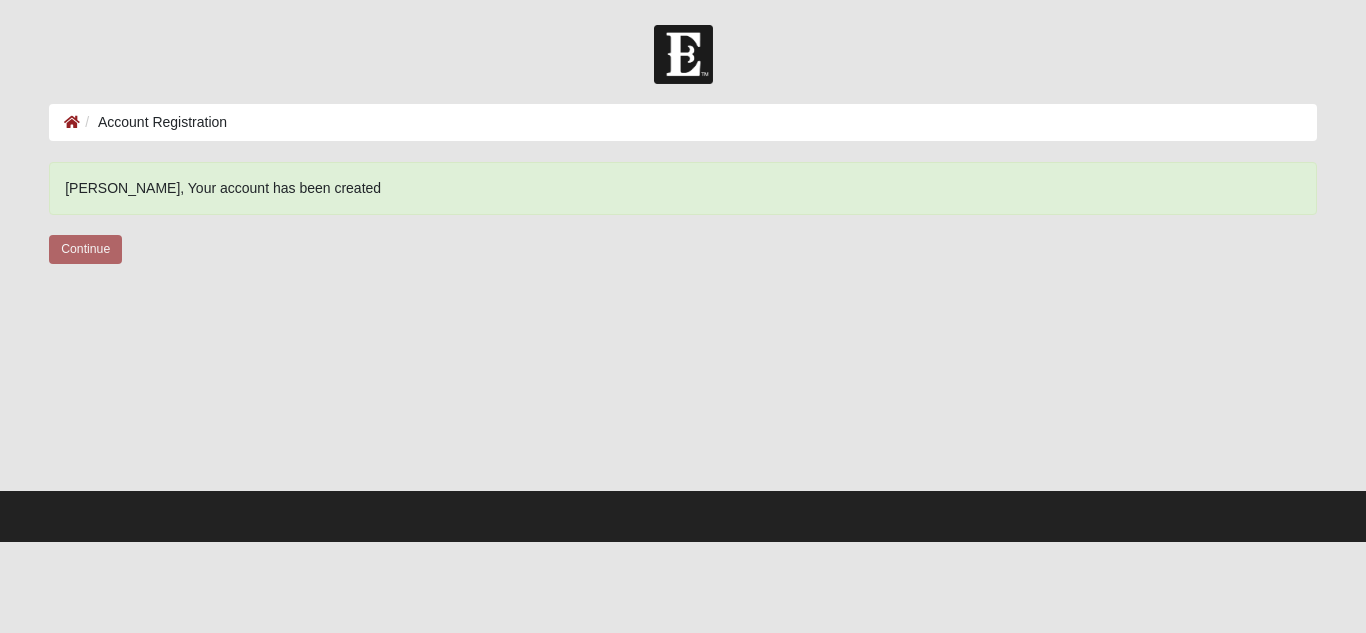 scroll, scrollTop: 0, scrollLeft: 0, axis: both 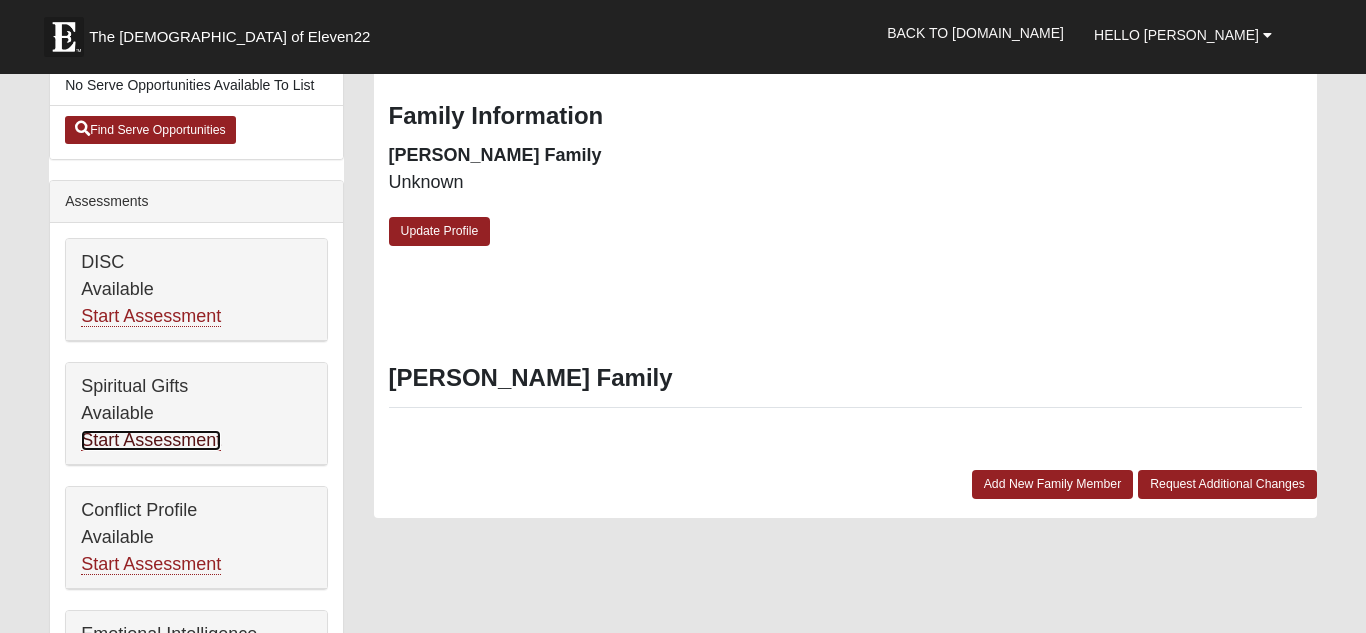 click on "Start Assessment" at bounding box center [151, 440] 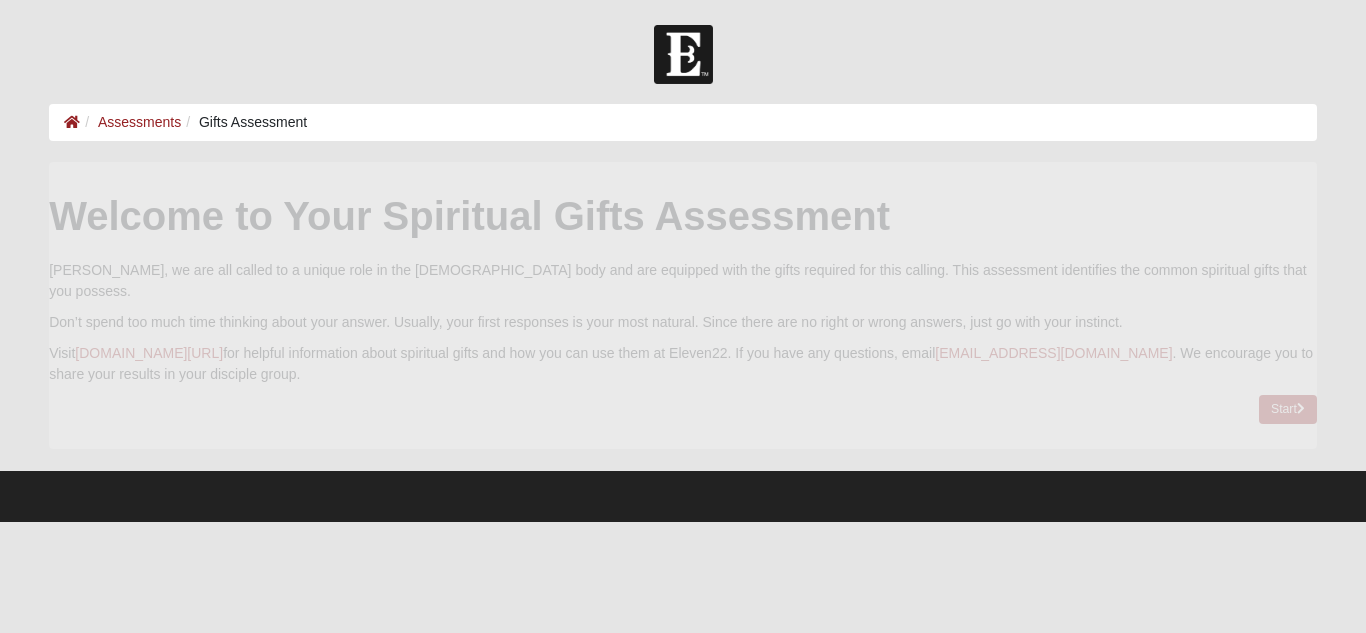 scroll, scrollTop: 0, scrollLeft: 0, axis: both 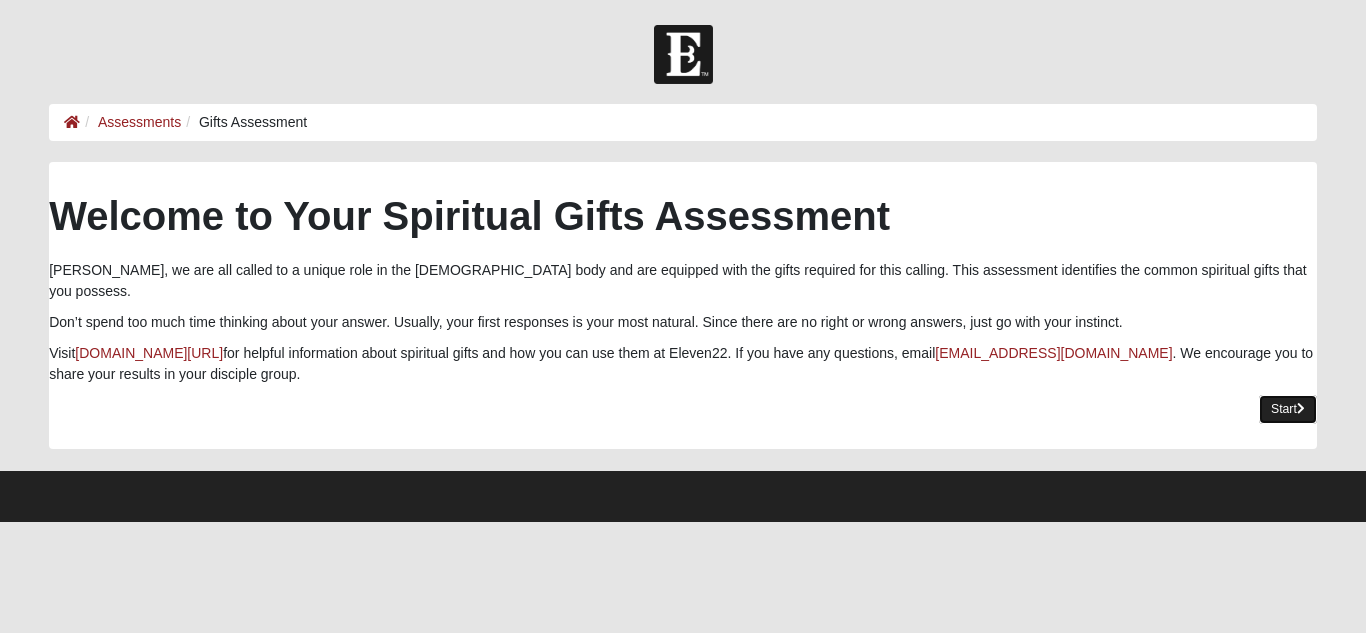 click on "Start" at bounding box center [1288, 409] 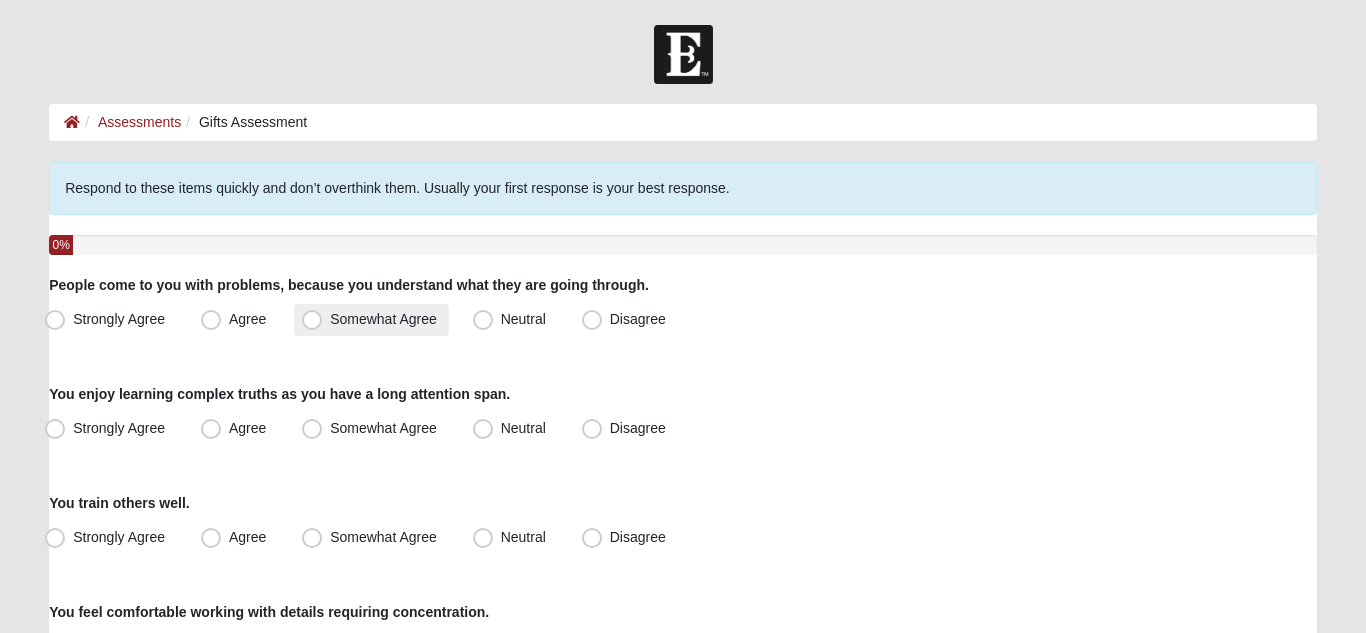click on "Somewhat Agree" at bounding box center (383, 319) 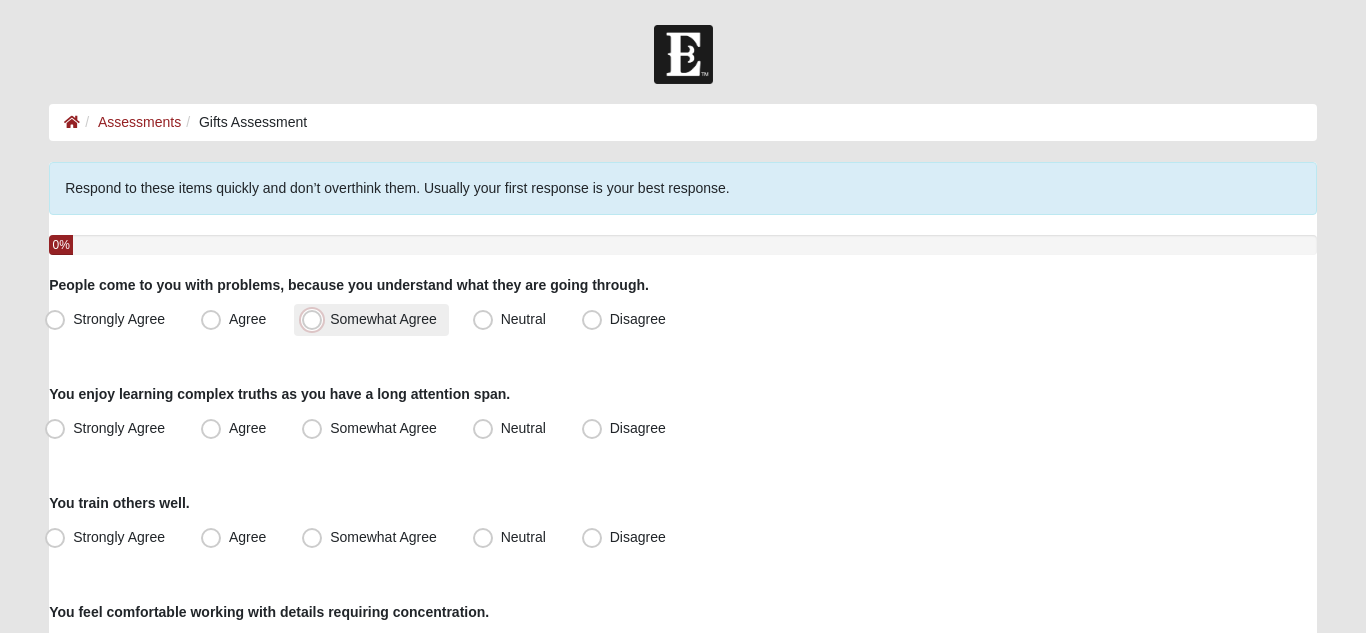 click on "Somewhat Agree" at bounding box center [316, 319] 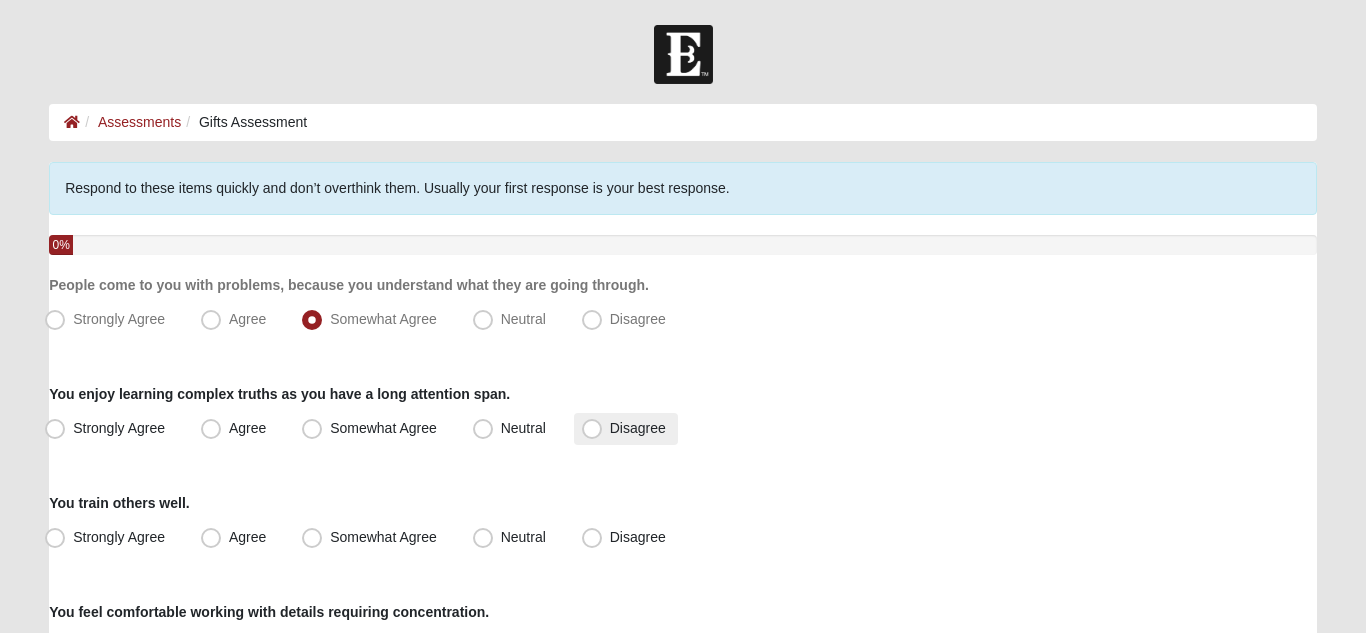 click on "Disagree" at bounding box center [638, 428] 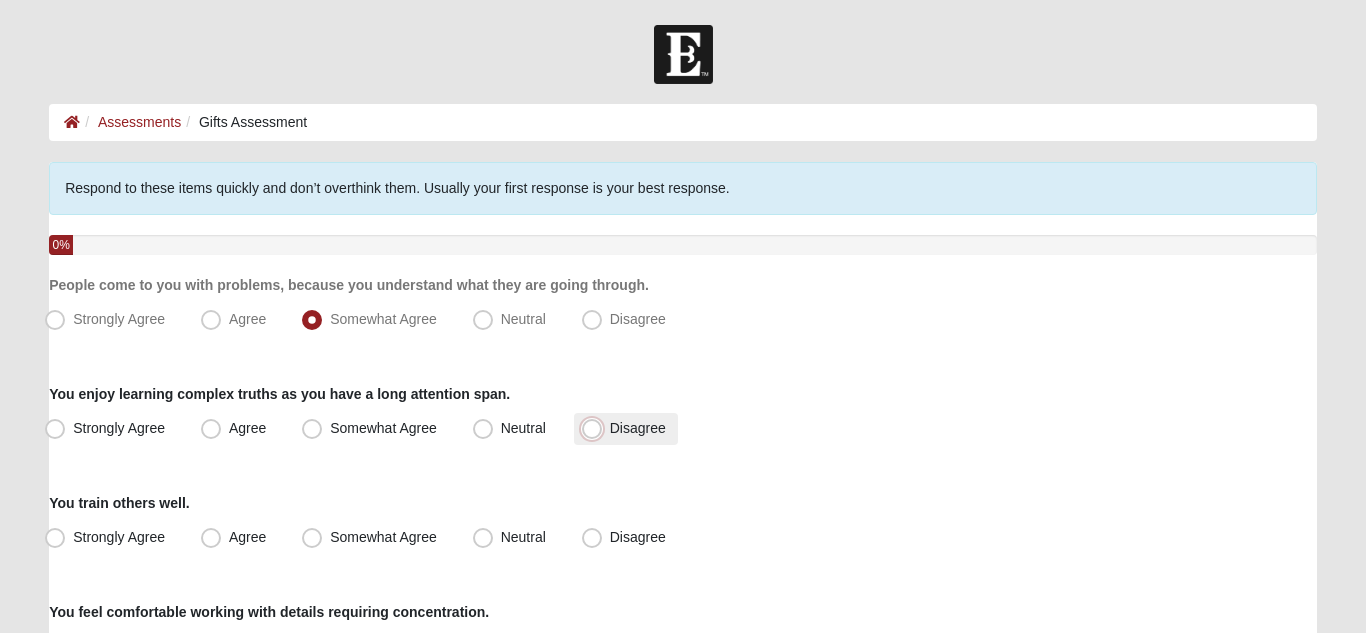 click on "Disagree" at bounding box center (596, 428) 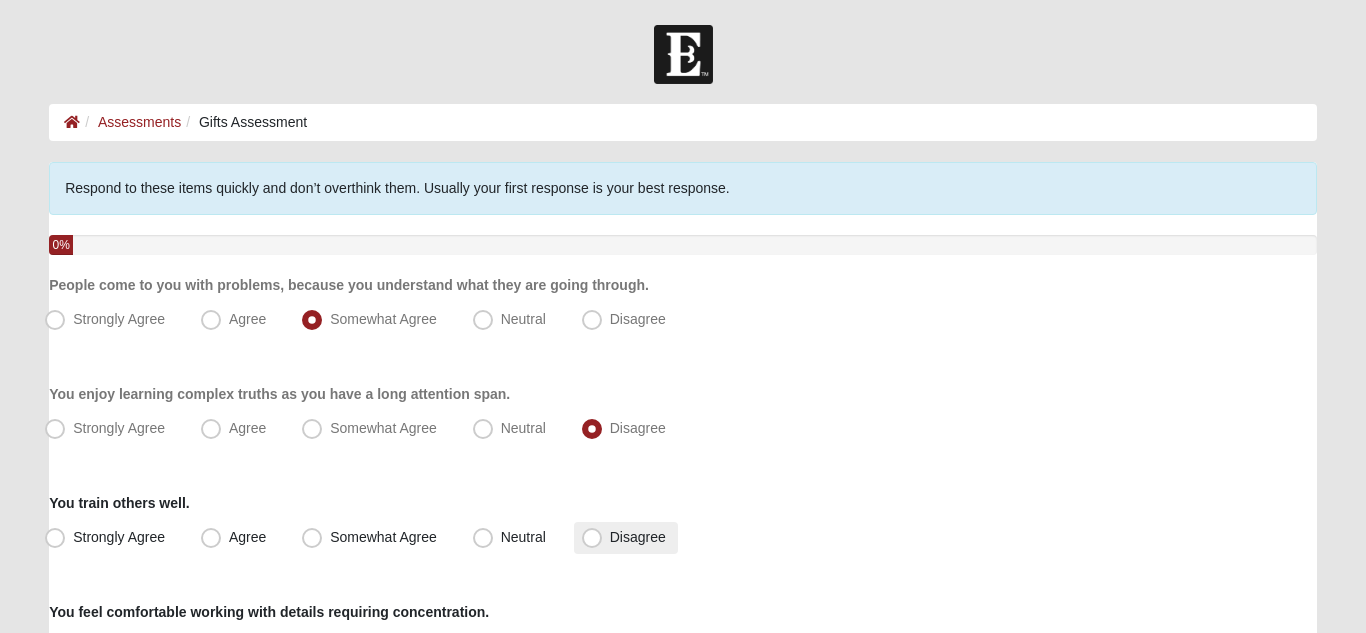 click on "Disagree" at bounding box center [626, 538] 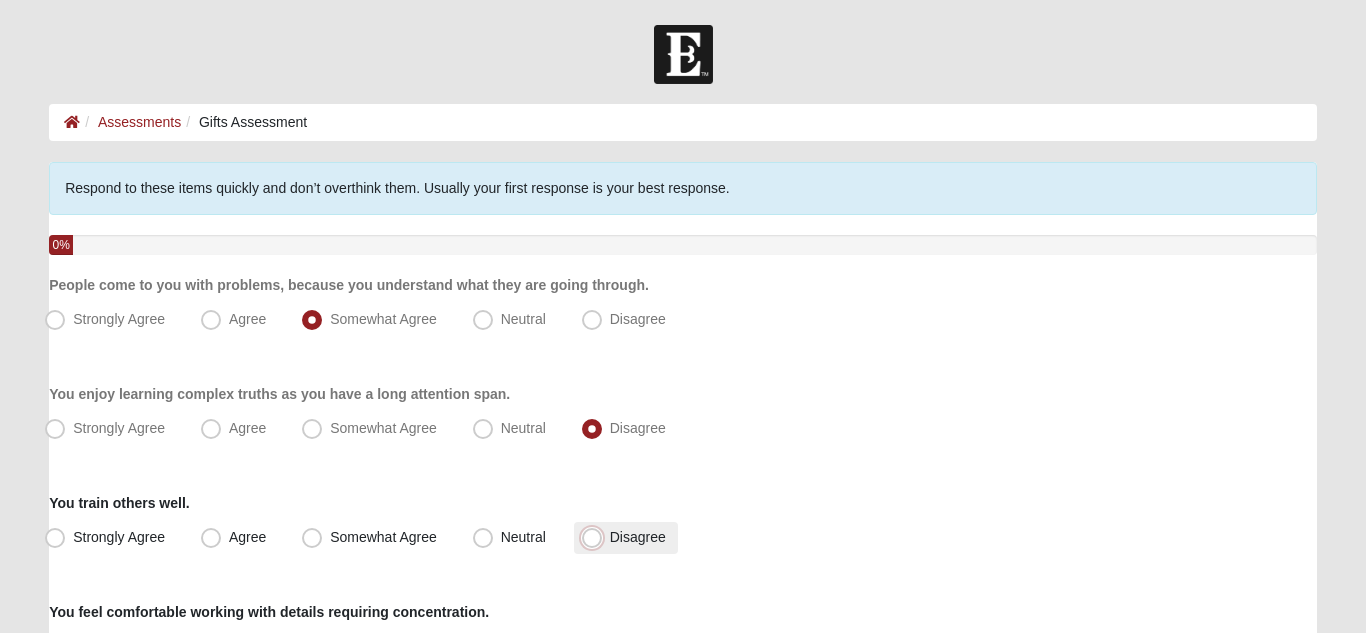 click on "Disagree" at bounding box center [596, 537] 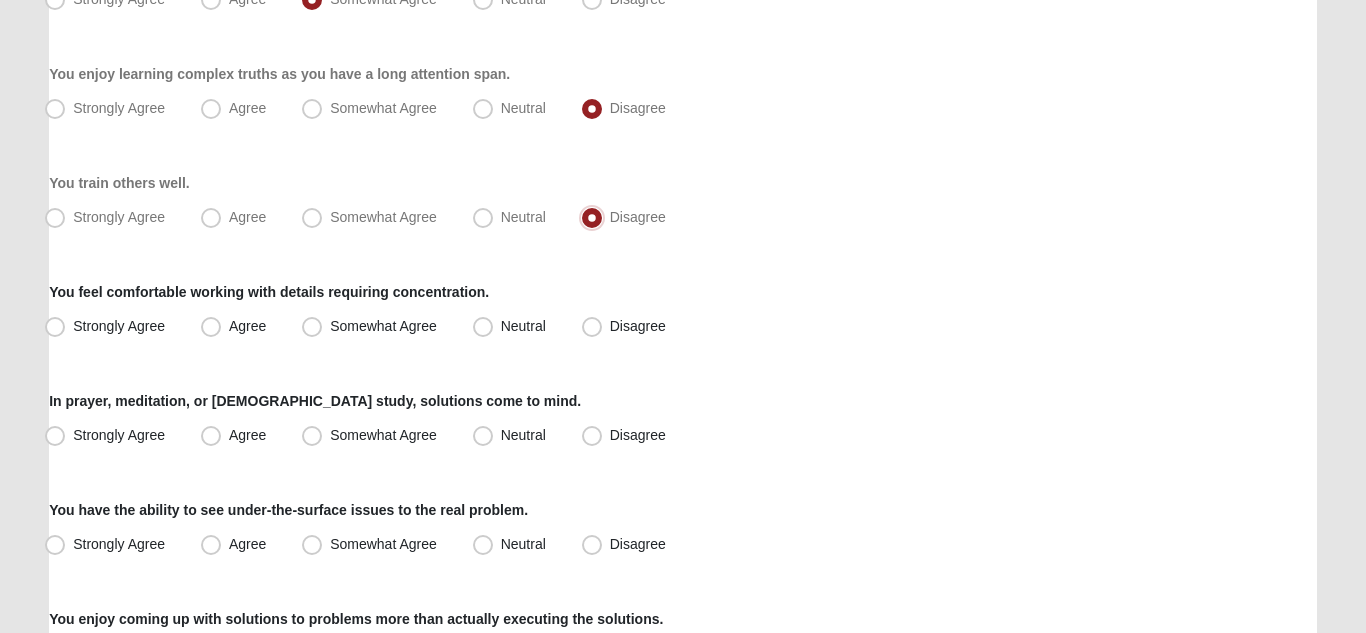 scroll, scrollTop: 338, scrollLeft: 0, axis: vertical 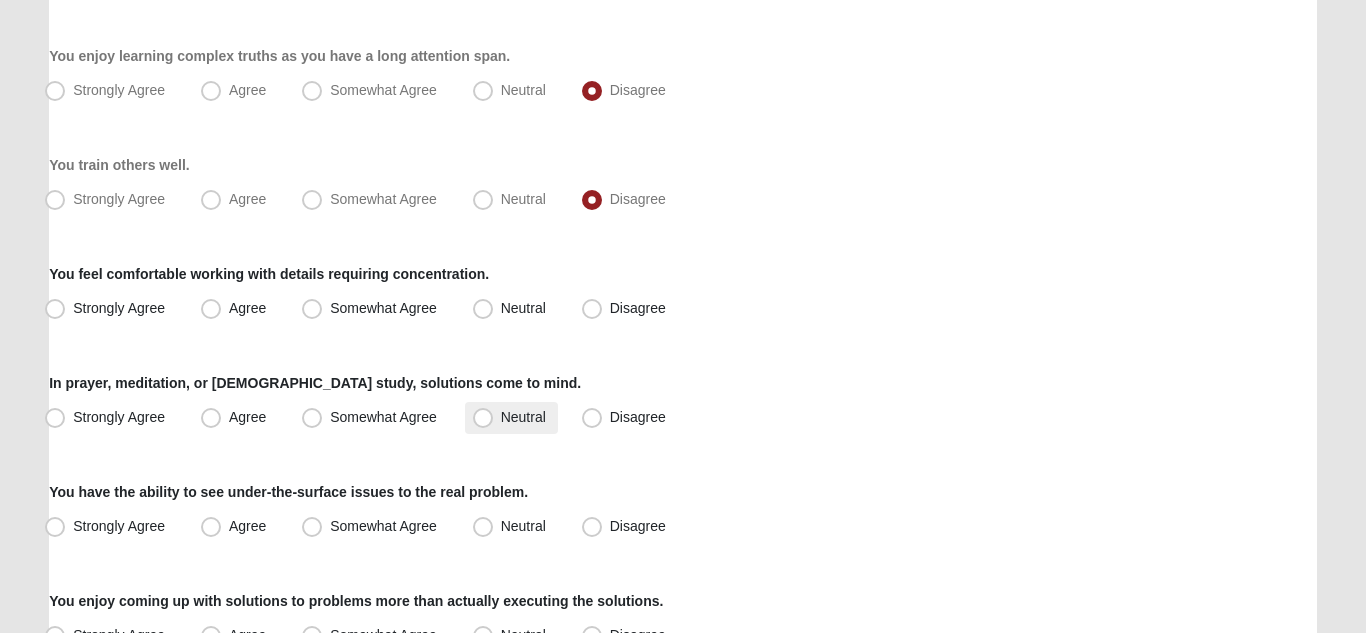 click on "Neutral" at bounding box center [523, 417] 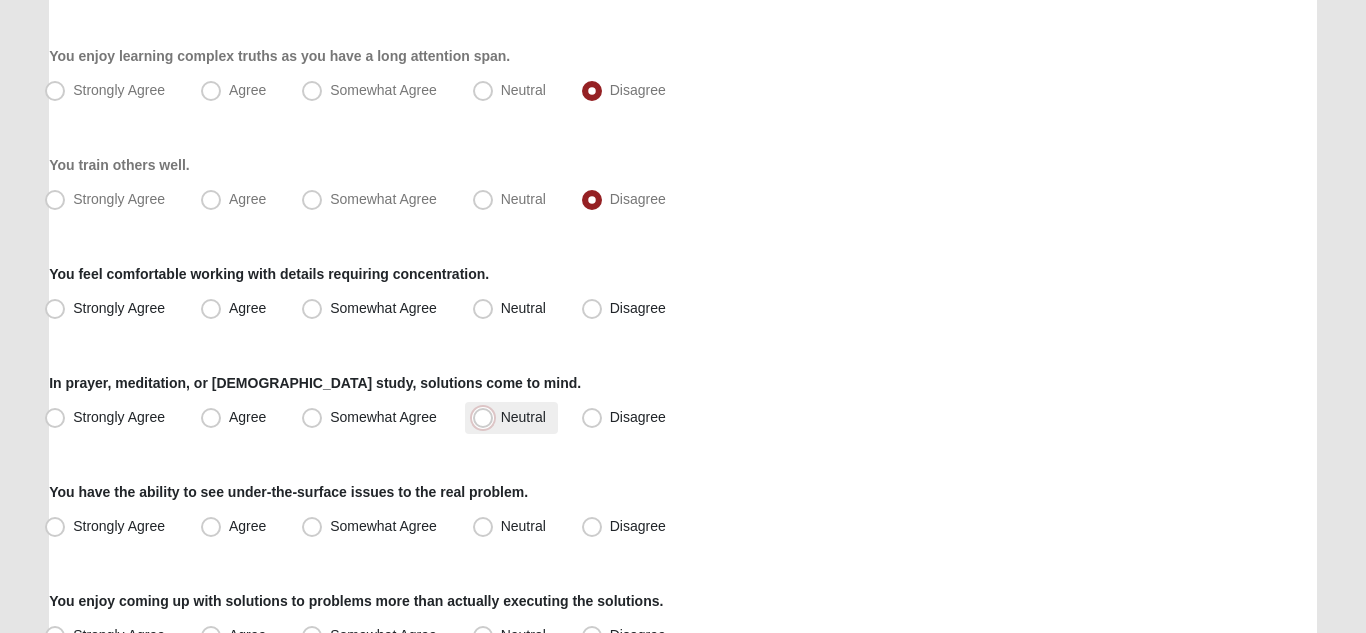 click on "Neutral" at bounding box center (487, 417) 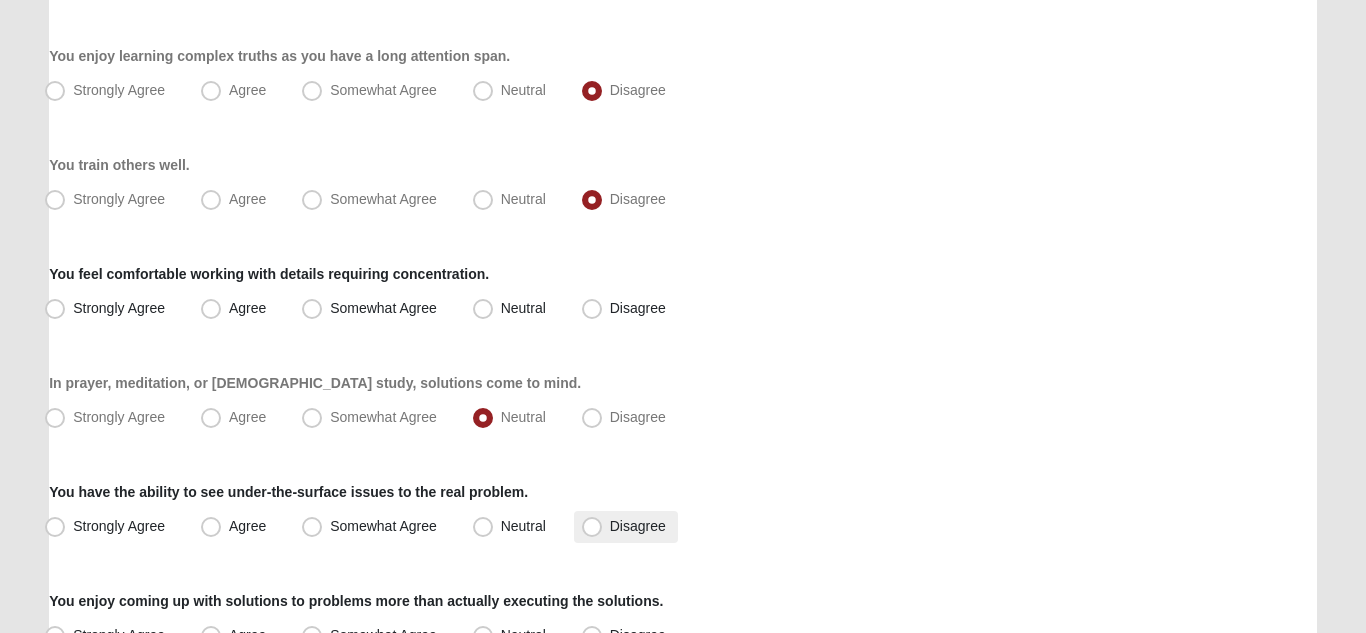 click on "Disagree" at bounding box center (638, 526) 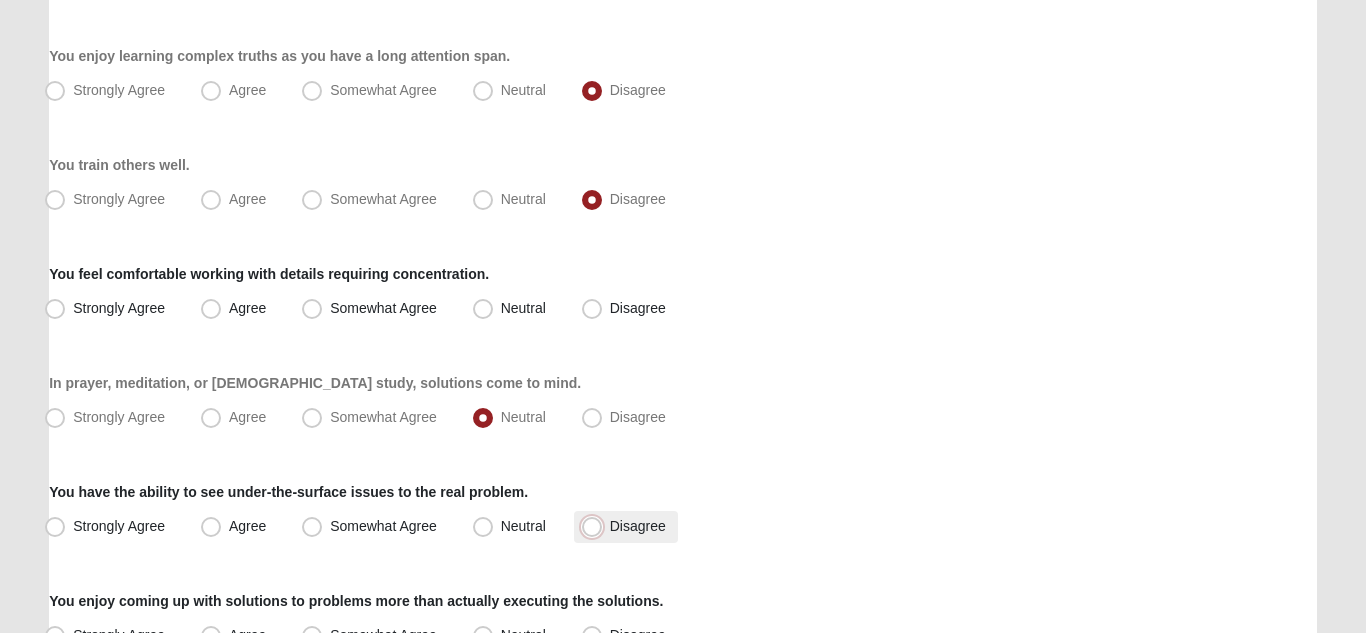 click on "Disagree" at bounding box center (596, 526) 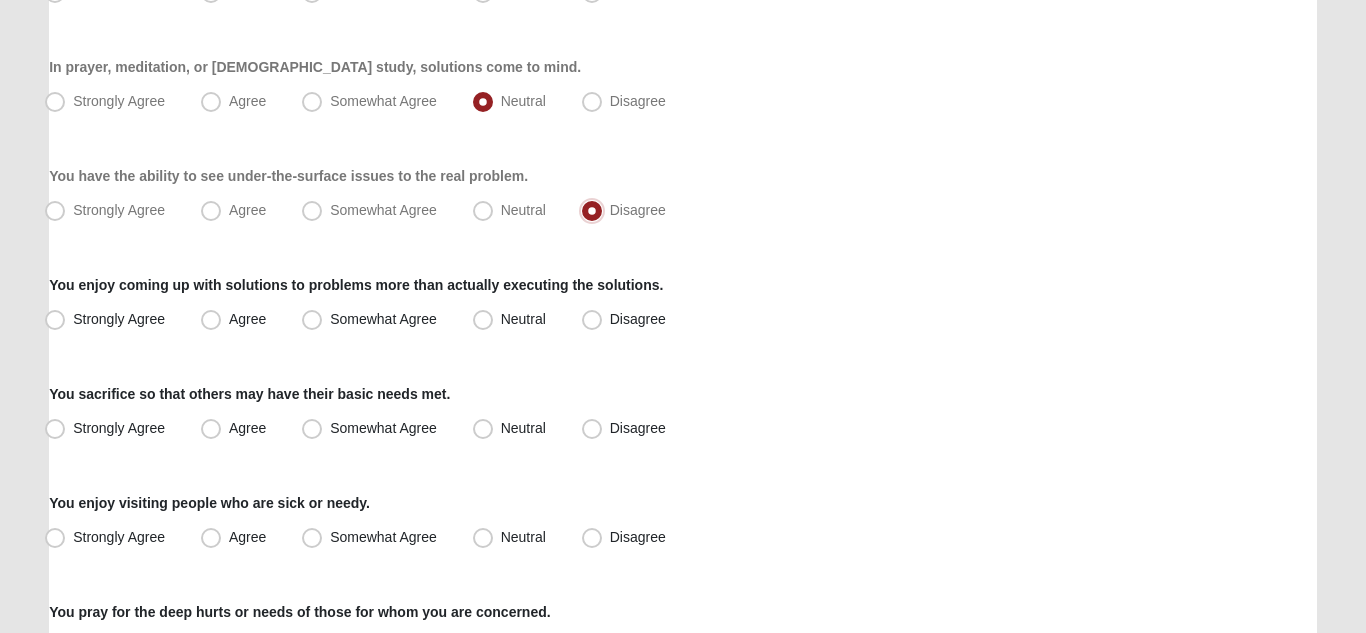 scroll, scrollTop: 665, scrollLeft: 0, axis: vertical 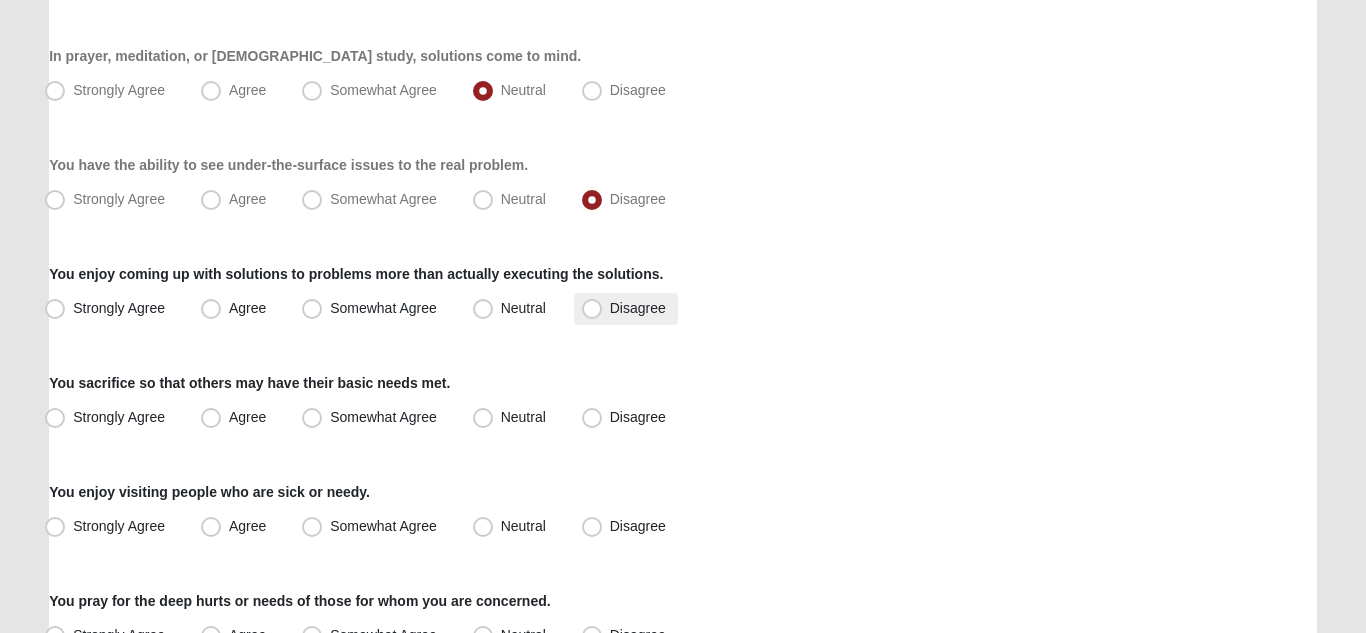 click on "Disagree" at bounding box center (638, 308) 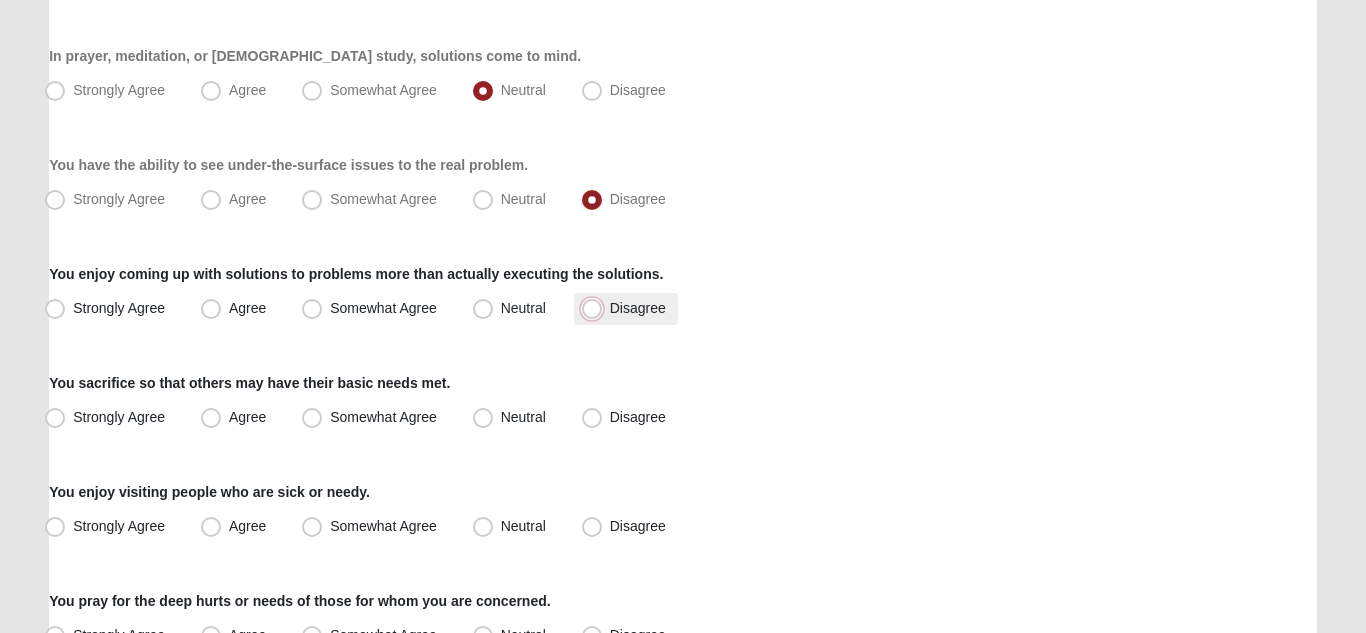 click on "Disagree" at bounding box center (596, 308) 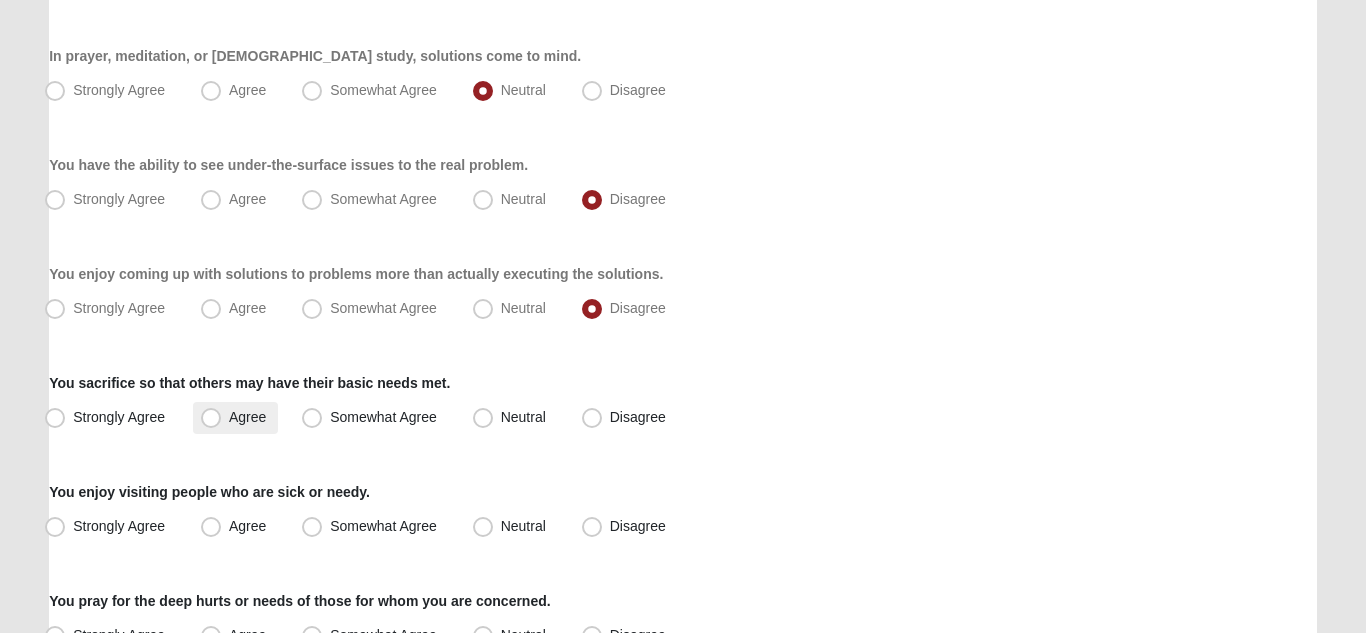 click on "Agree" at bounding box center [247, 417] 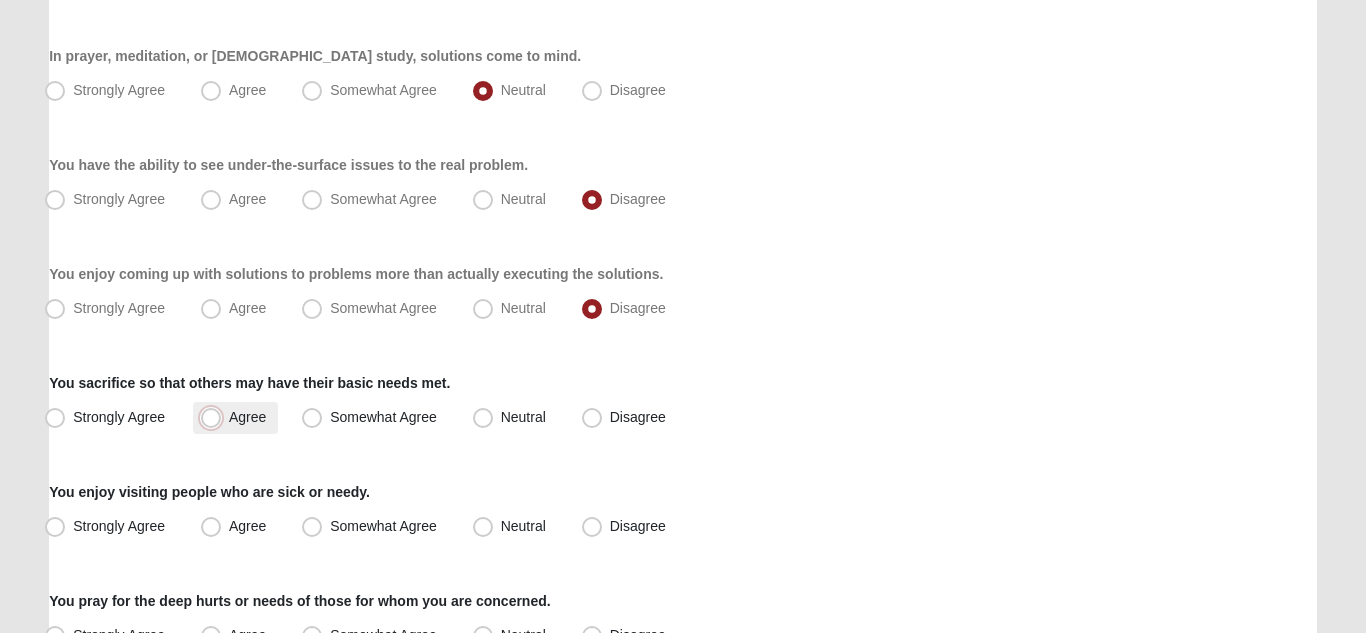 click on "Agree" at bounding box center [215, 417] 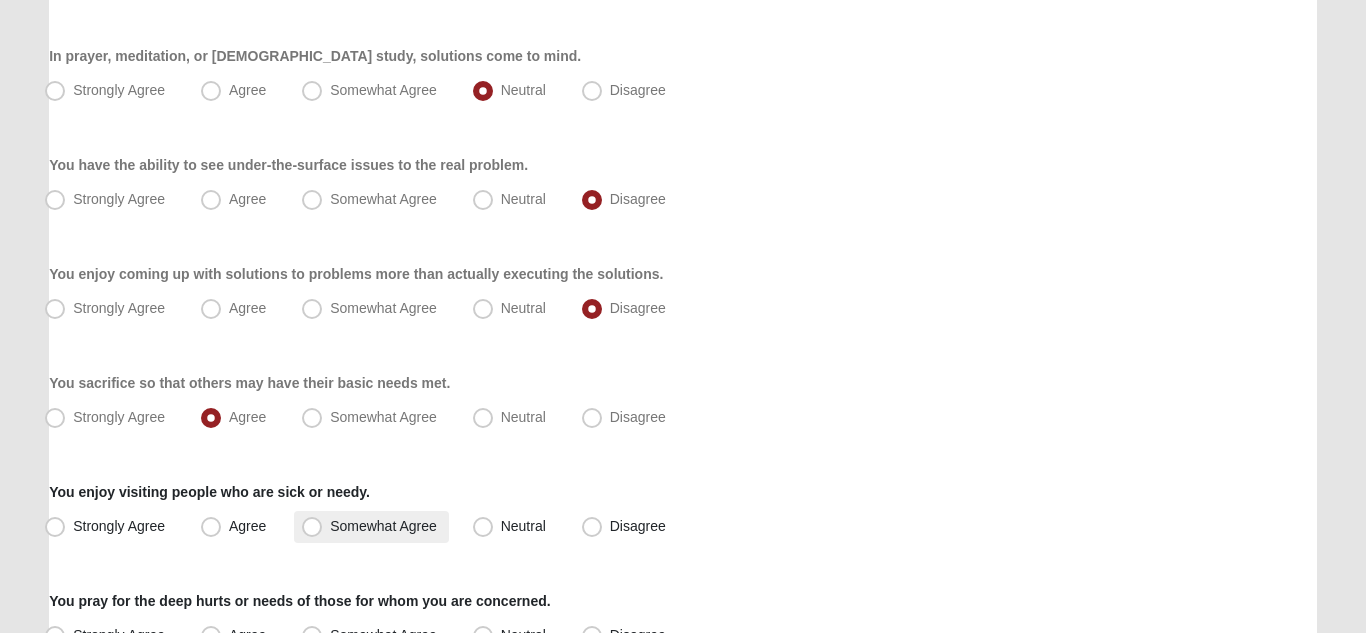 click on "Somewhat Agree" at bounding box center (371, 527) 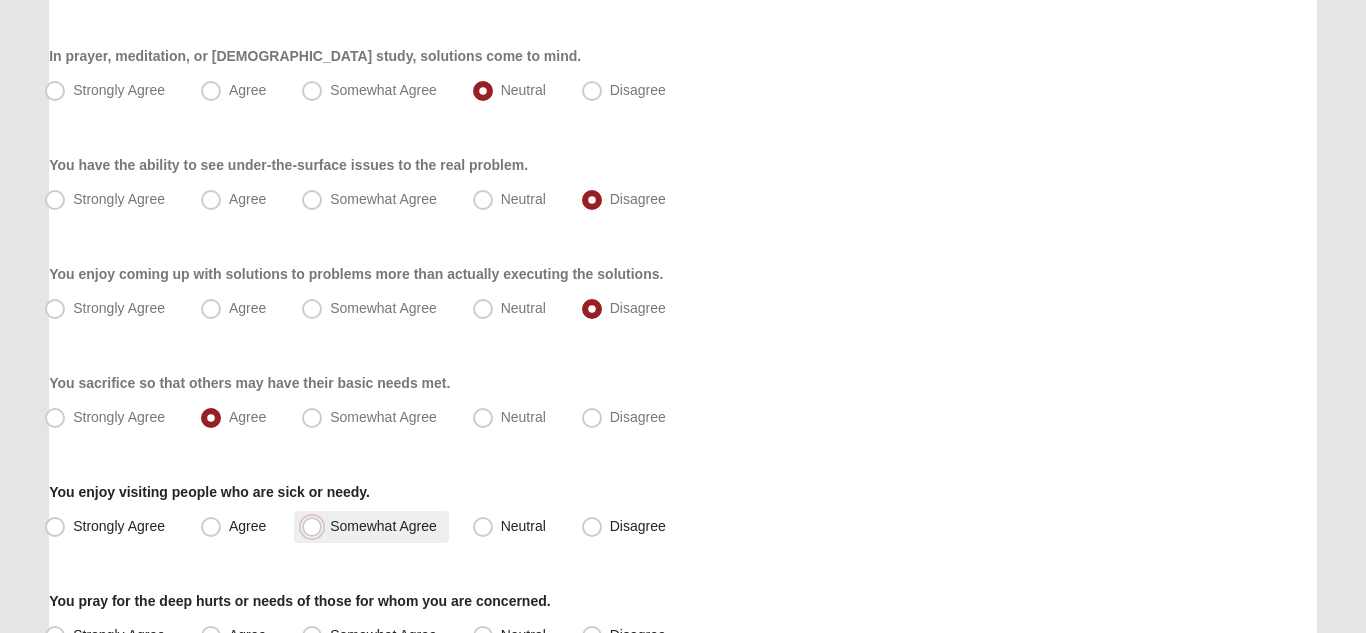 click on "Somewhat Agree" at bounding box center [316, 526] 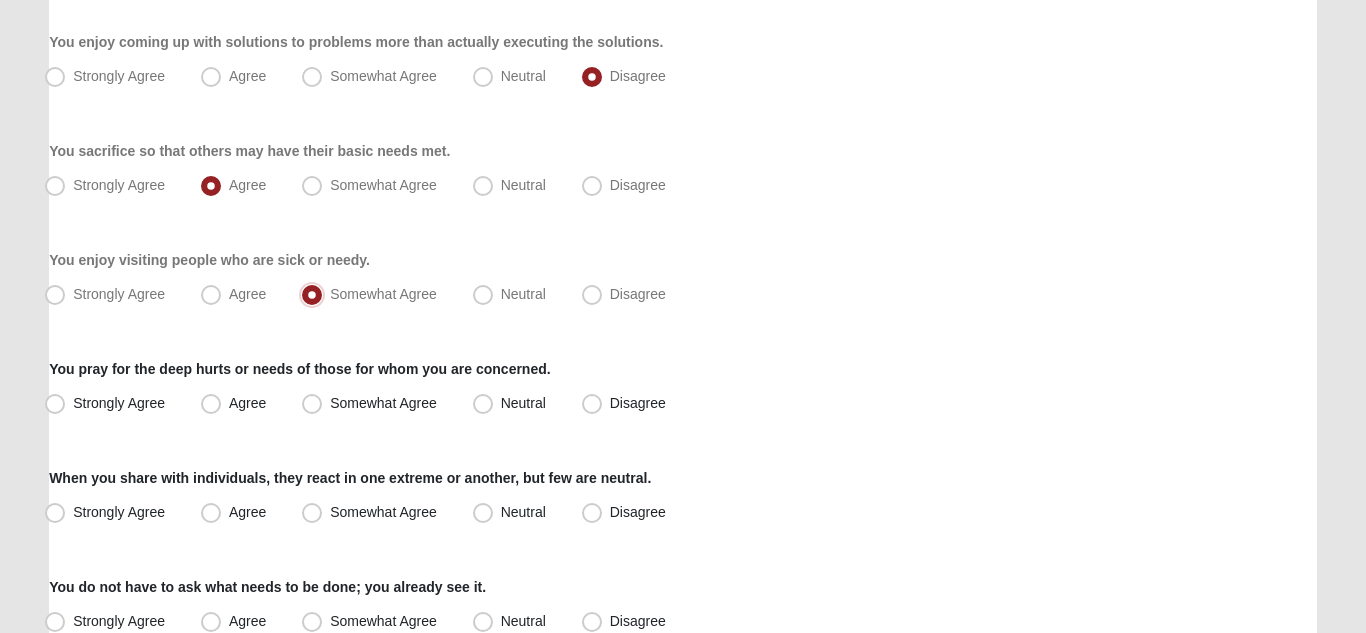 scroll, scrollTop: 915, scrollLeft: 0, axis: vertical 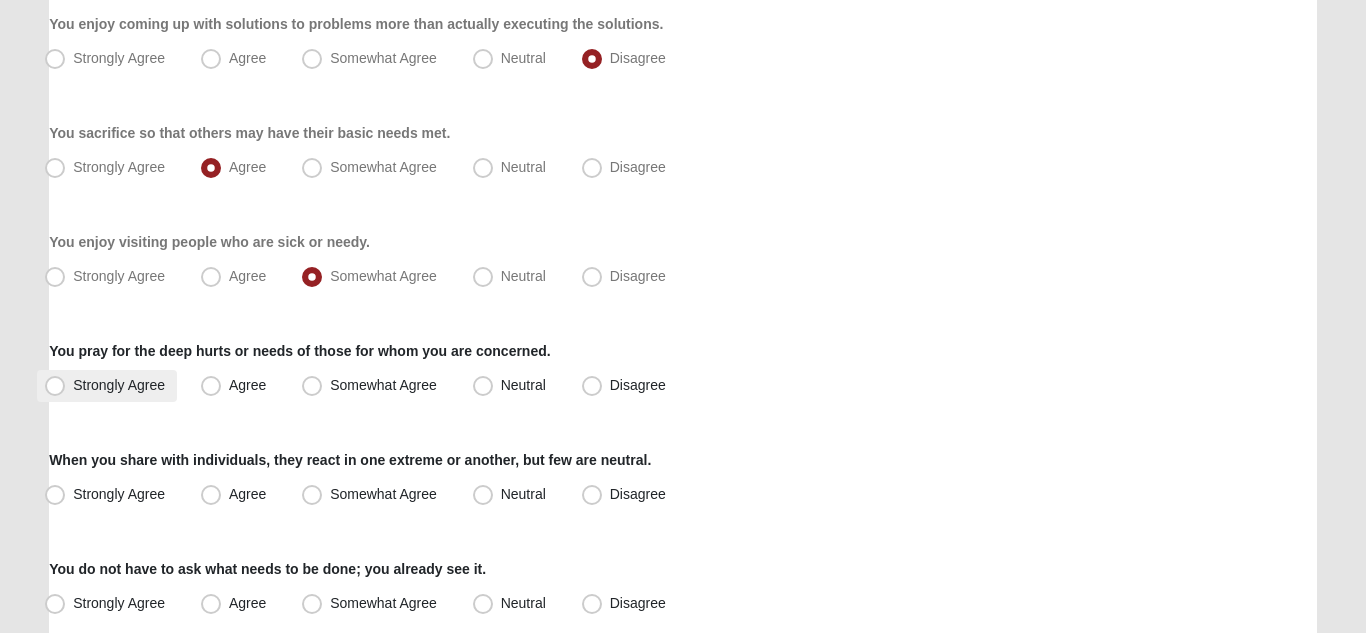 click on "Strongly Agree" at bounding box center [119, 385] 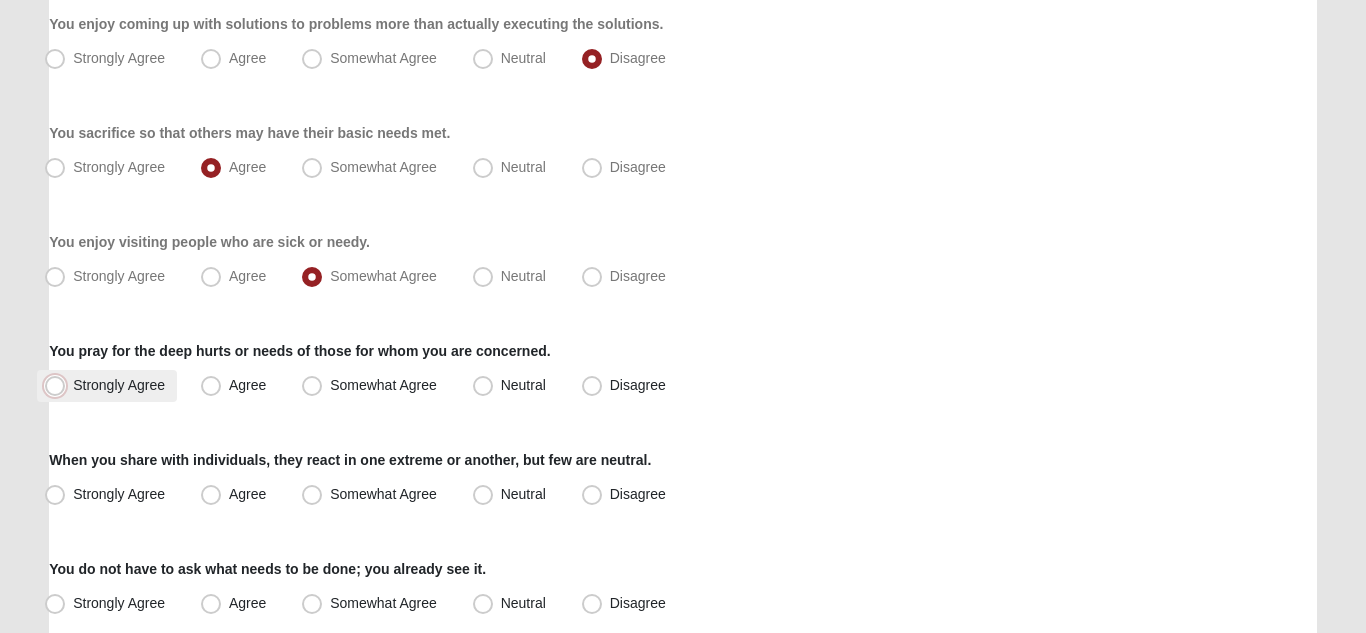 click on "Strongly Agree" at bounding box center [59, 385] 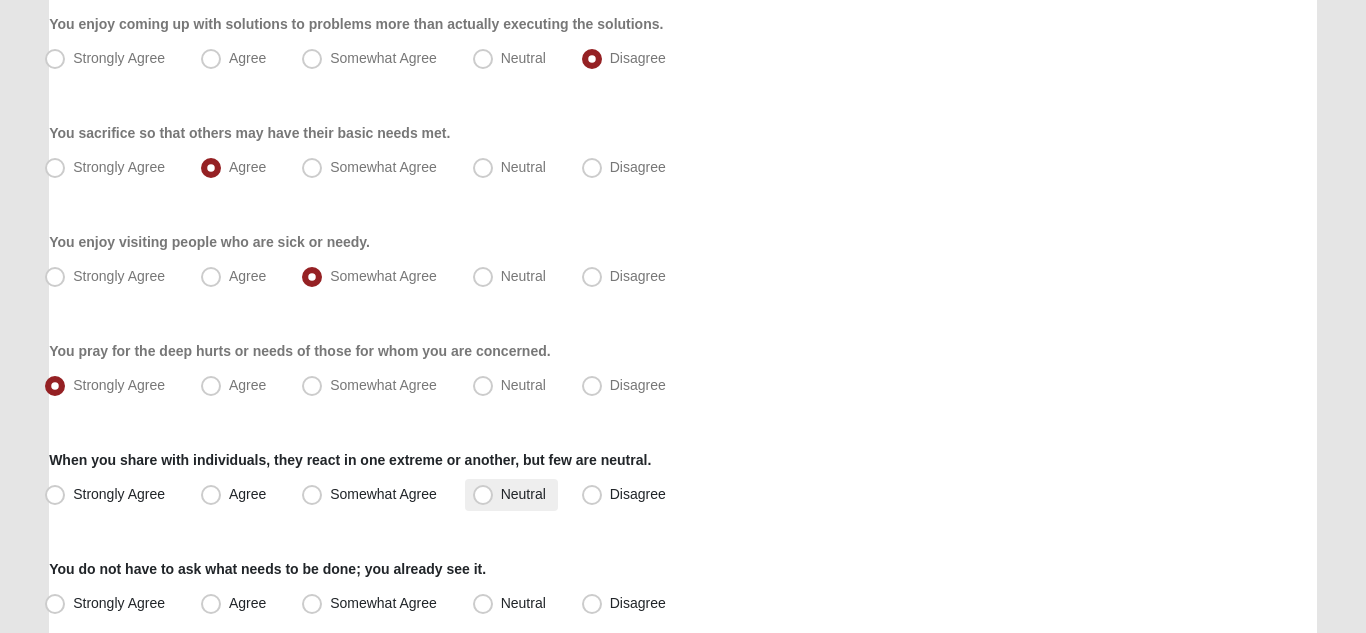 click on "Neutral" at bounding box center (523, 494) 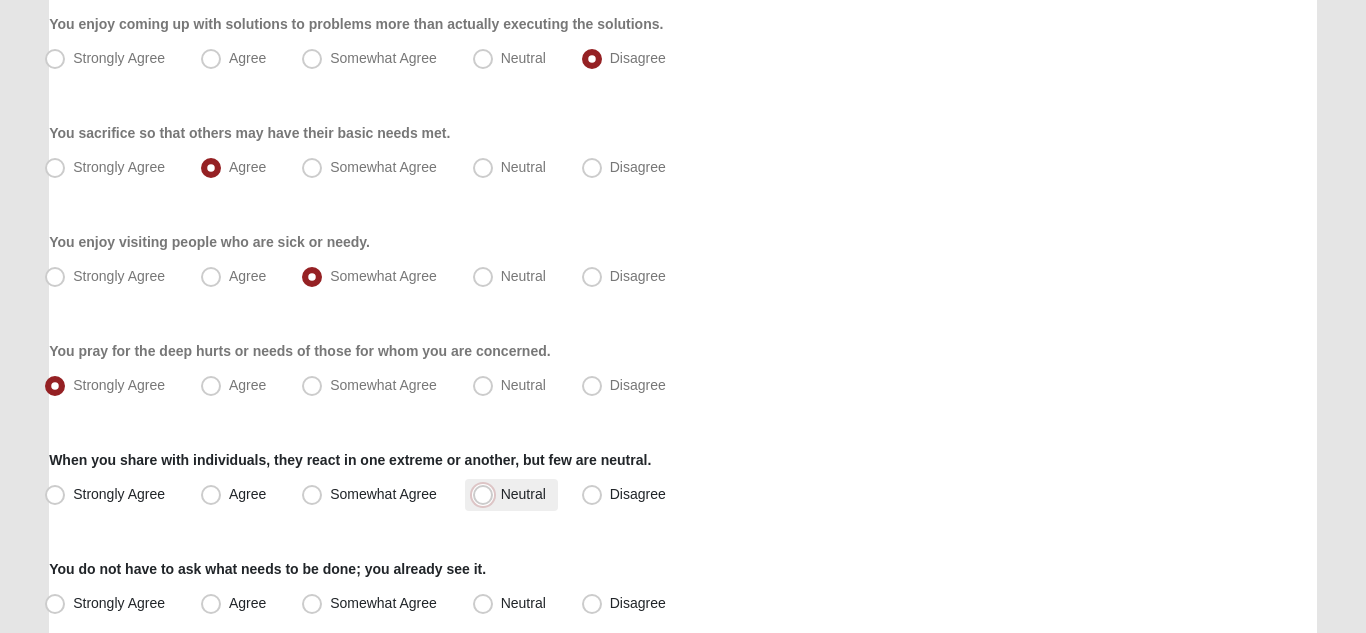 click on "Neutral" at bounding box center (487, 494) 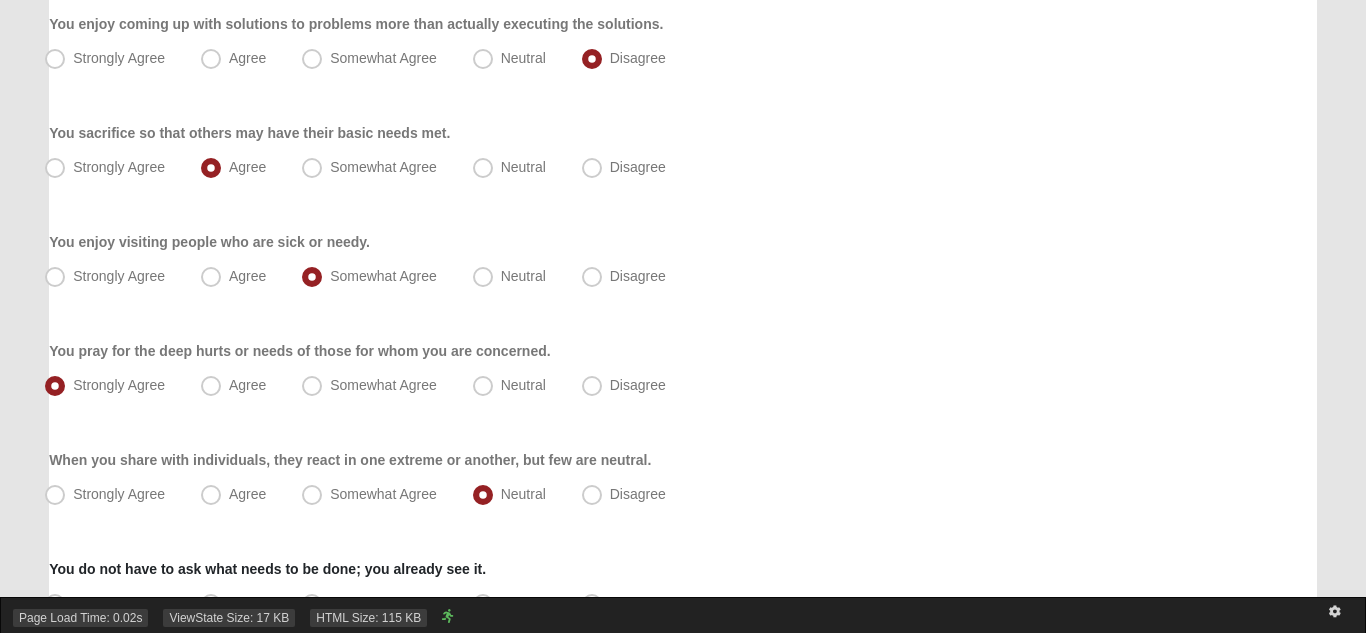 click on "Page Load Time: 0.02s  ViewState Size: 17 KB   HTML Size: 115 KB" at bounding box center [683, 615] 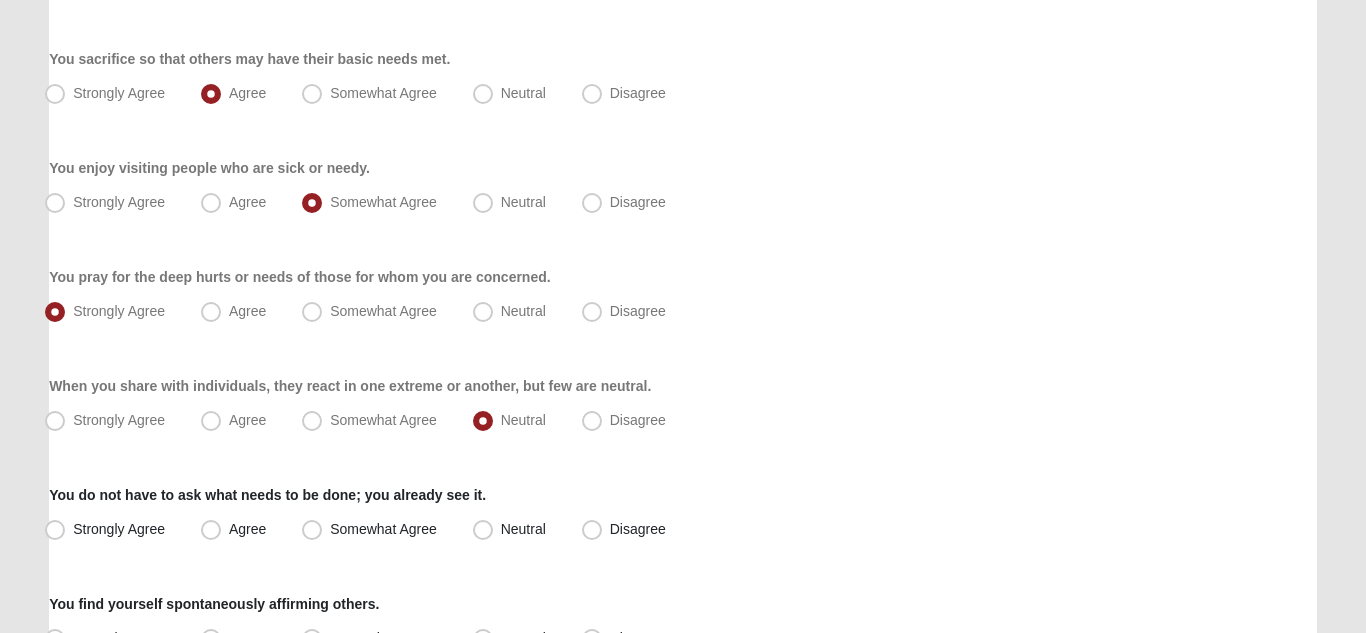 scroll, scrollTop: 1106, scrollLeft: 0, axis: vertical 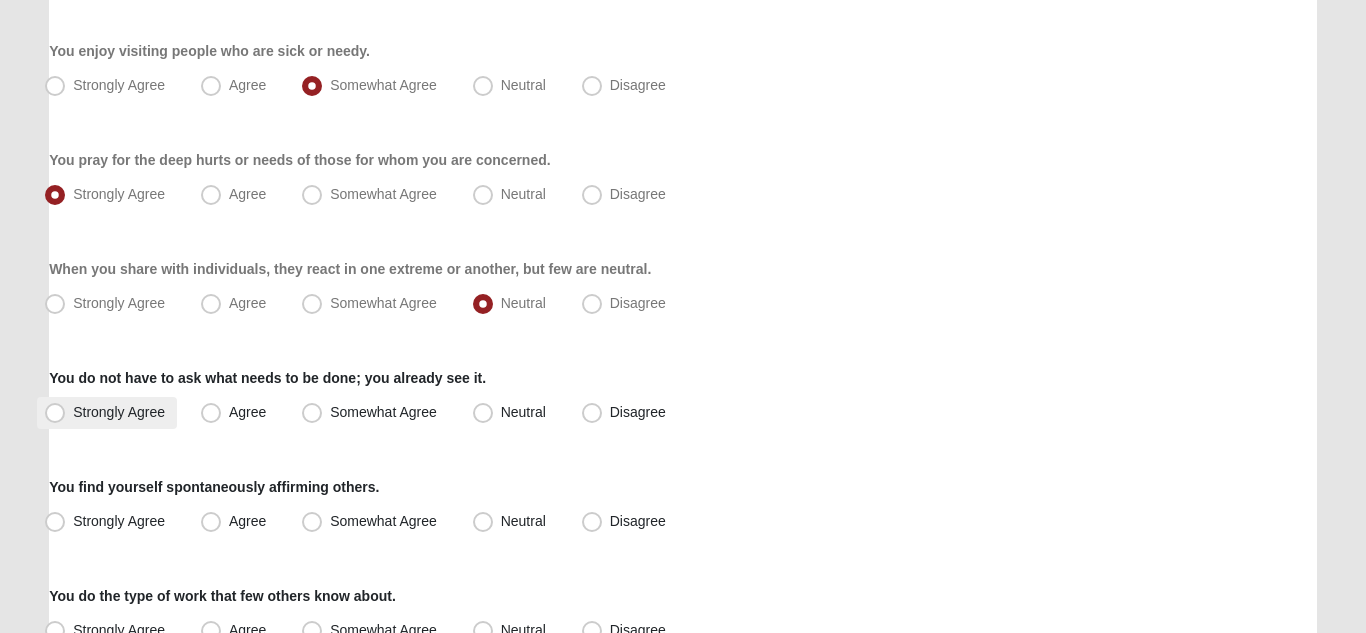 click on "Strongly Agree" at bounding box center [119, 412] 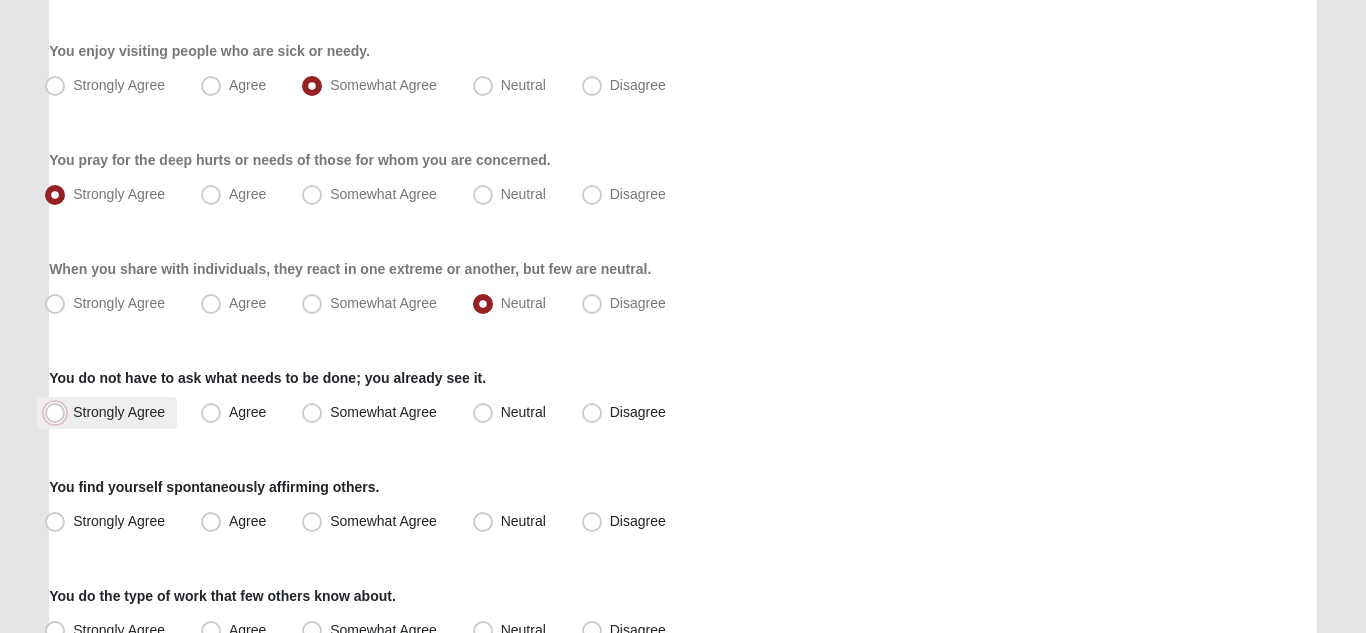 click on "Strongly Agree" at bounding box center (59, 412) 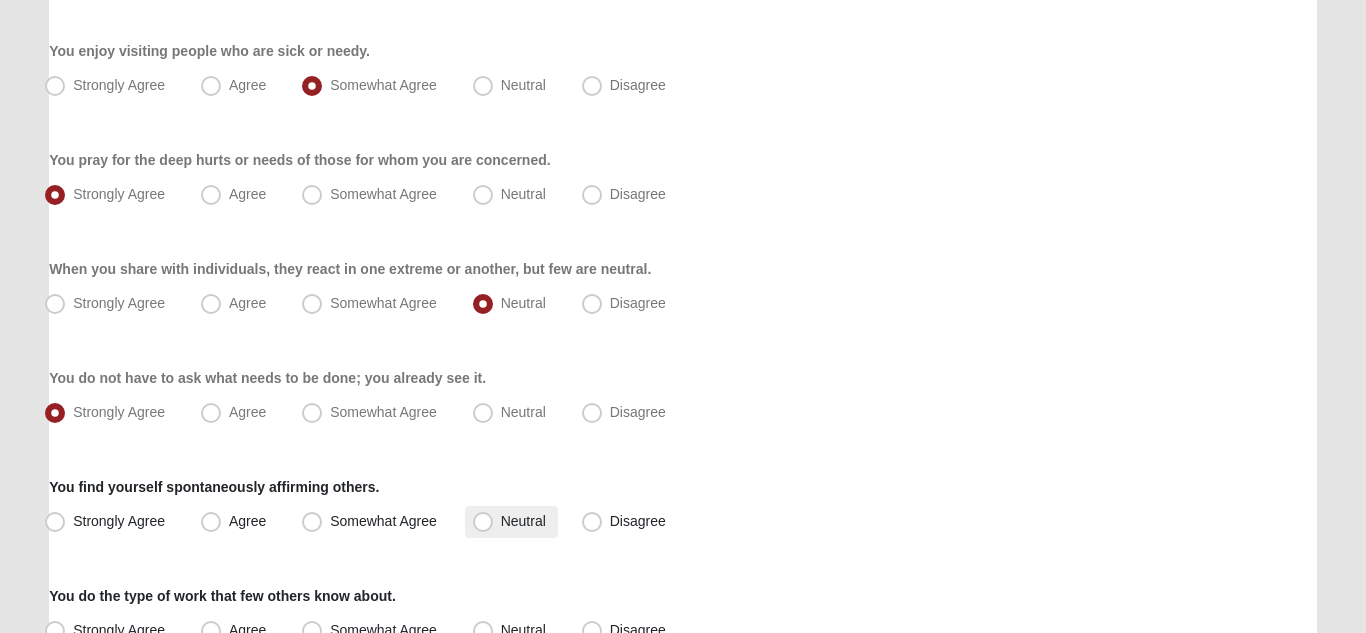 click on "Neutral" at bounding box center [523, 521] 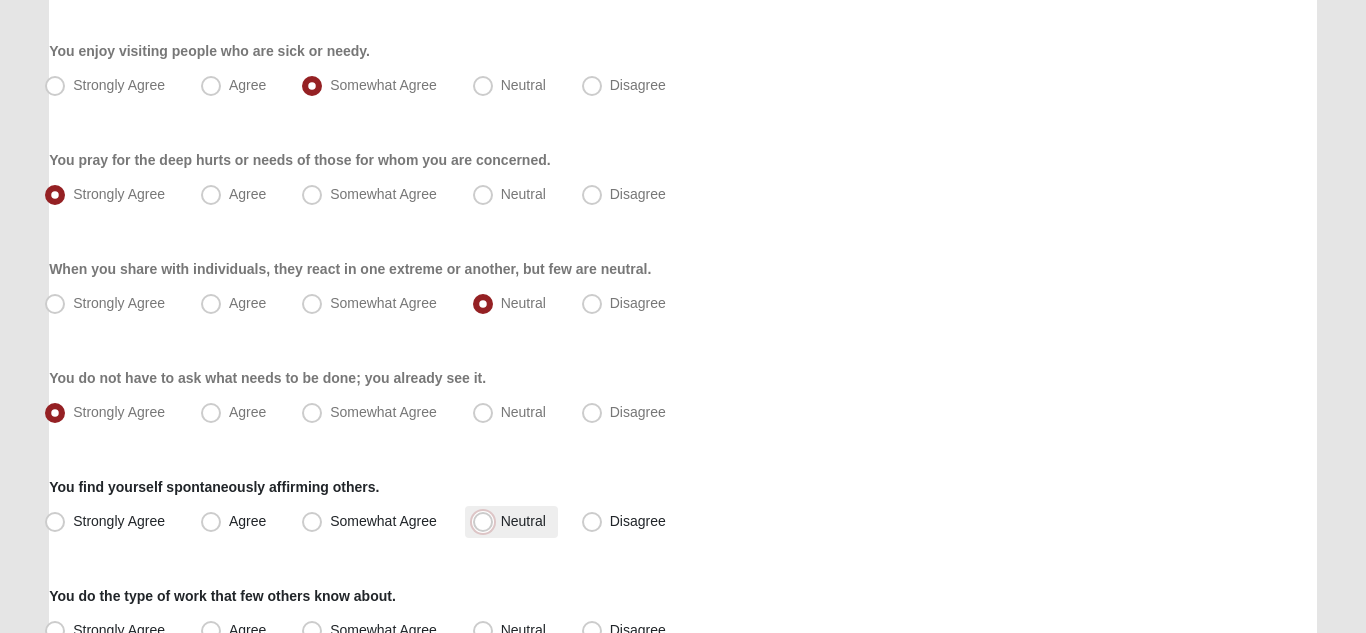 click on "Neutral" at bounding box center (487, 521) 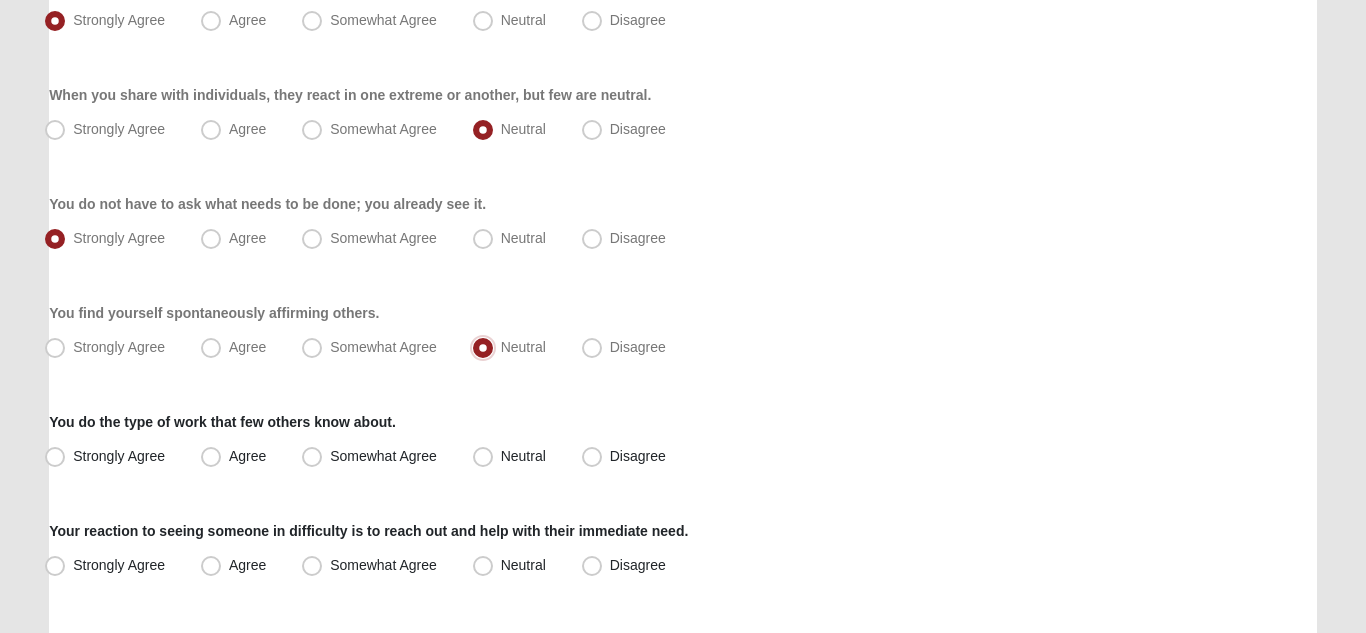 scroll, scrollTop: 1283, scrollLeft: 0, axis: vertical 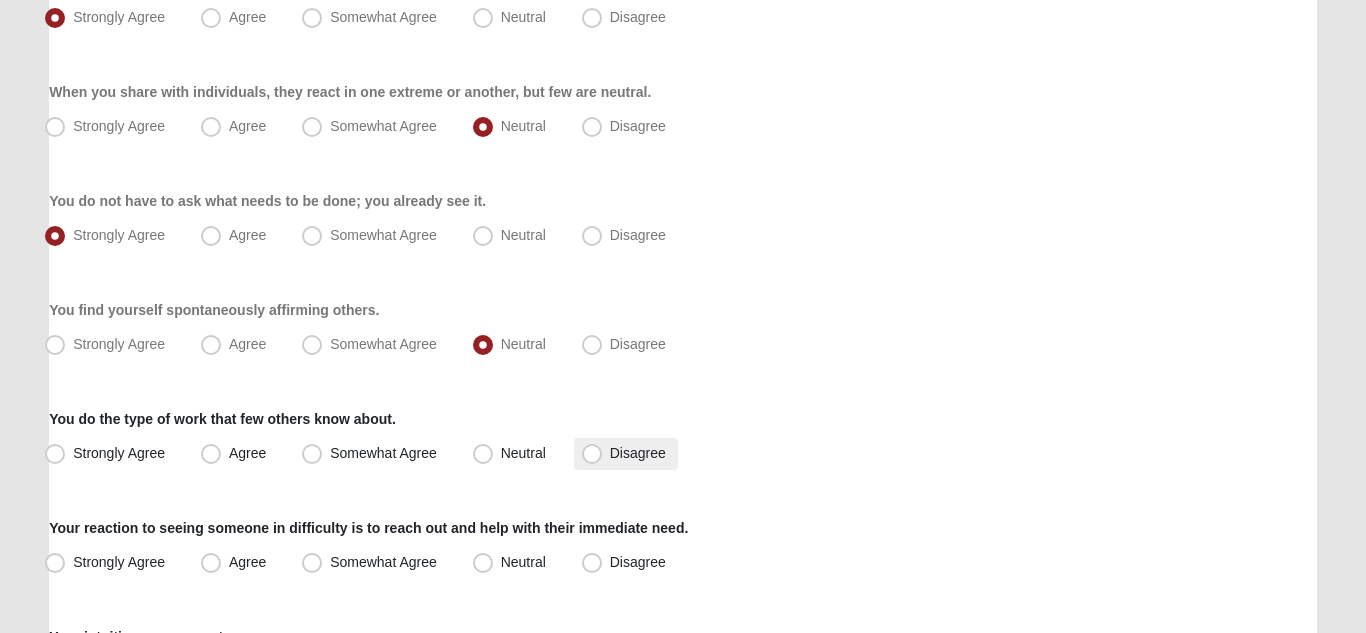 click on "Disagree" at bounding box center [638, 453] 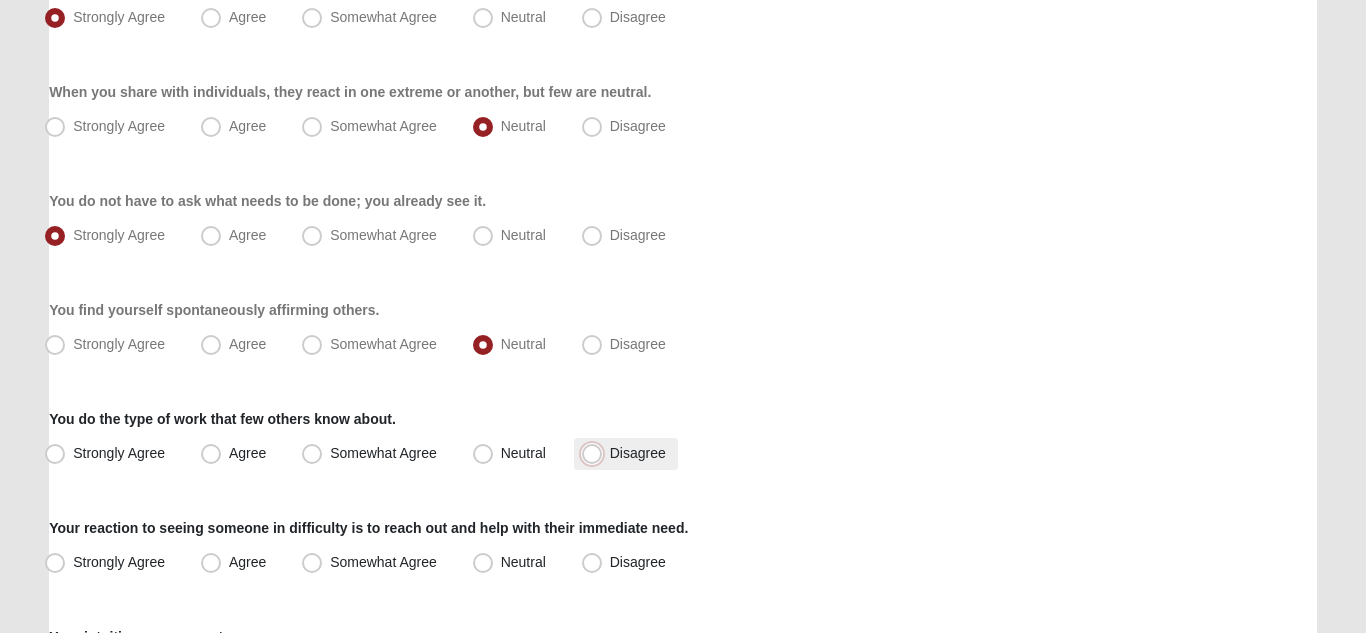click on "Disagree" at bounding box center [596, 453] 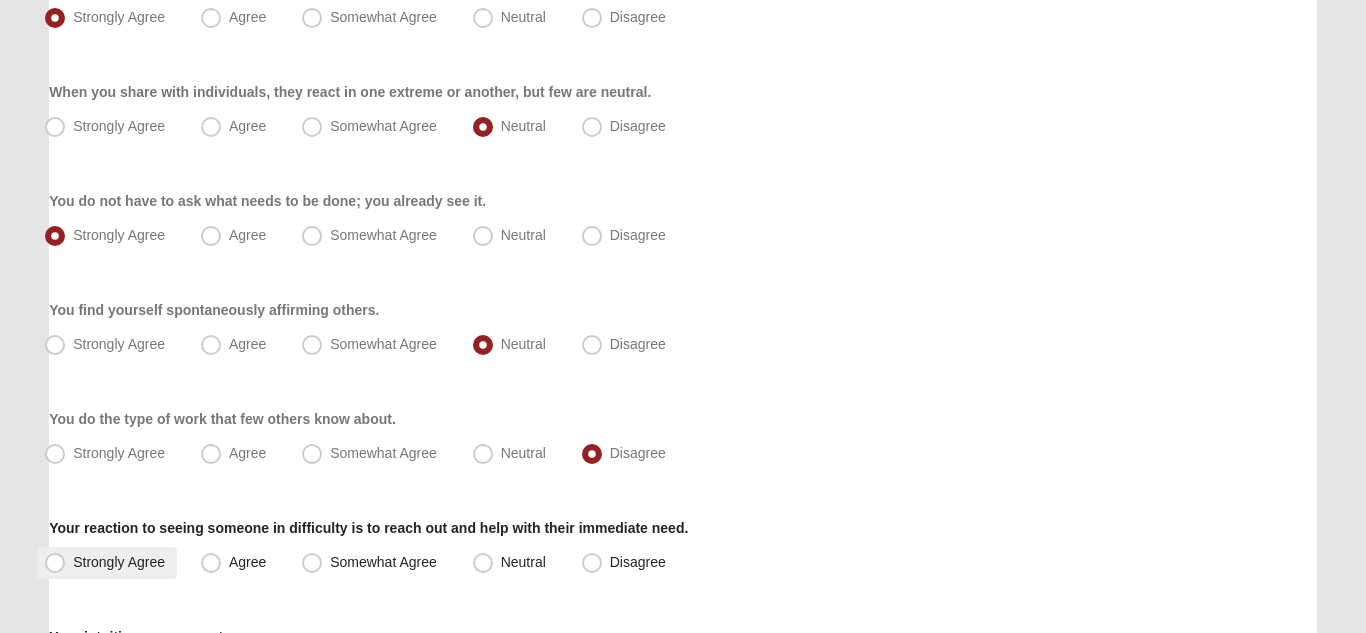 click on "Strongly Agree" at bounding box center [119, 562] 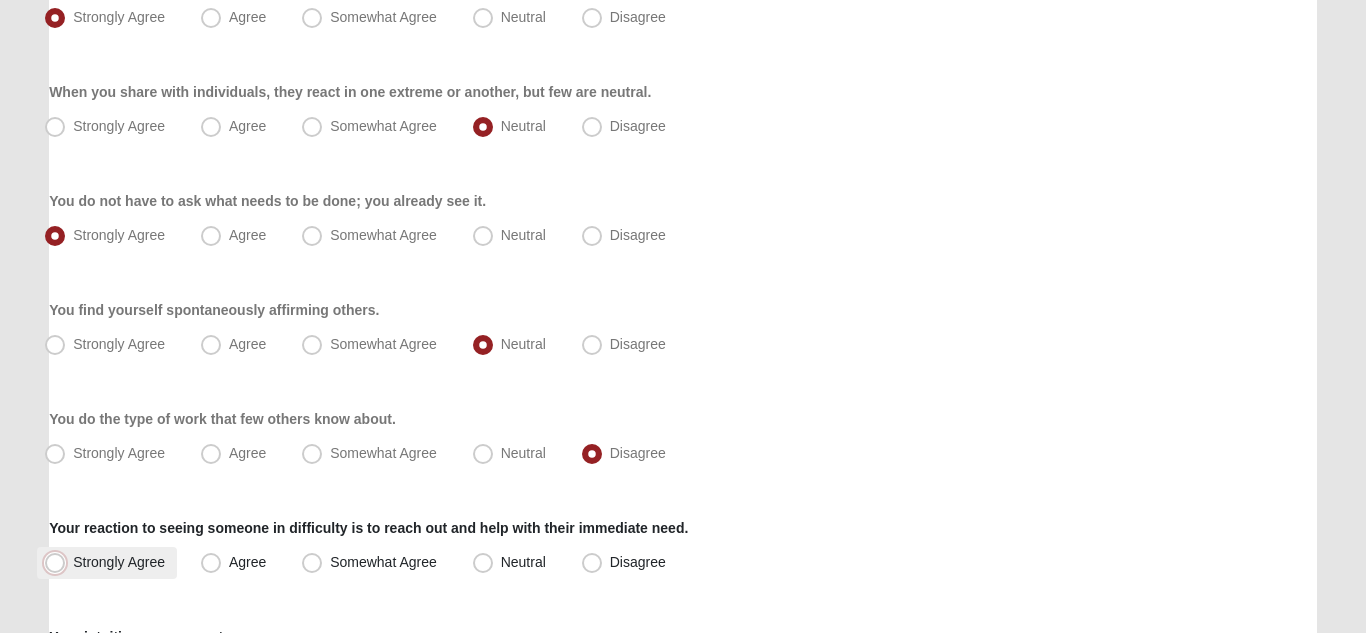 click on "Strongly Agree" at bounding box center [59, 562] 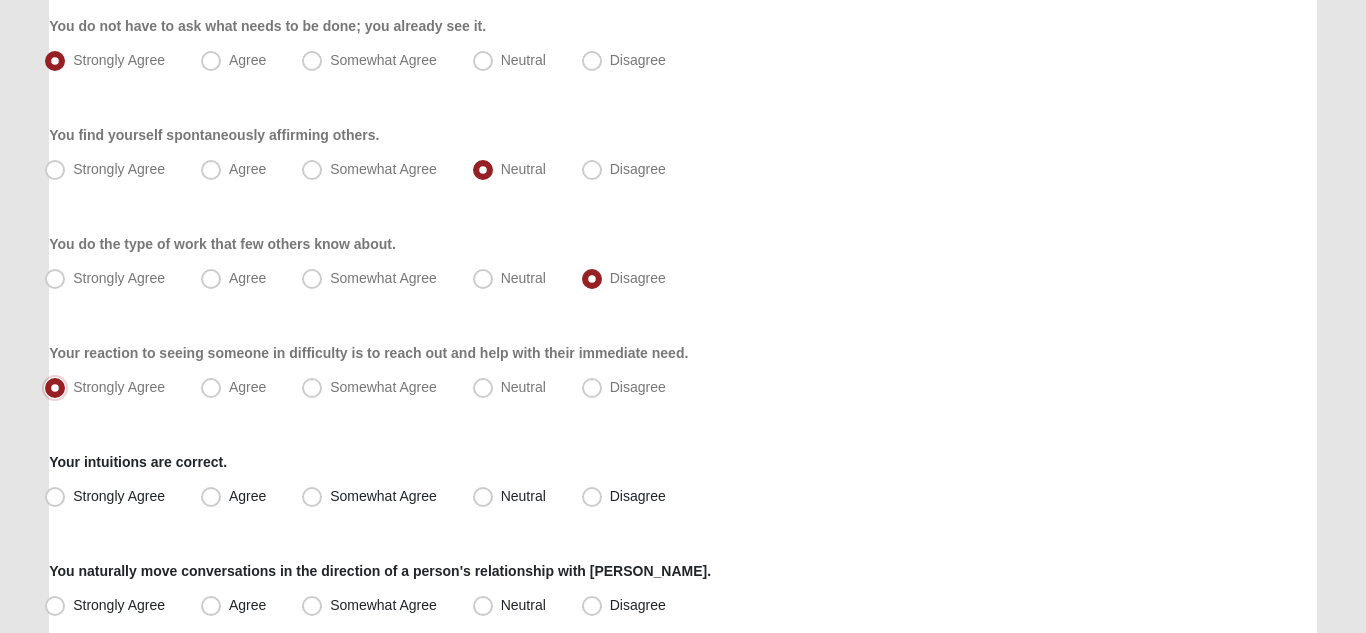 scroll, scrollTop: 1469, scrollLeft: 0, axis: vertical 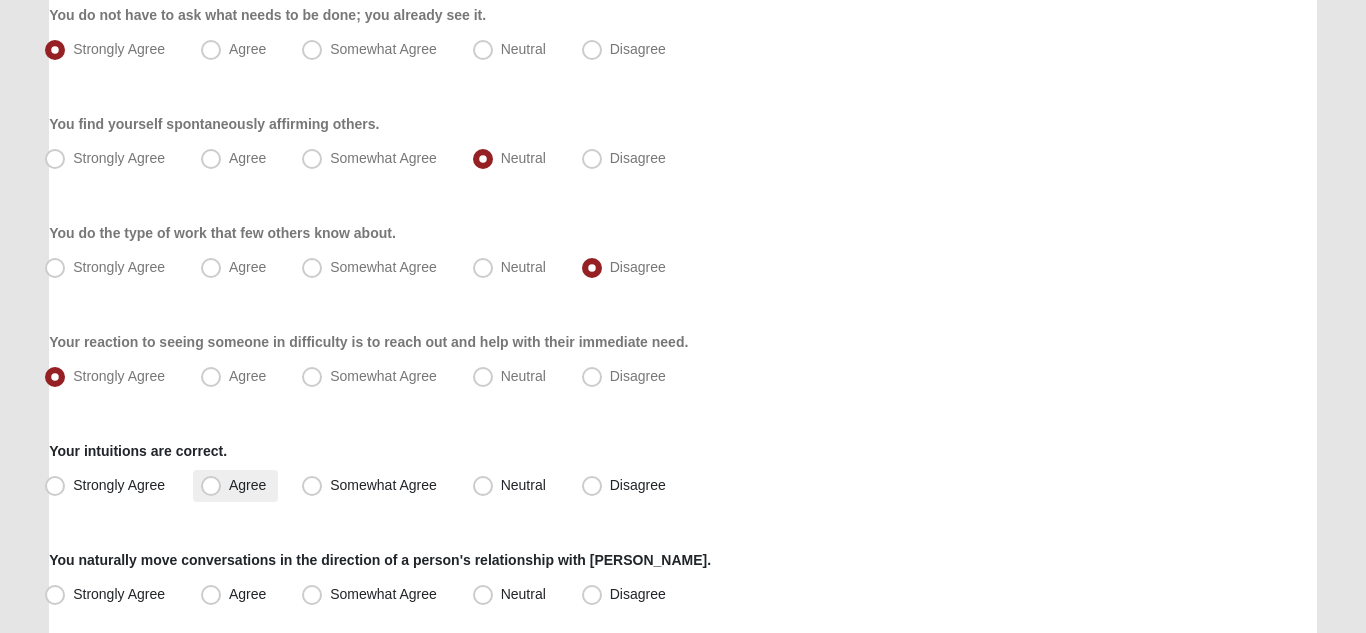 click on "Agree" at bounding box center [235, 486] 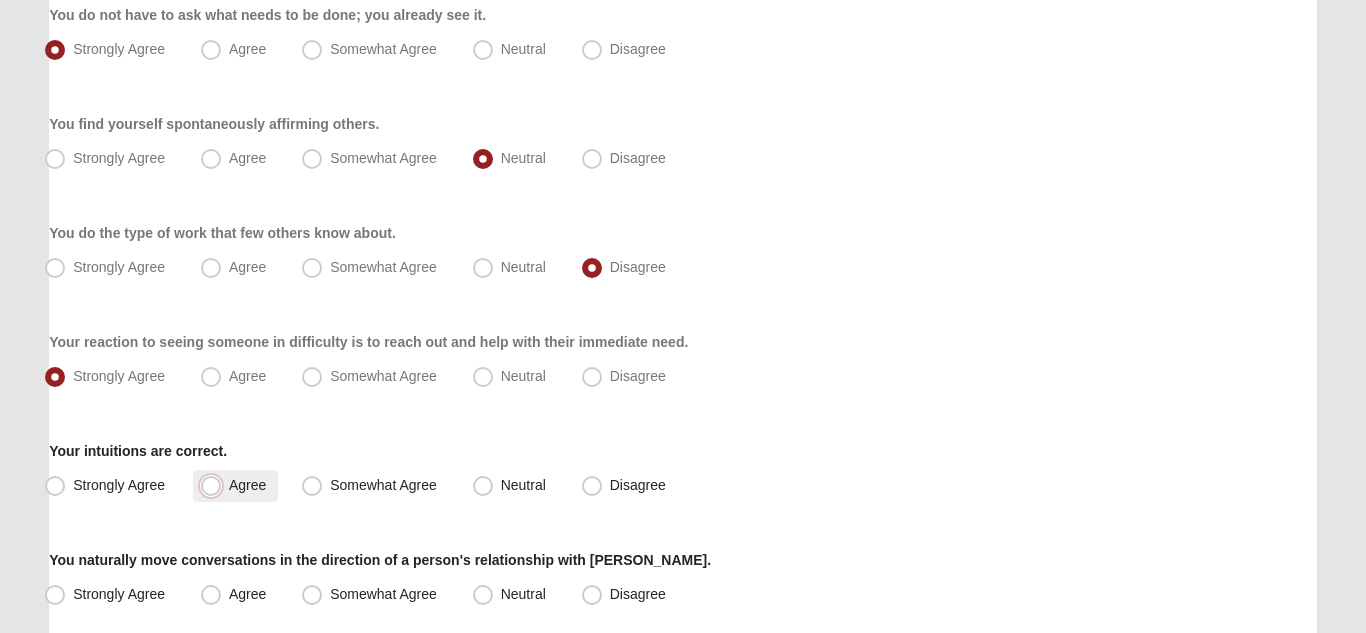 click on "Agree" at bounding box center (215, 485) 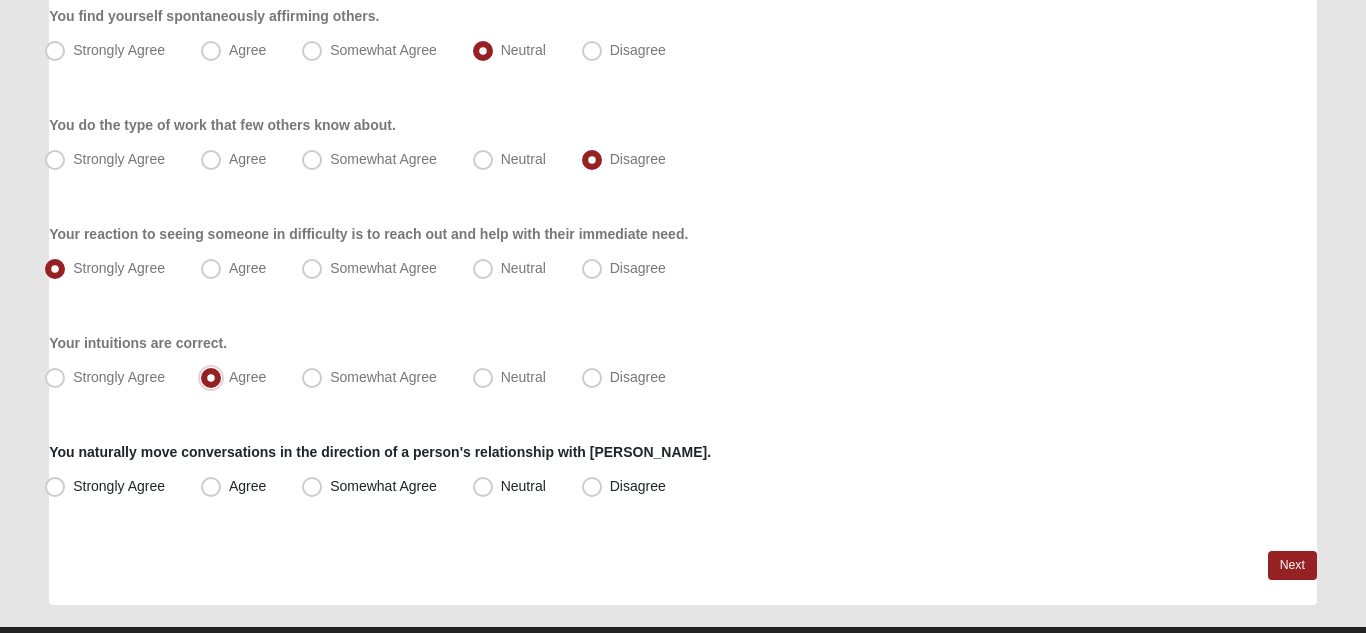 scroll, scrollTop: 1622, scrollLeft: 0, axis: vertical 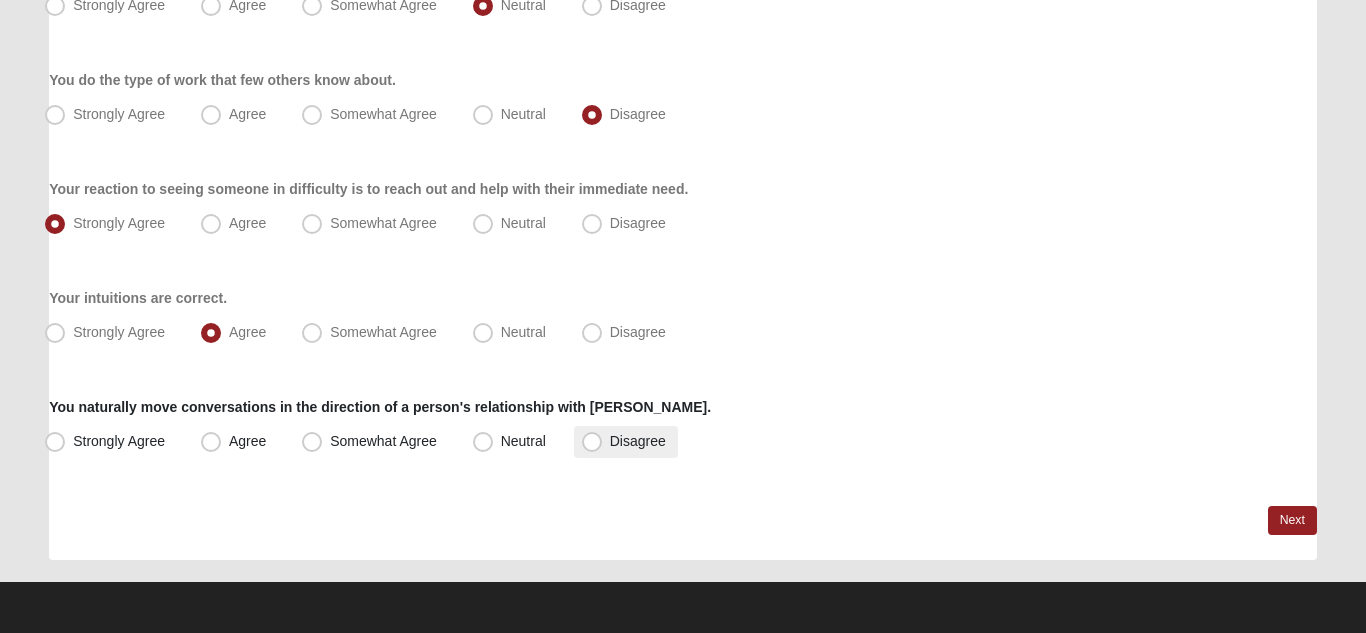 click on "Disagree" at bounding box center (638, 441) 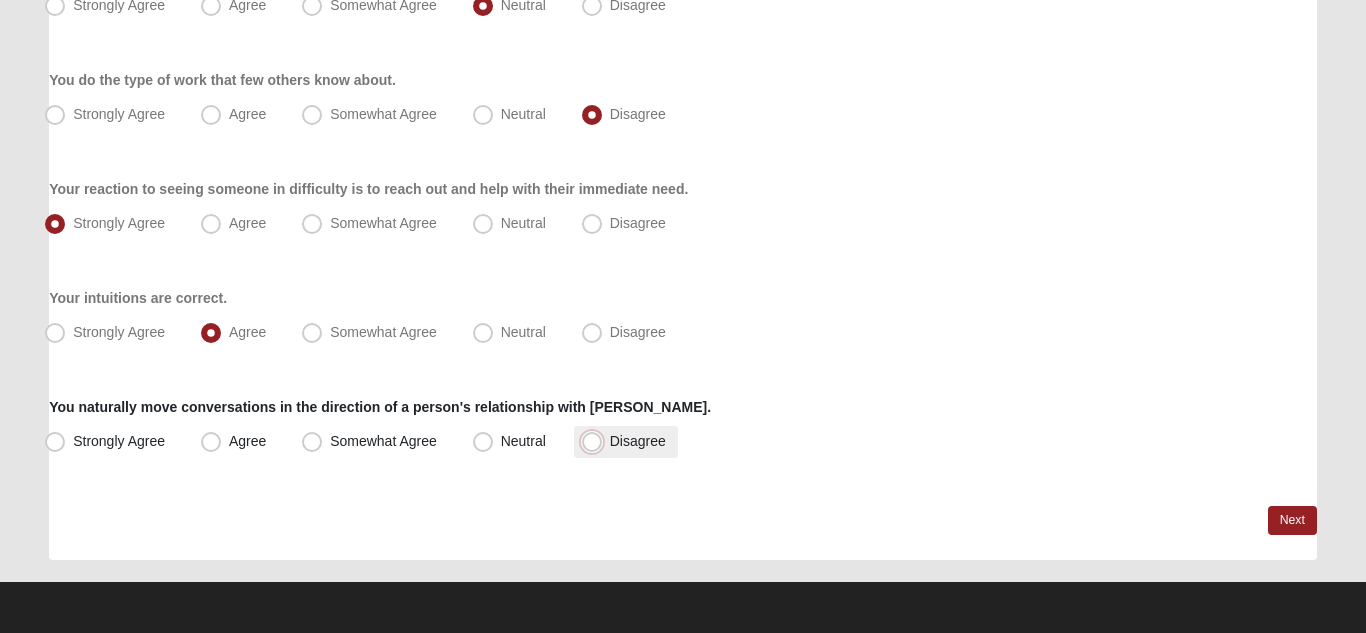 click on "Disagree" at bounding box center [596, 441] 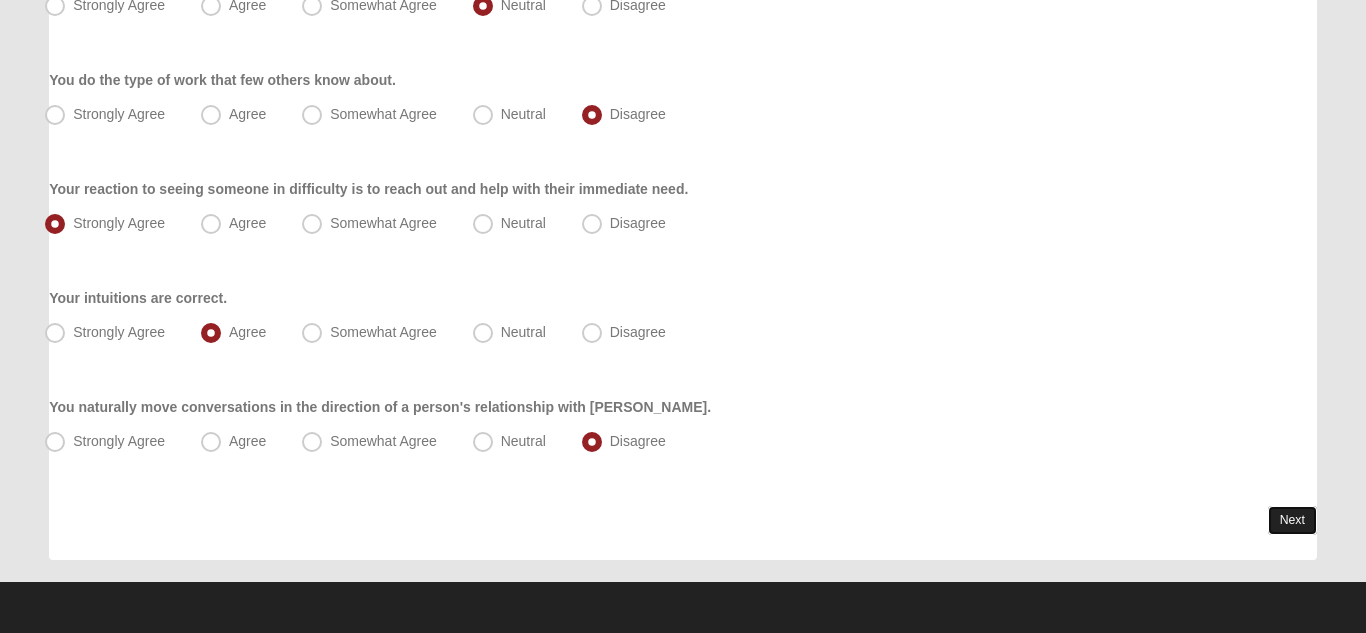 click on "Next" at bounding box center (1292, 520) 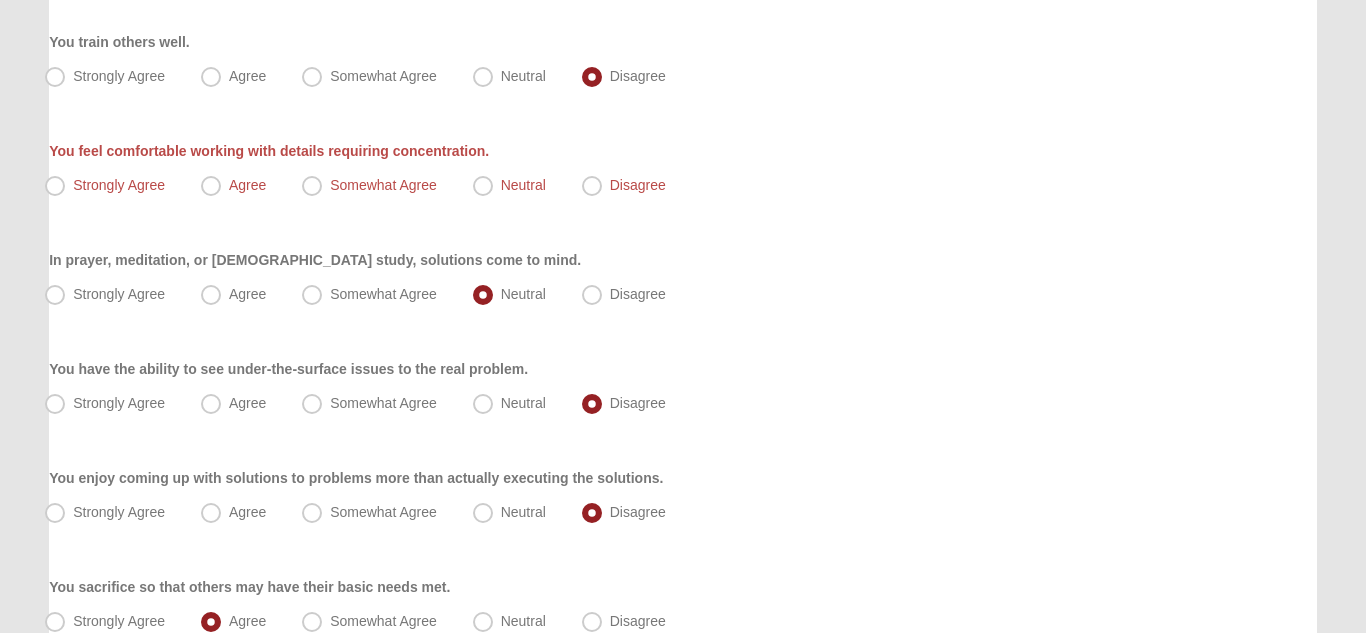 scroll, scrollTop: 384, scrollLeft: 0, axis: vertical 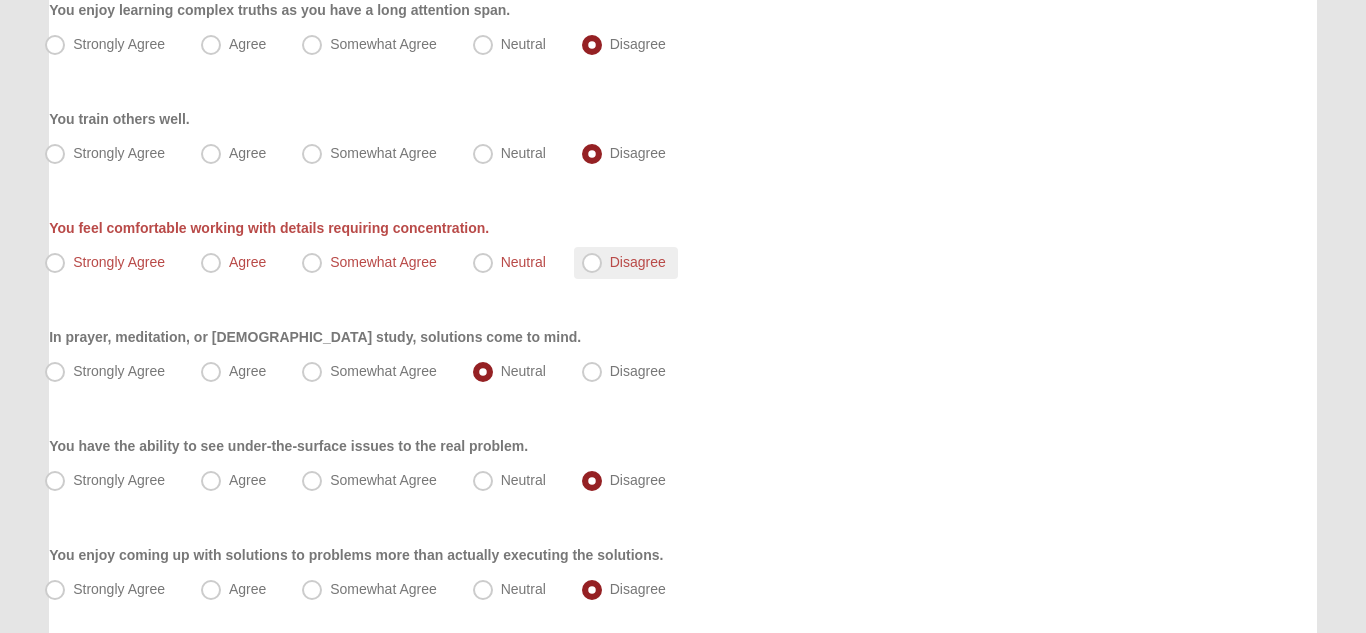 click on "Disagree" at bounding box center (638, 262) 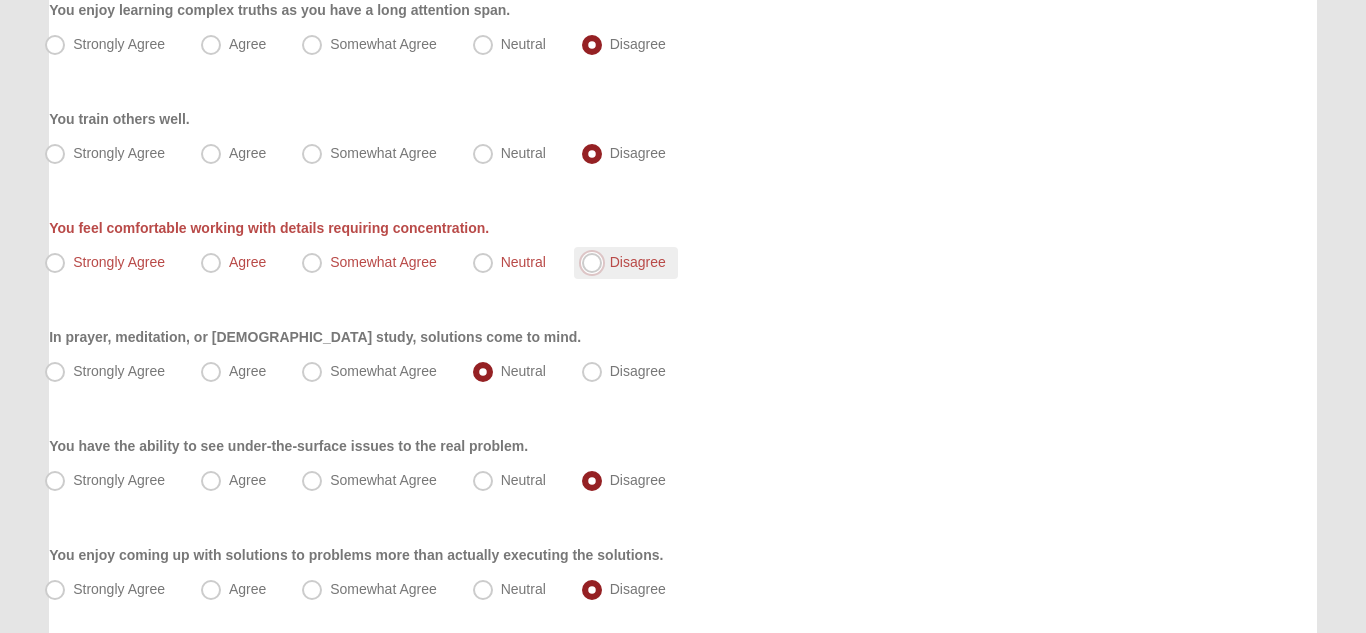 click on "Disagree" at bounding box center (596, 262) 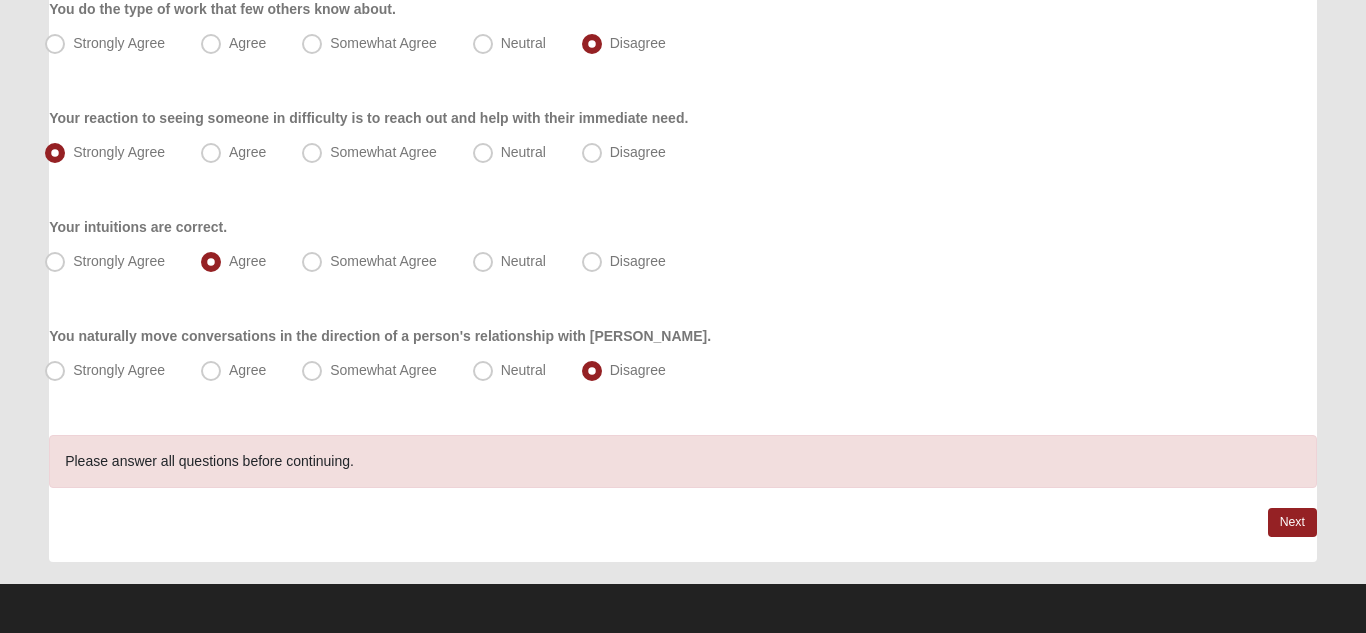 scroll, scrollTop: 1695, scrollLeft: 0, axis: vertical 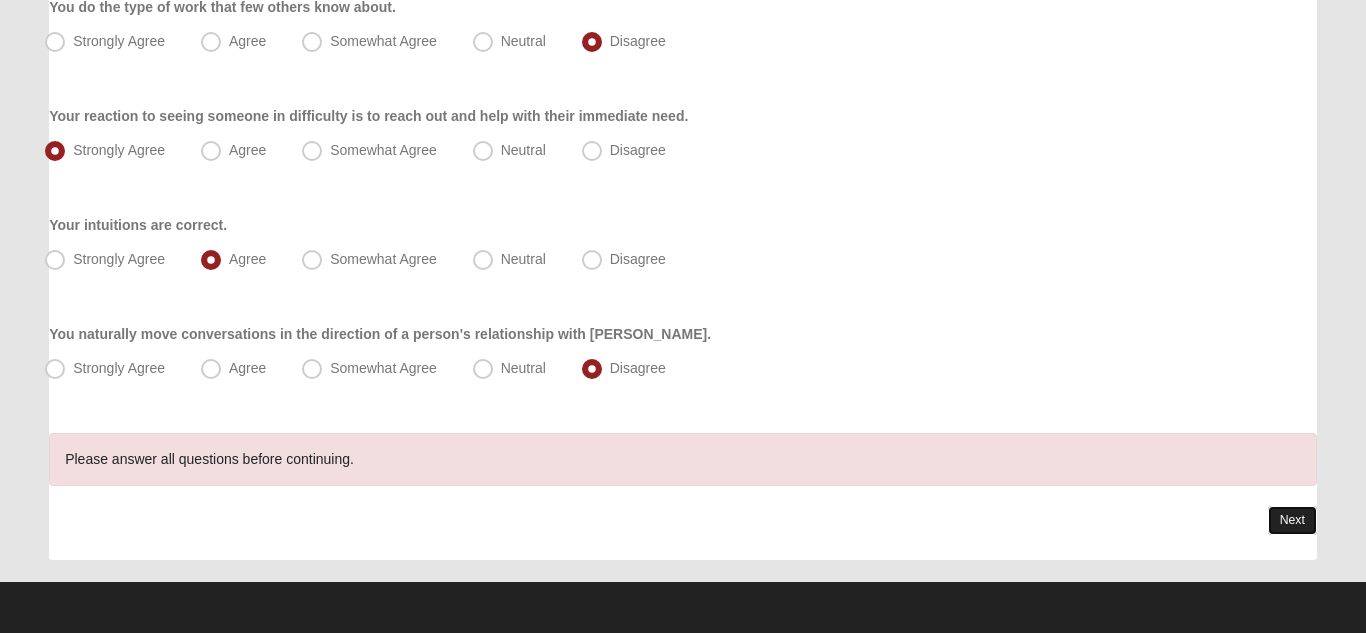 click on "Next" at bounding box center [1292, 520] 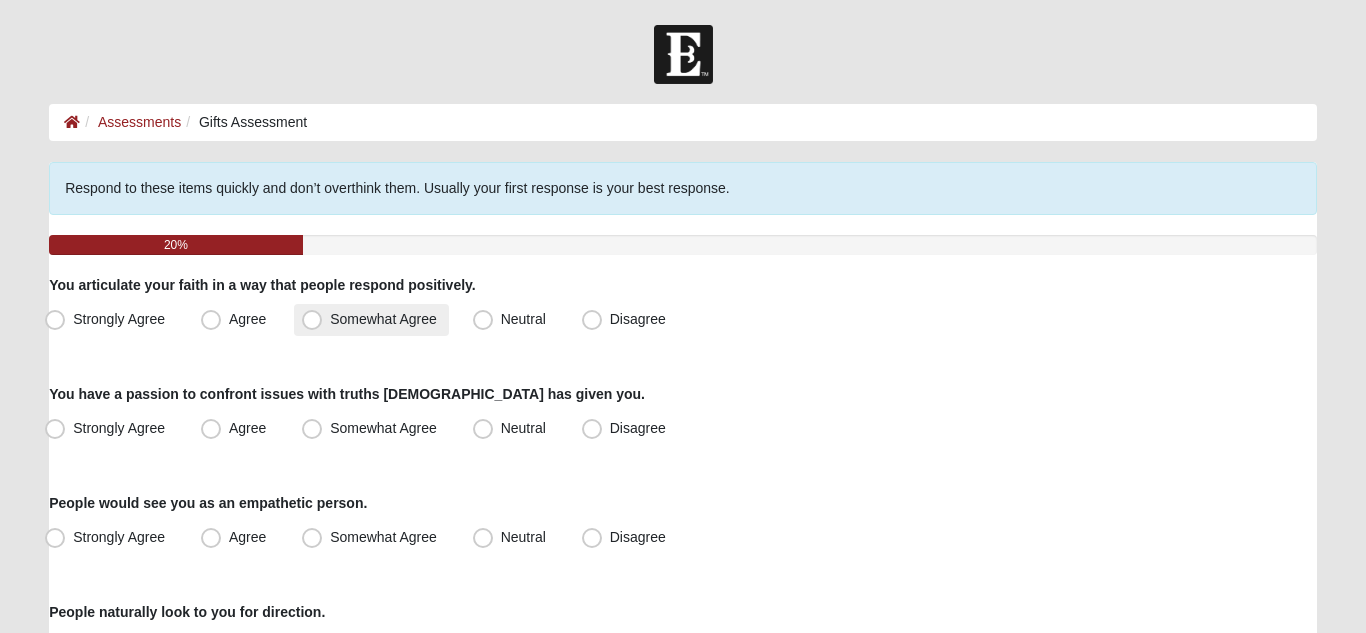 click on "Somewhat Agree" at bounding box center (383, 319) 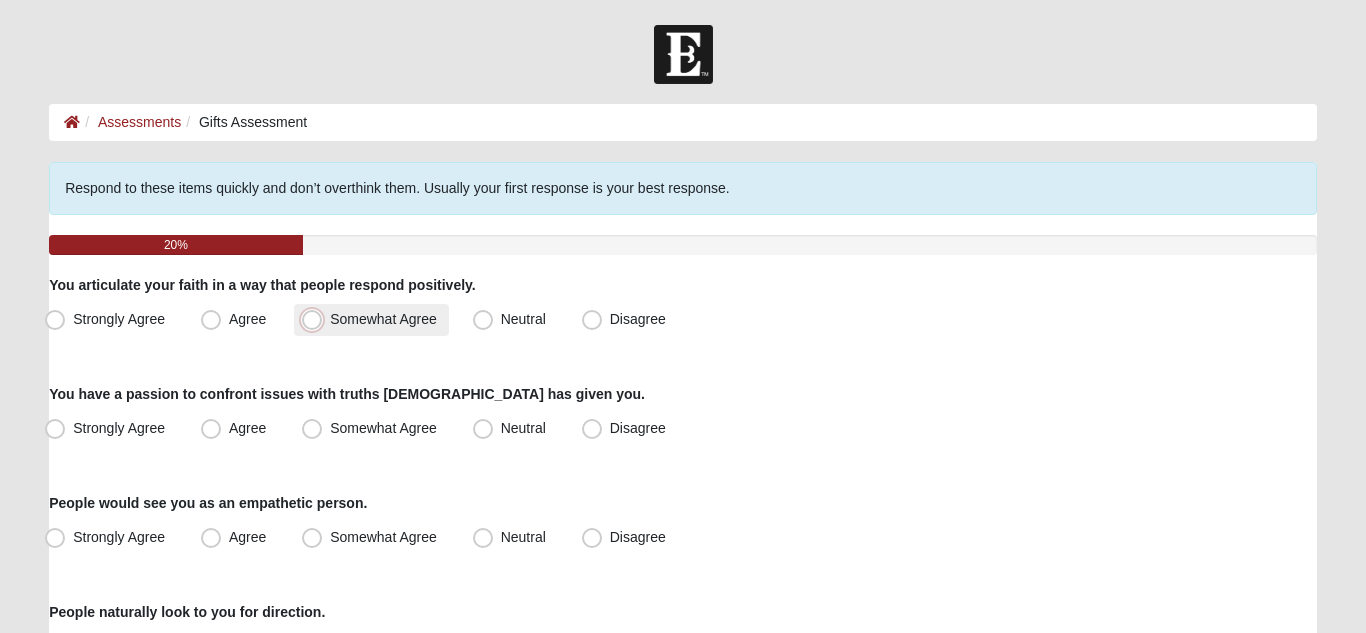 click on "Somewhat Agree" at bounding box center [316, 319] 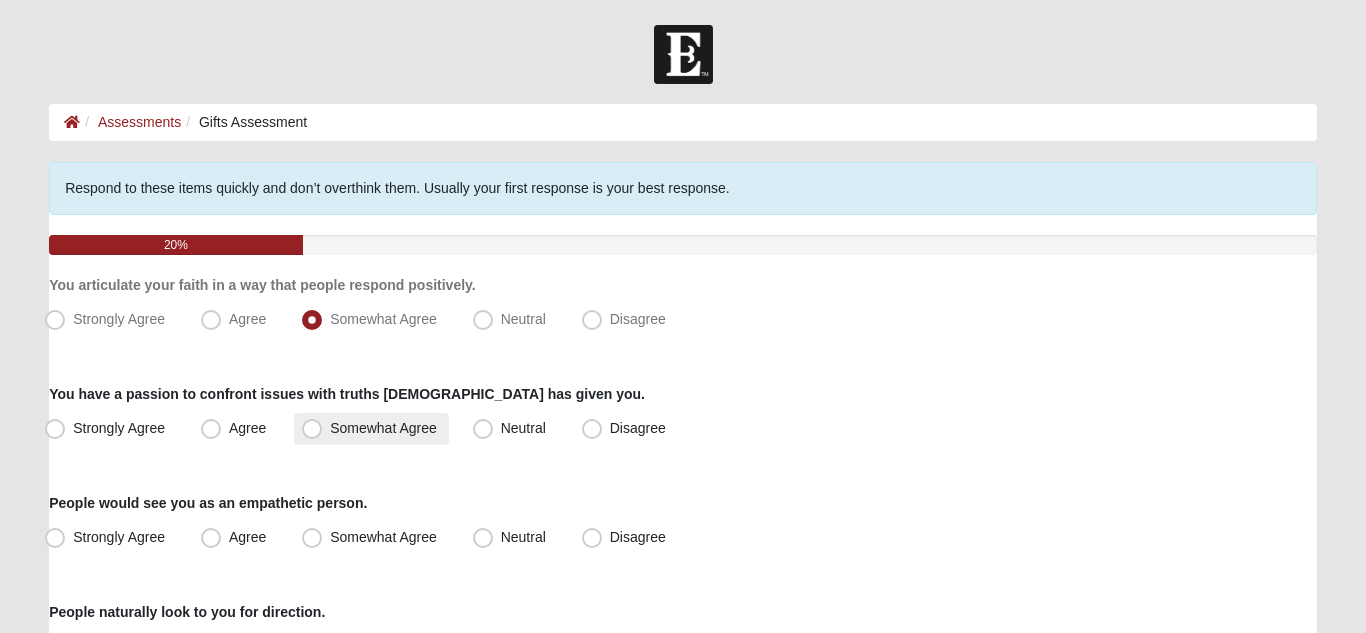 click on "Somewhat Agree" at bounding box center (371, 429) 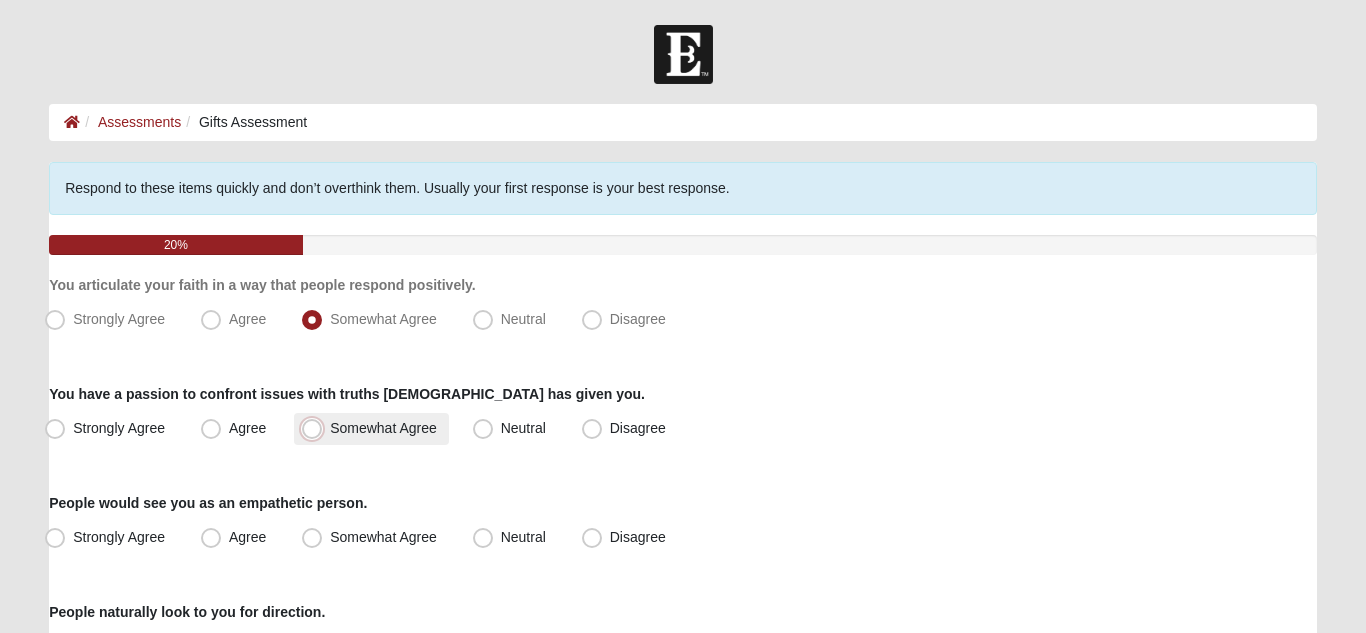 click on "Somewhat Agree" at bounding box center [316, 428] 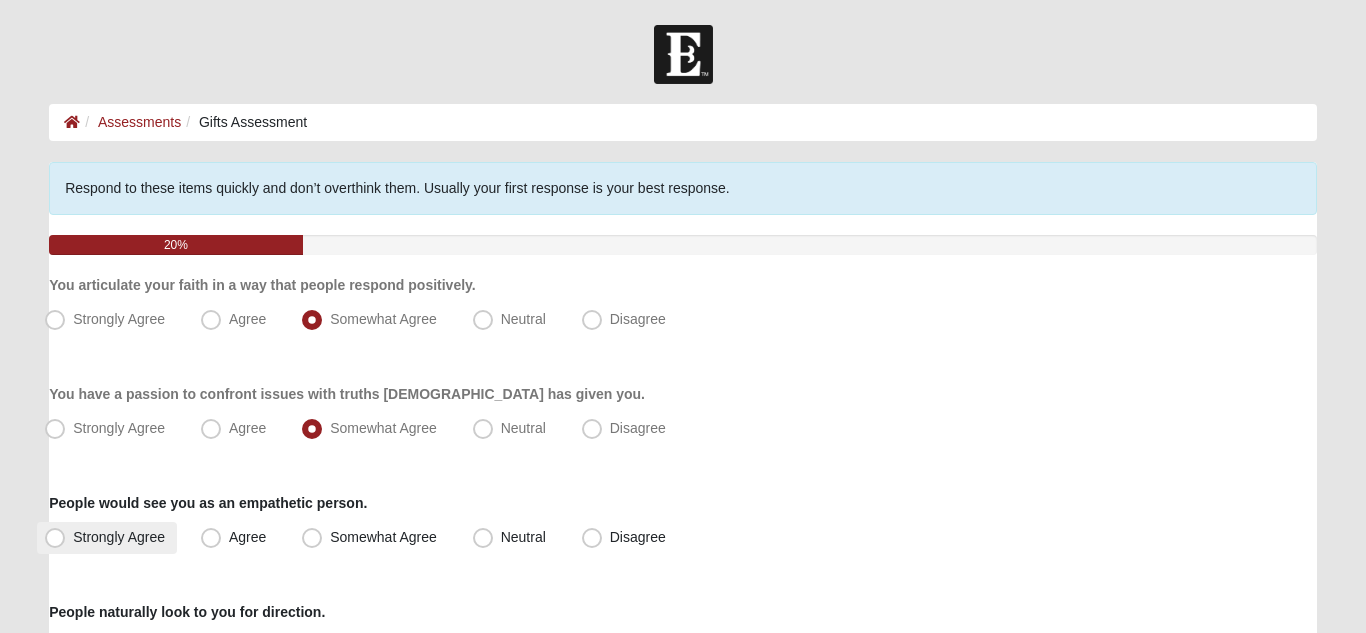 click on "Strongly Agree" at bounding box center [107, 538] 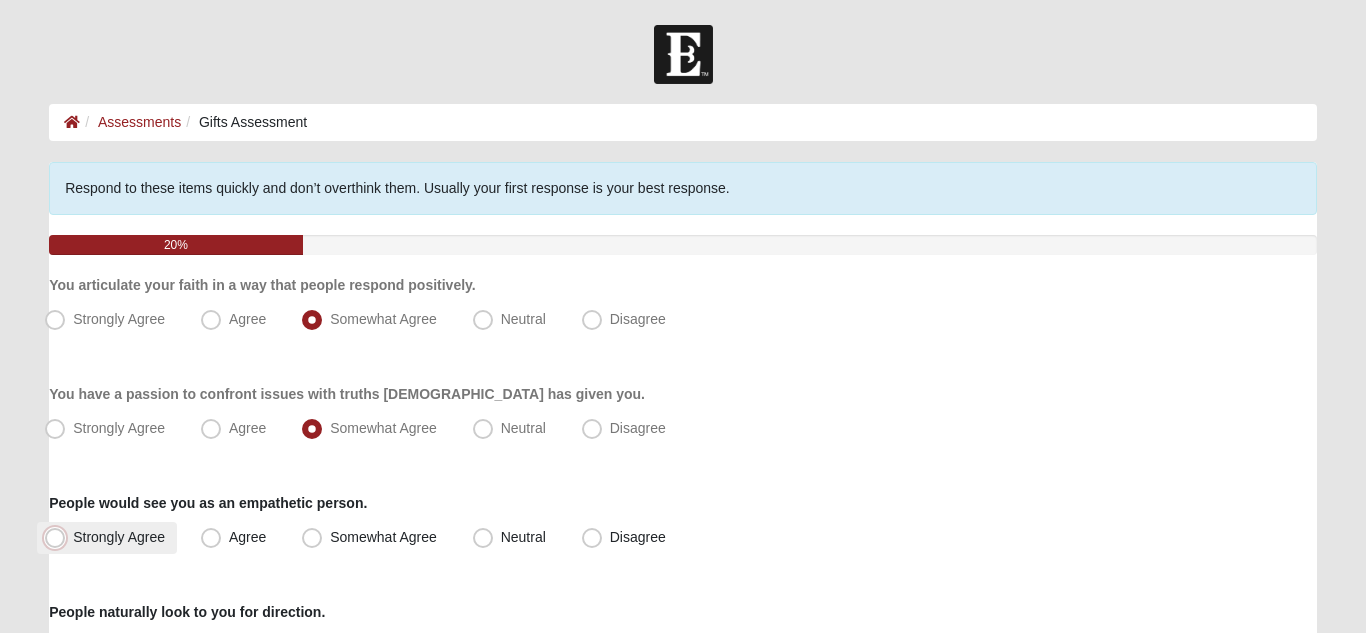 click on "Strongly Agree" at bounding box center [59, 537] 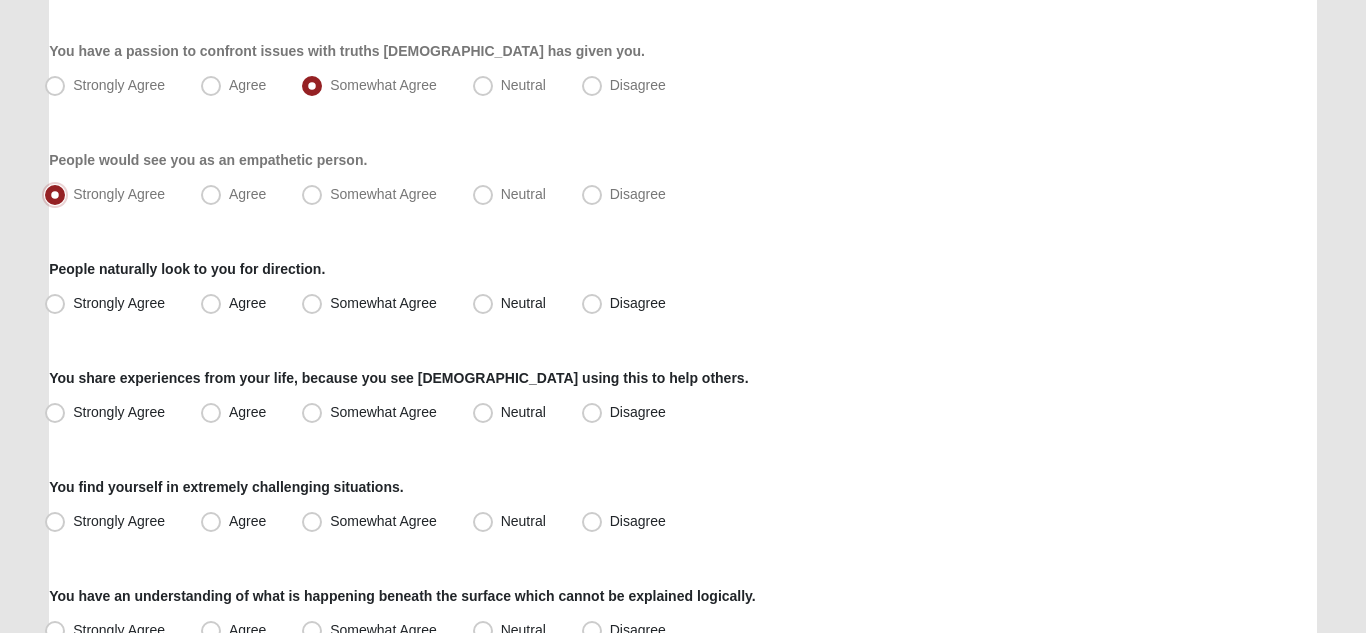 scroll, scrollTop: 347, scrollLeft: 0, axis: vertical 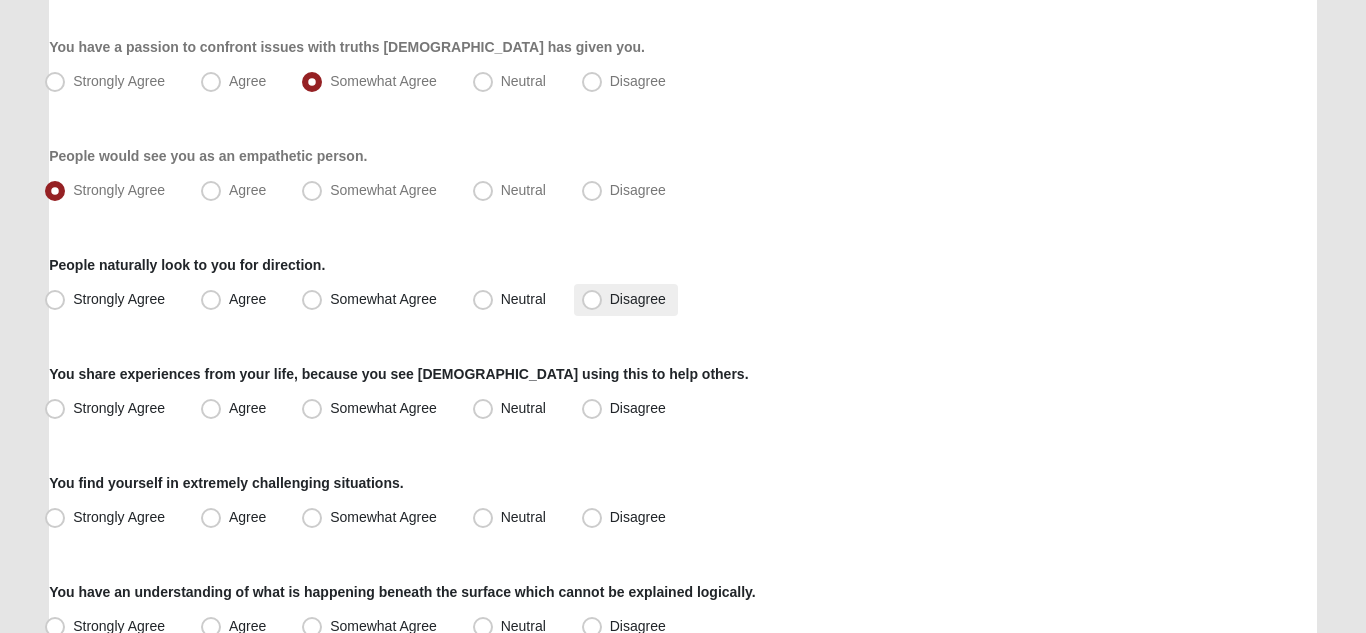 click on "Disagree" at bounding box center (638, 299) 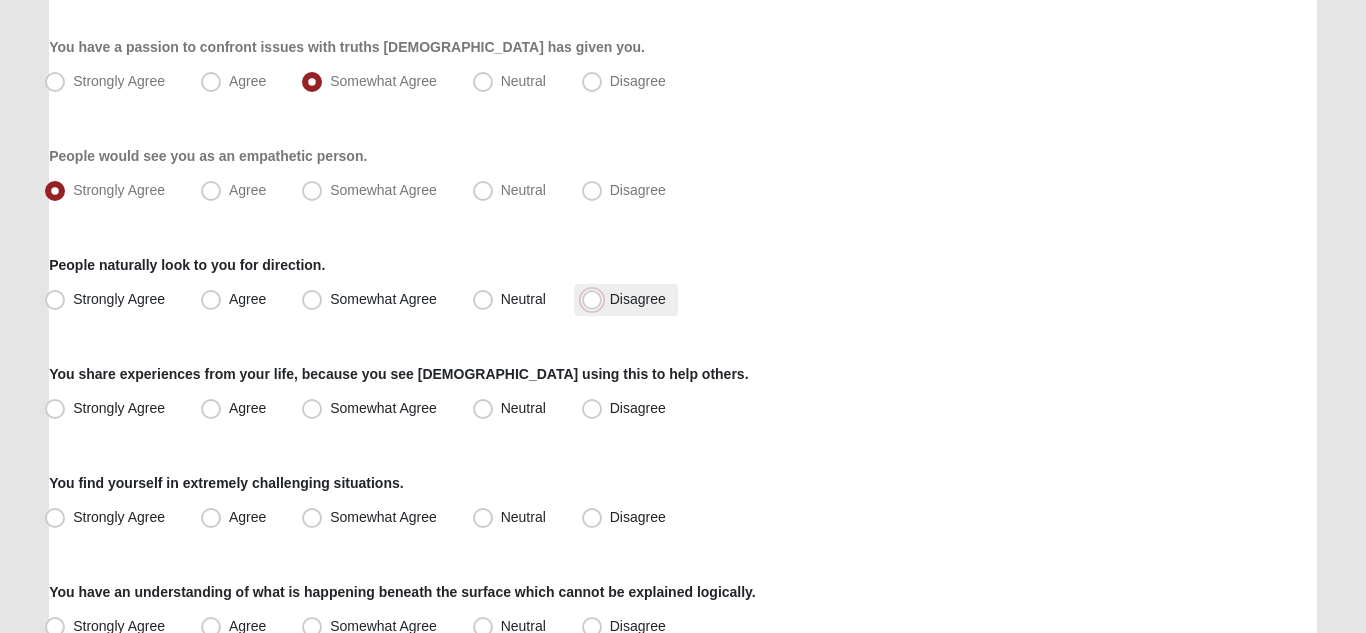 click on "Disagree" at bounding box center (596, 299) 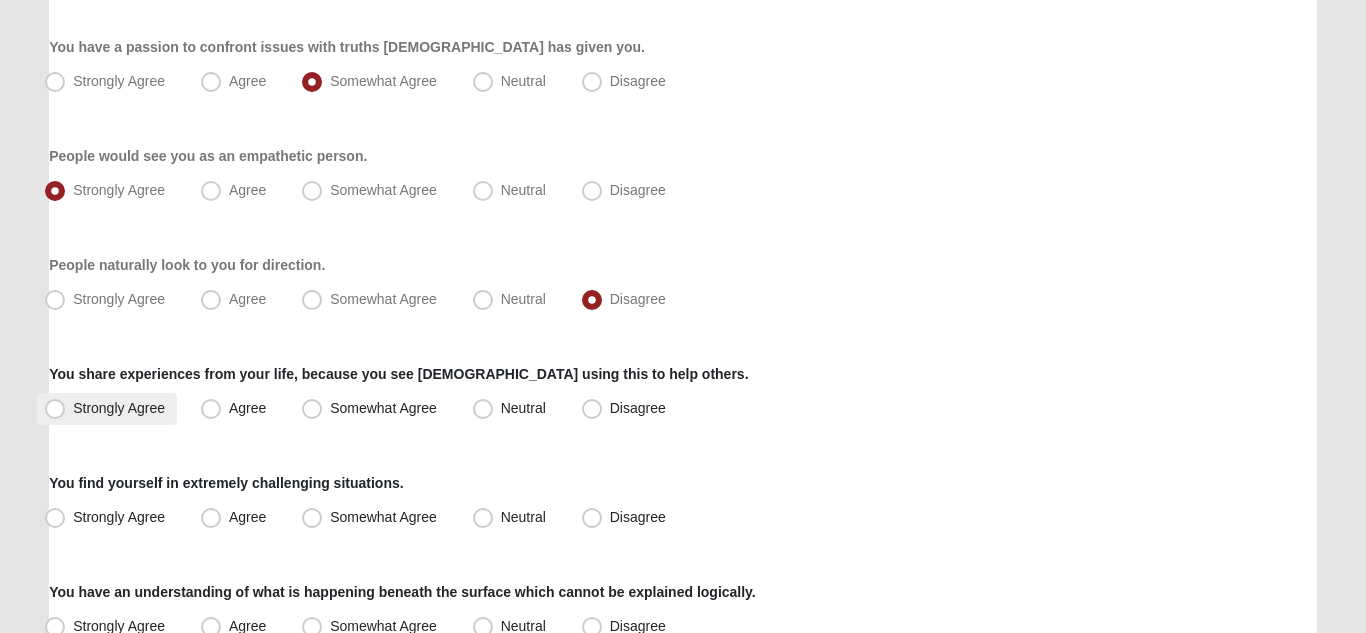 click on "Strongly Agree" at bounding box center [119, 408] 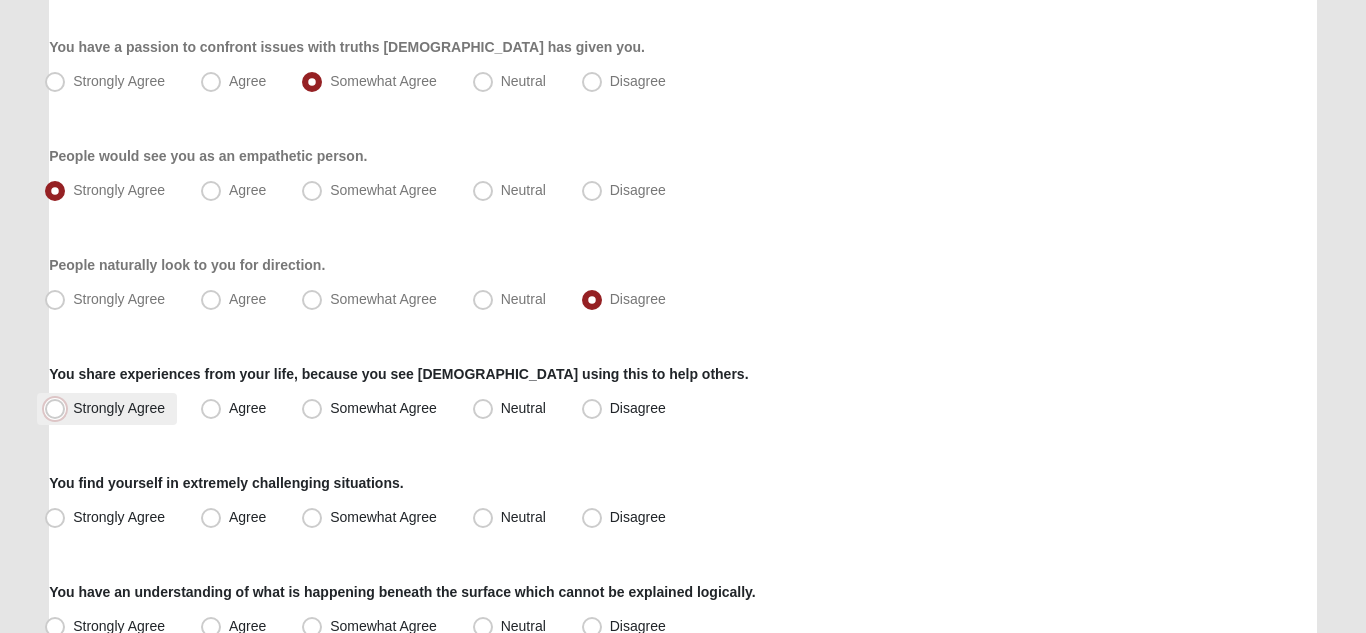 click on "Strongly Agree" at bounding box center [59, 408] 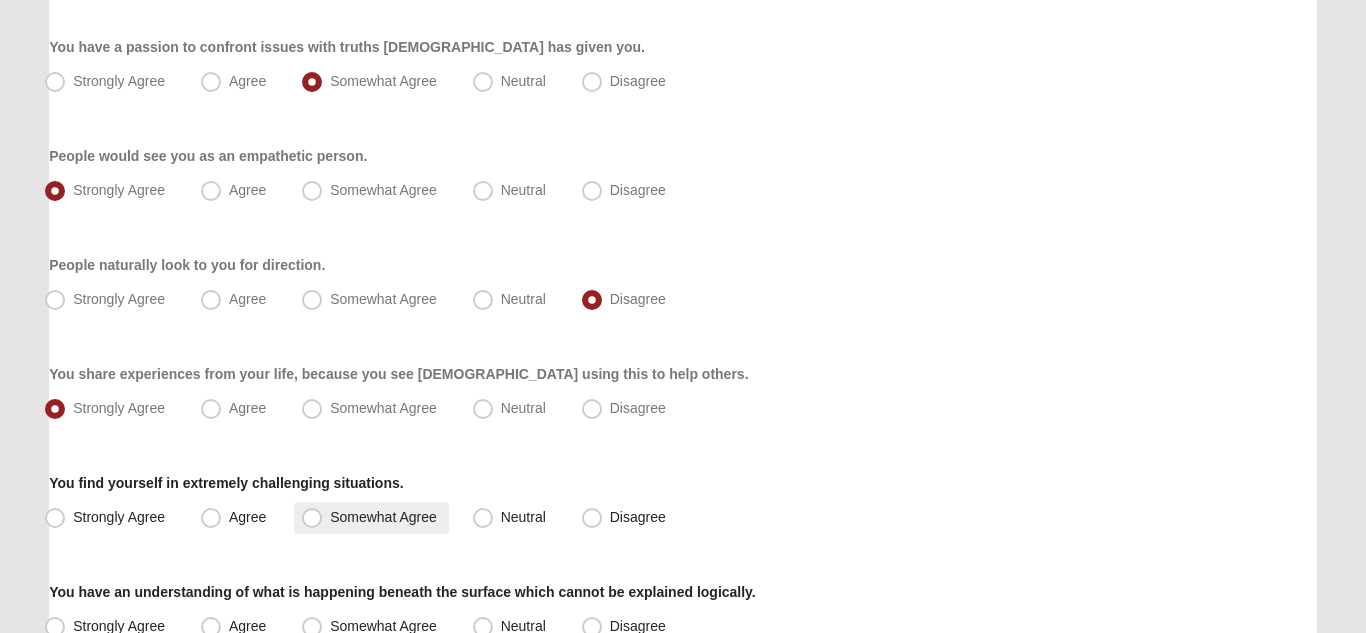click on "Somewhat Agree" at bounding box center [383, 517] 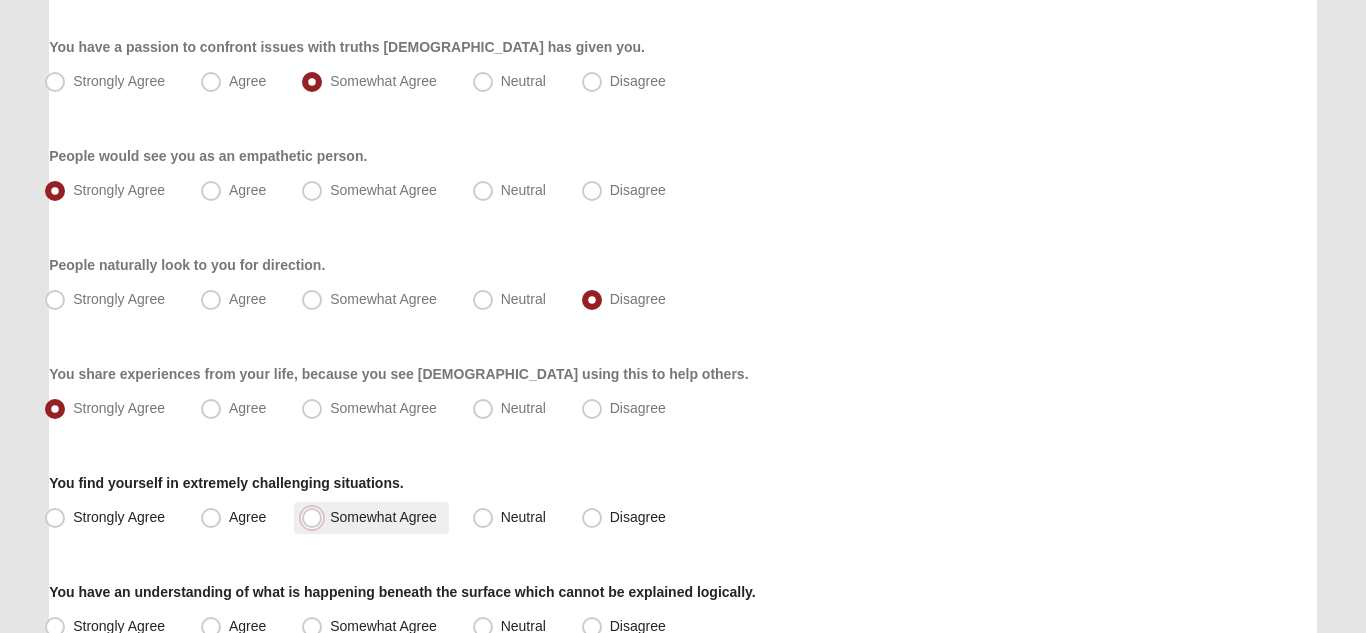 click on "Somewhat Agree" at bounding box center (316, 517) 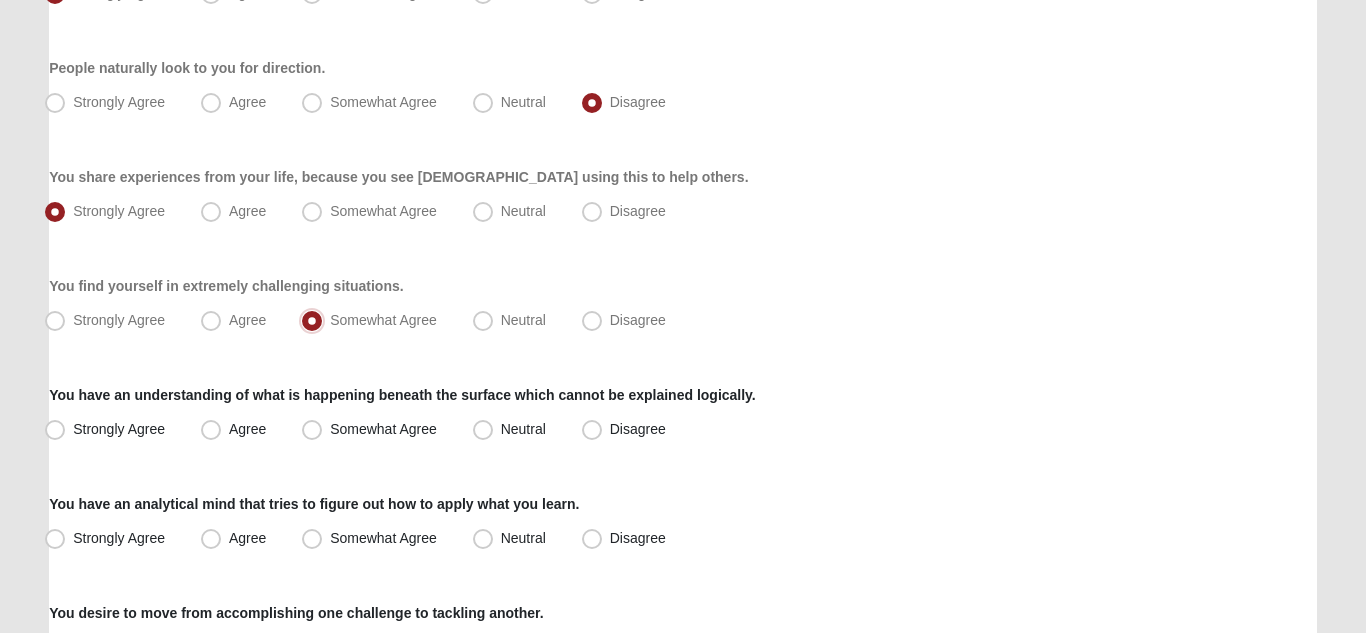 scroll, scrollTop: 562, scrollLeft: 0, axis: vertical 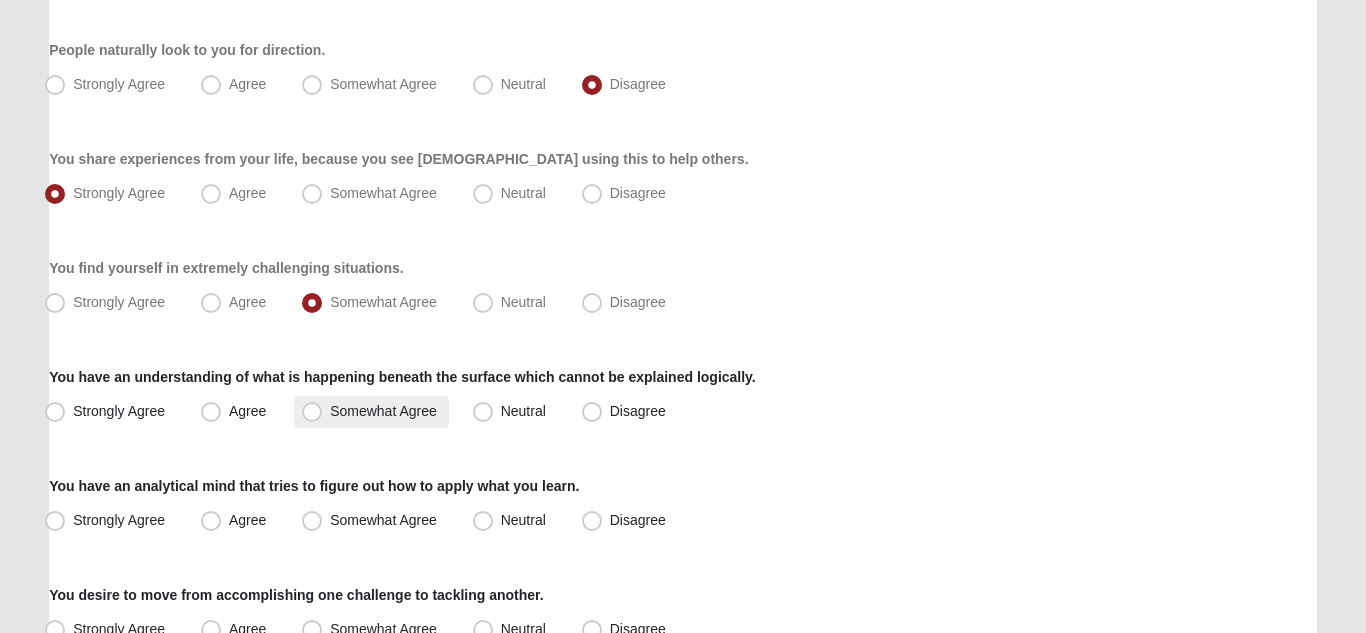 click on "Somewhat Agree" at bounding box center (383, 411) 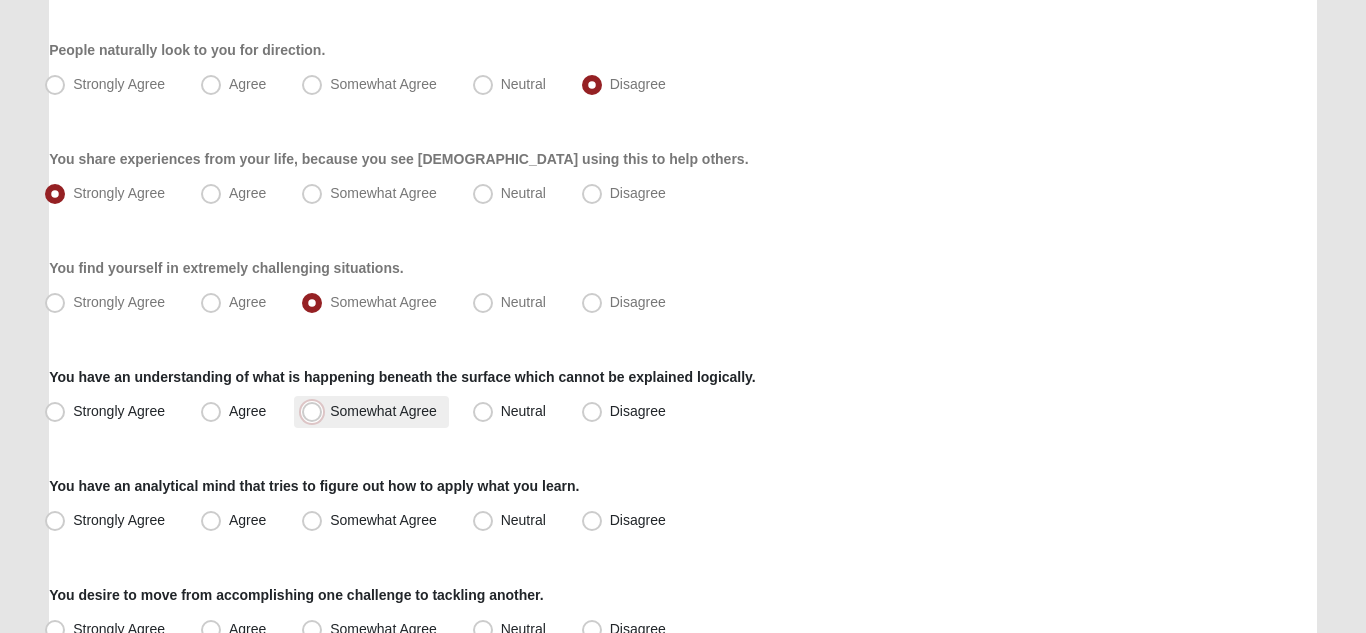 click on "Somewhat Agree" at bounding box center (316, 411) 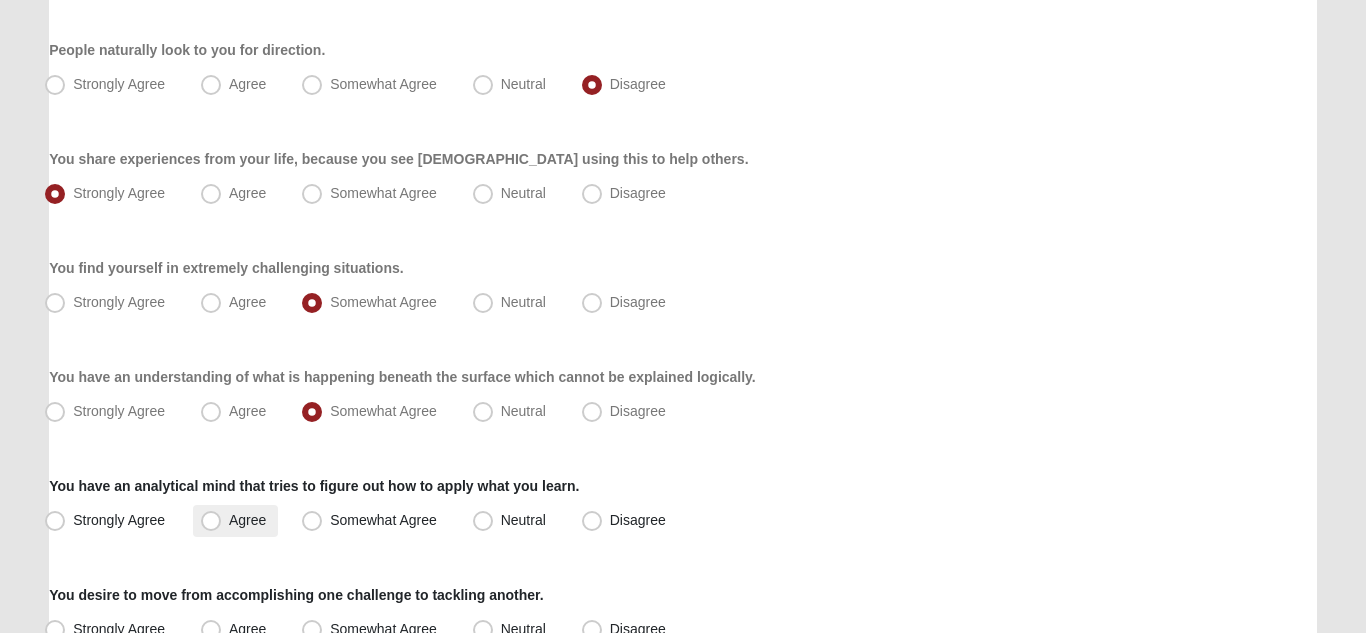 click on "Agree" at bounding box center [247, 520] 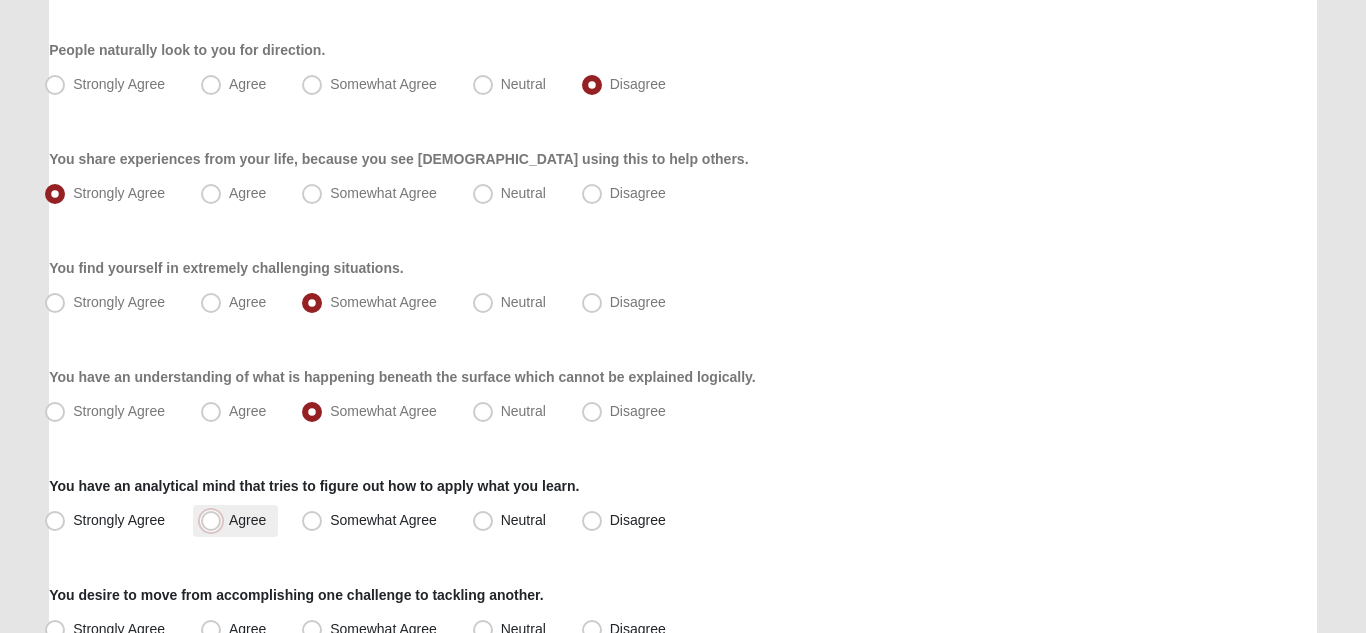 click on "Agree" at bounding box center (215, 520) 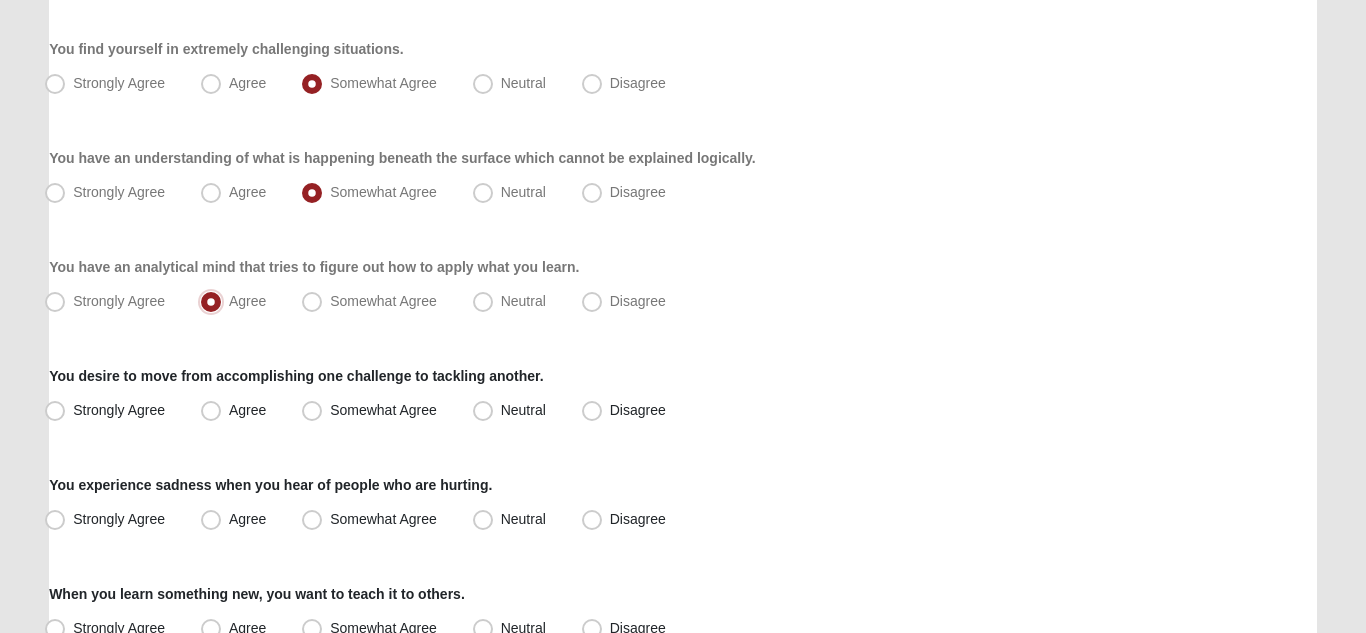 scroll, scrollTop: 881, scrollLeft: 0, axis: vertical 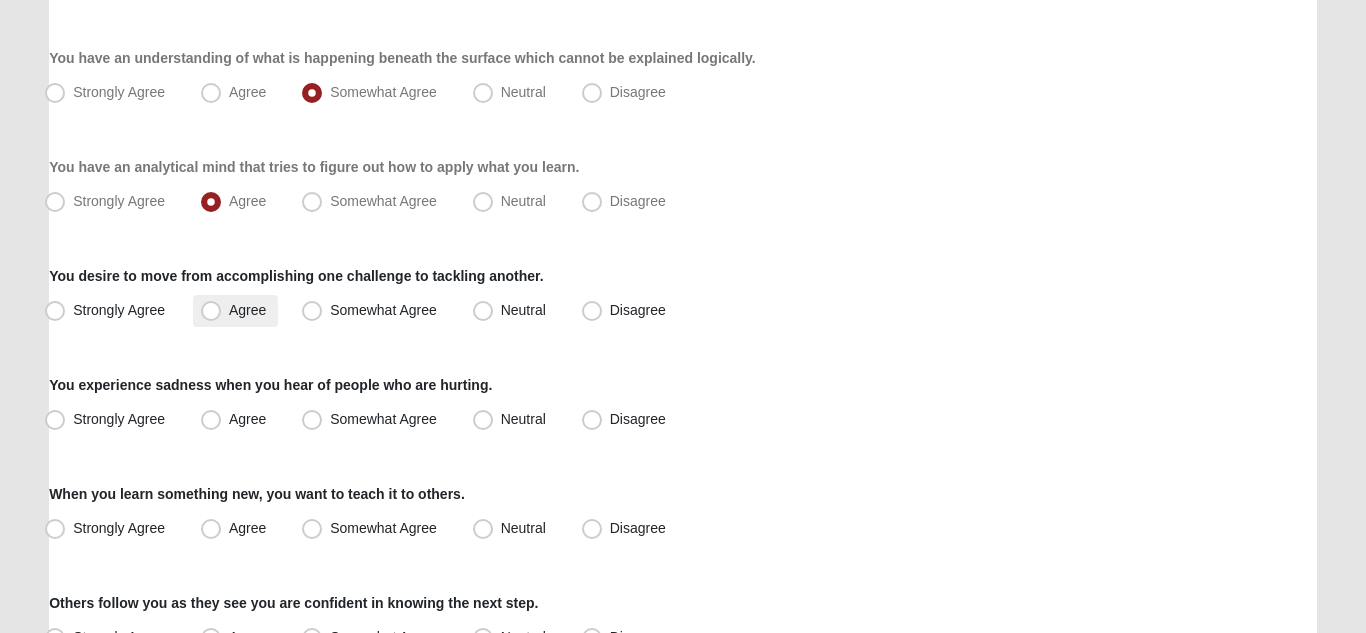 click on "Agree" at bounding box center [247, 310] 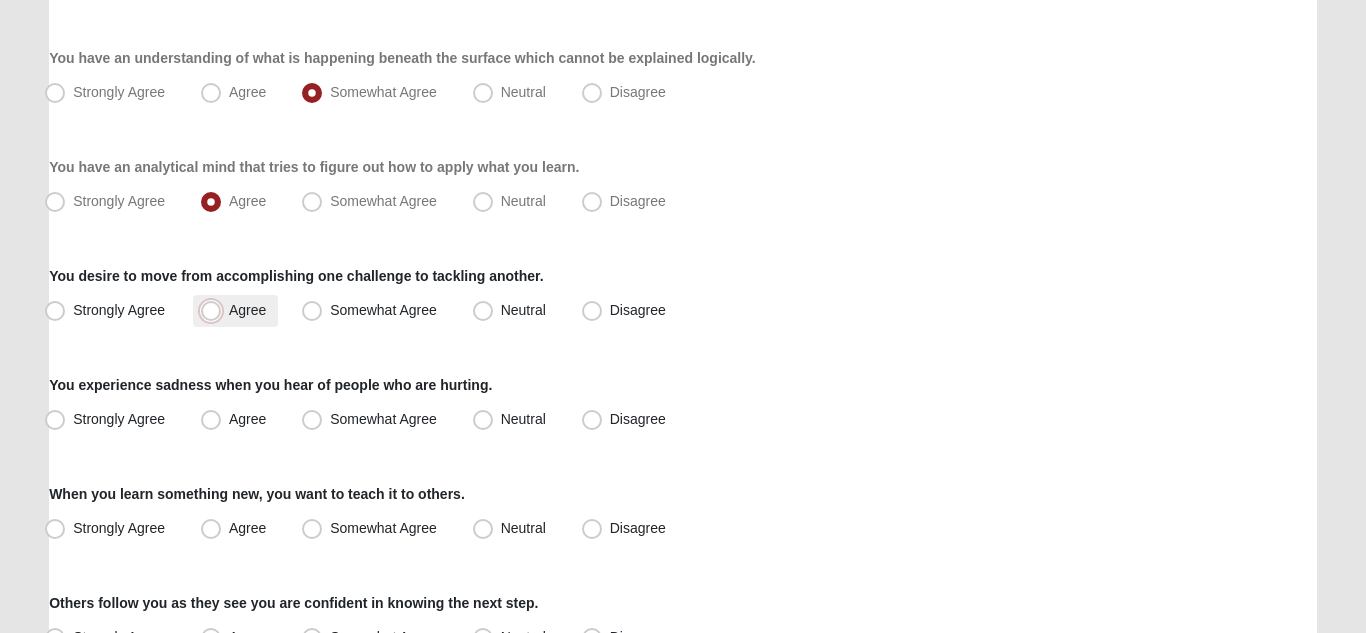 click on "Agree" at bounding box center [215, 310] 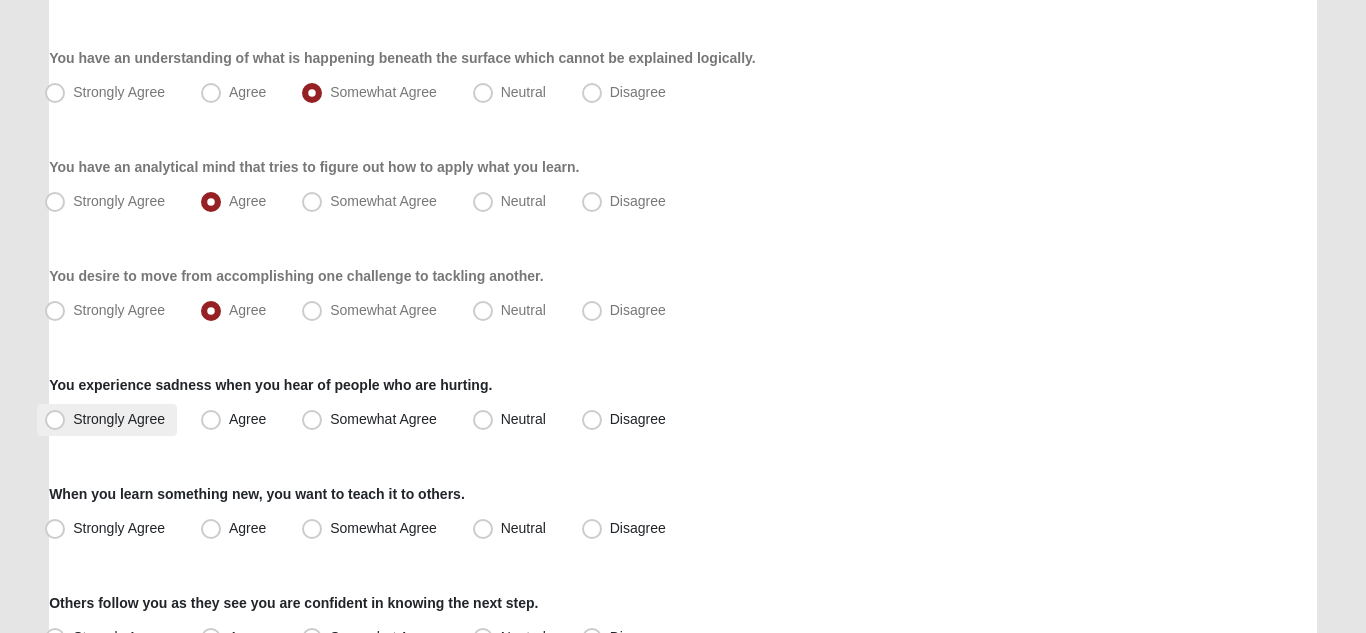 click on "Strongly Agree" at bounding box center (119, 419) 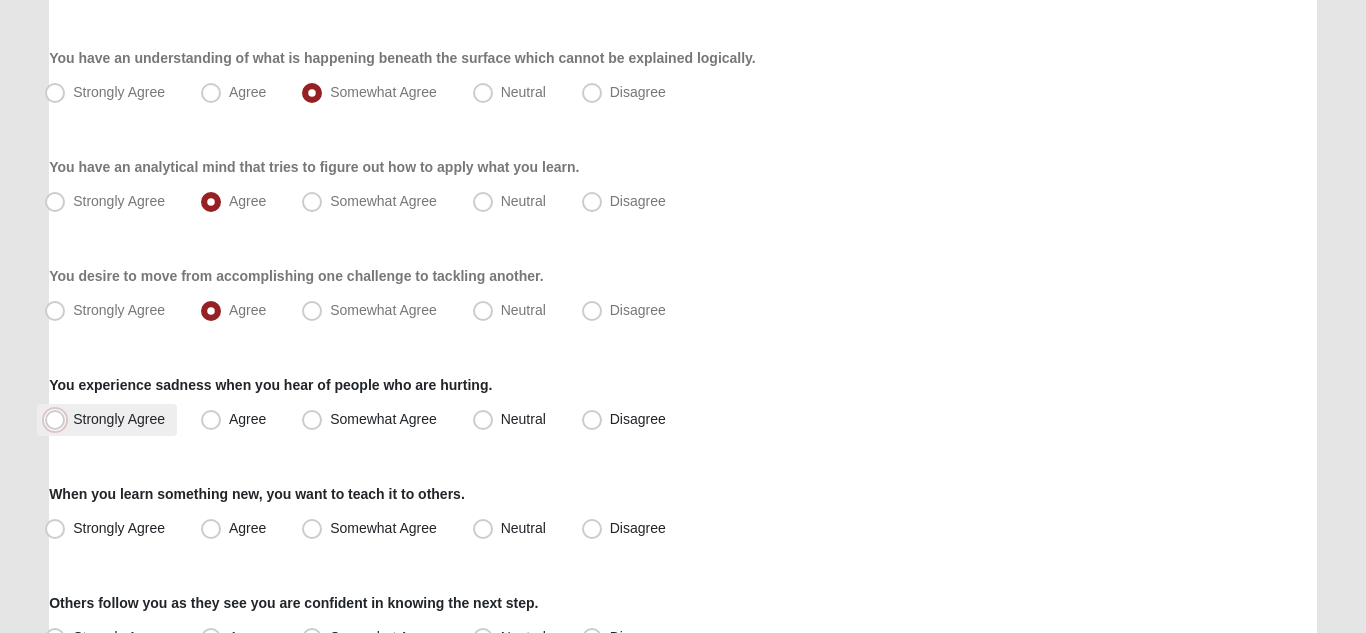 click on "Strongly Agree" at bounding box center [59, 419] 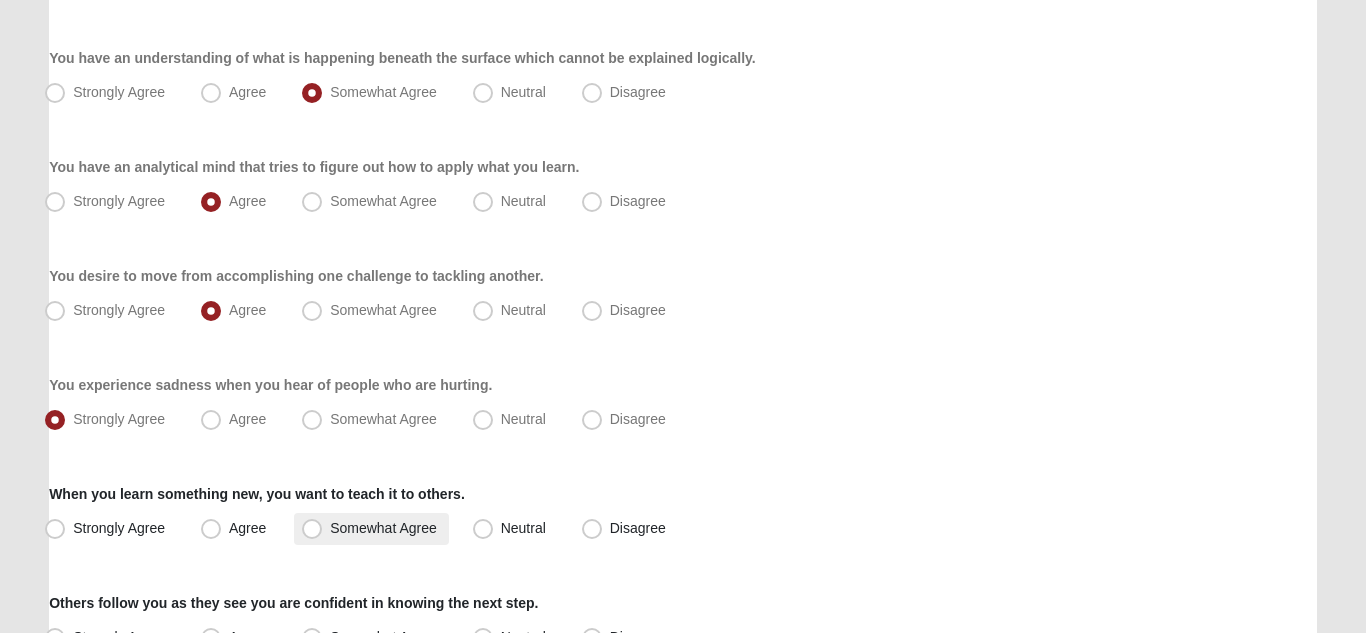 click on "Somewhat Agree" at bounding box center [383, 528] 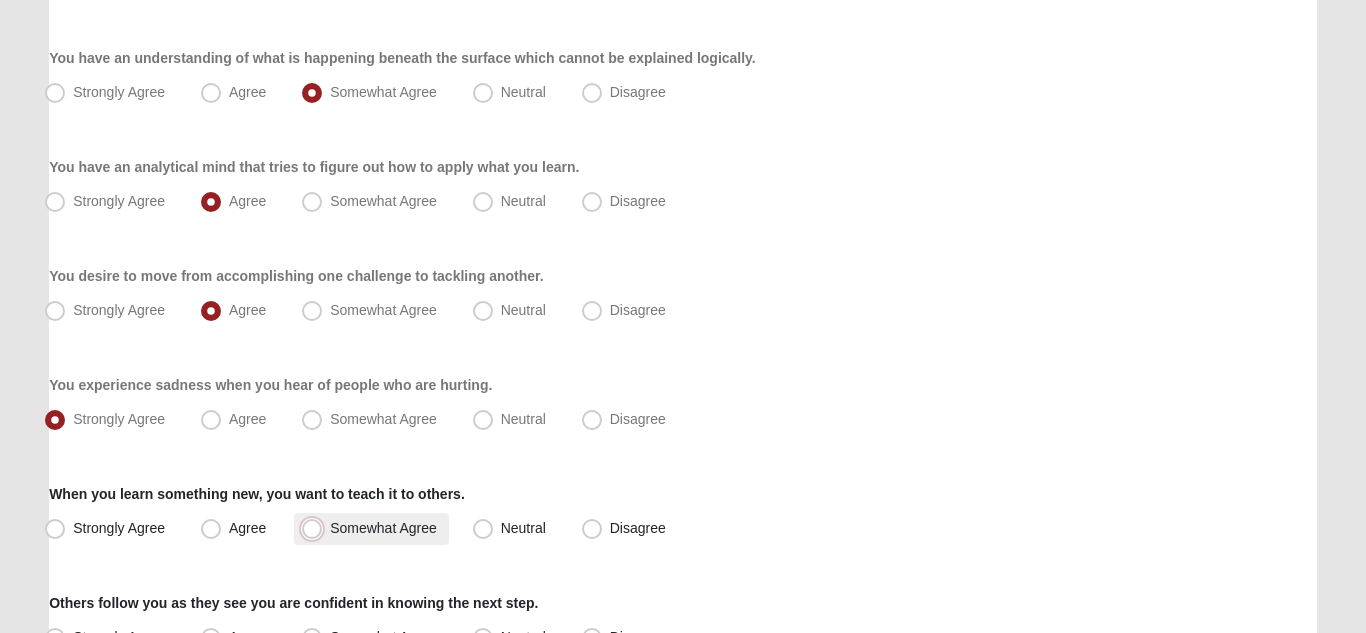 click on "Somewhat Agree" at bounding box center (316, 528) 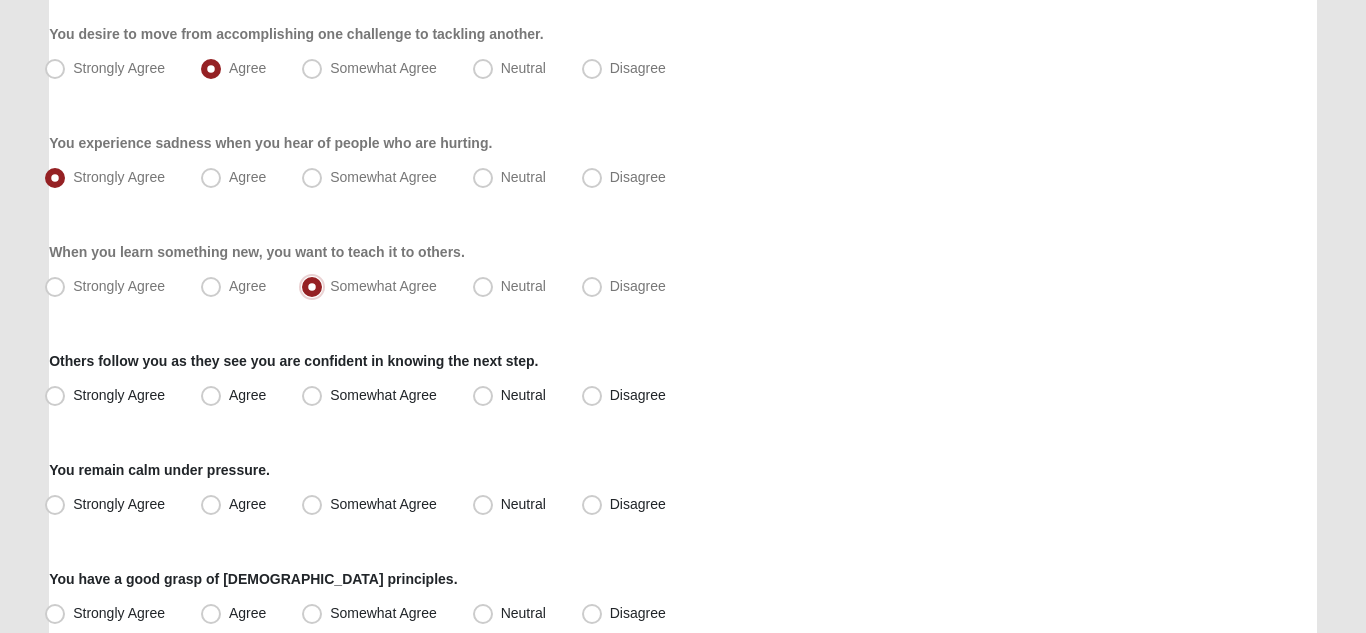 scroll, scrollTop: 1127, scrollLeft: 0, axis: vertical 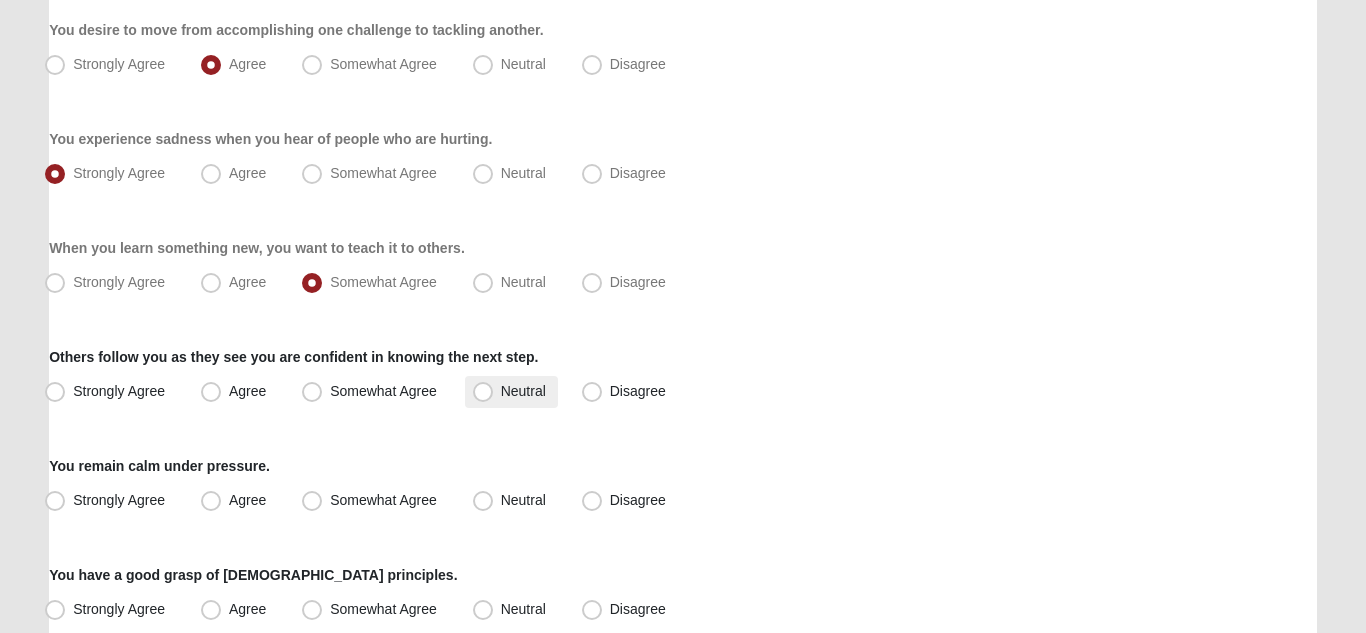 click on "Neutral" at bounding box center (523, 391) 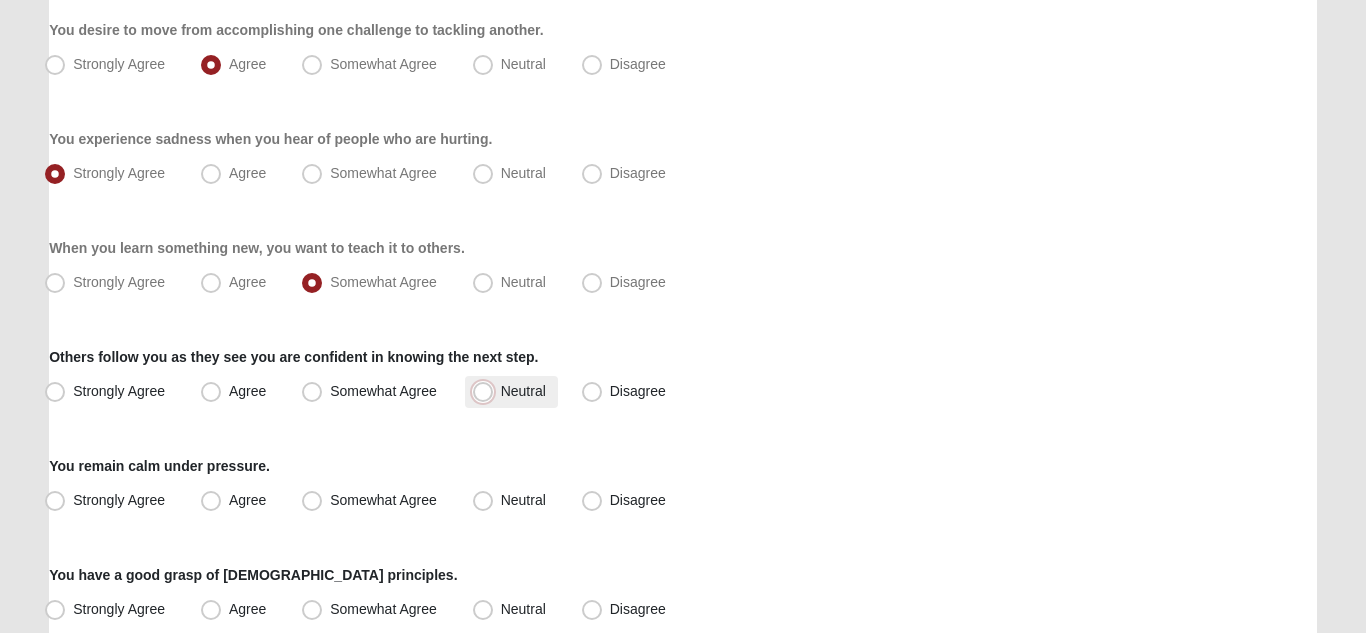 click on "Neutral" at bounding box center (487, 391) 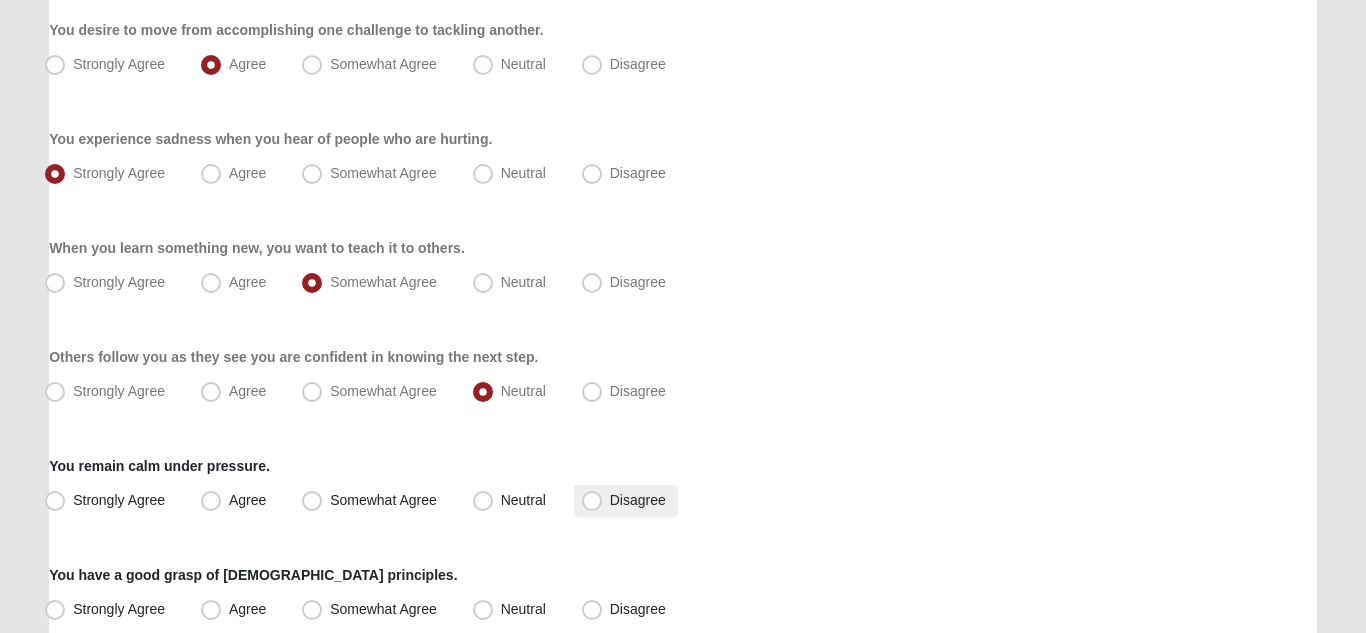 click on "Disagree" at bounding box center (638, 500) 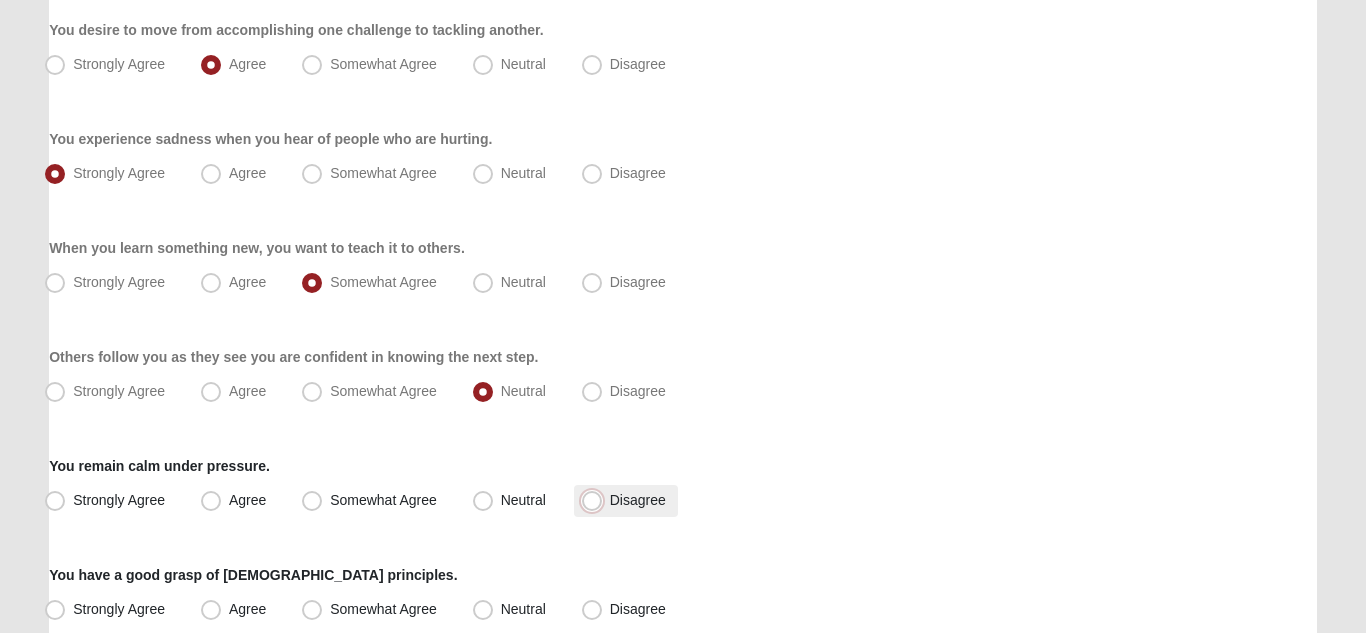 click on "Disagree" at bounding box center [596, 500] 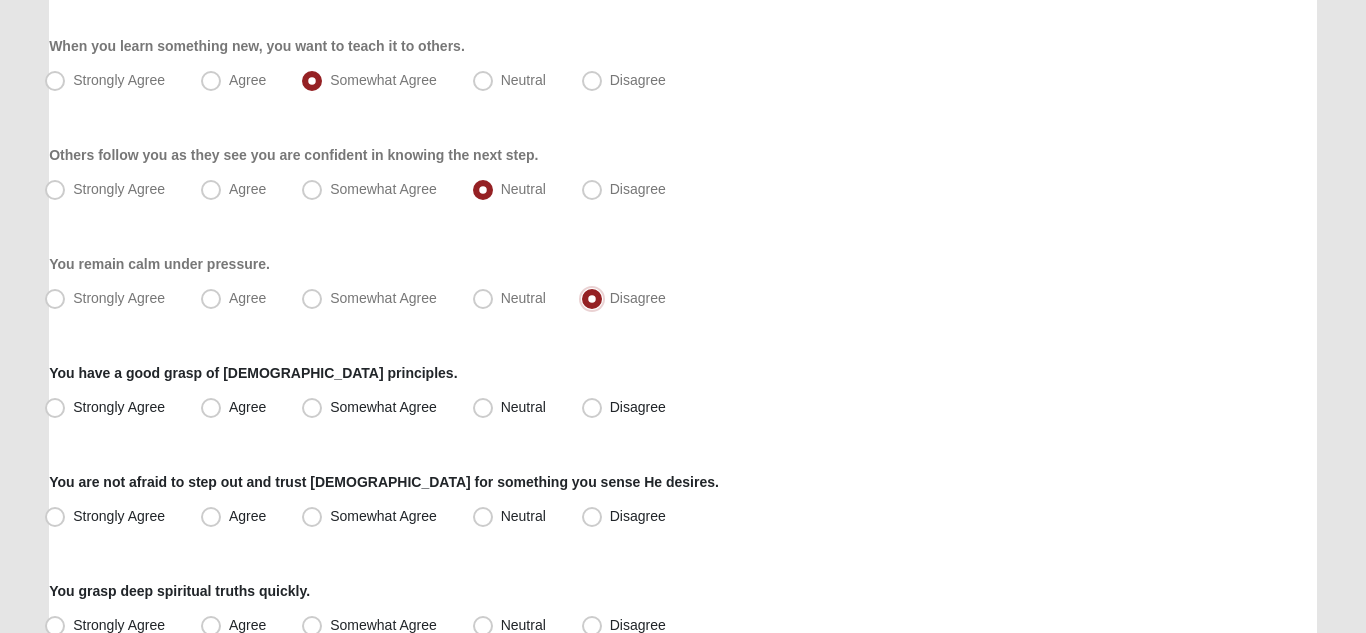 scroll, scrollTop: 1333, scrollLeft: 0, axis: vertical 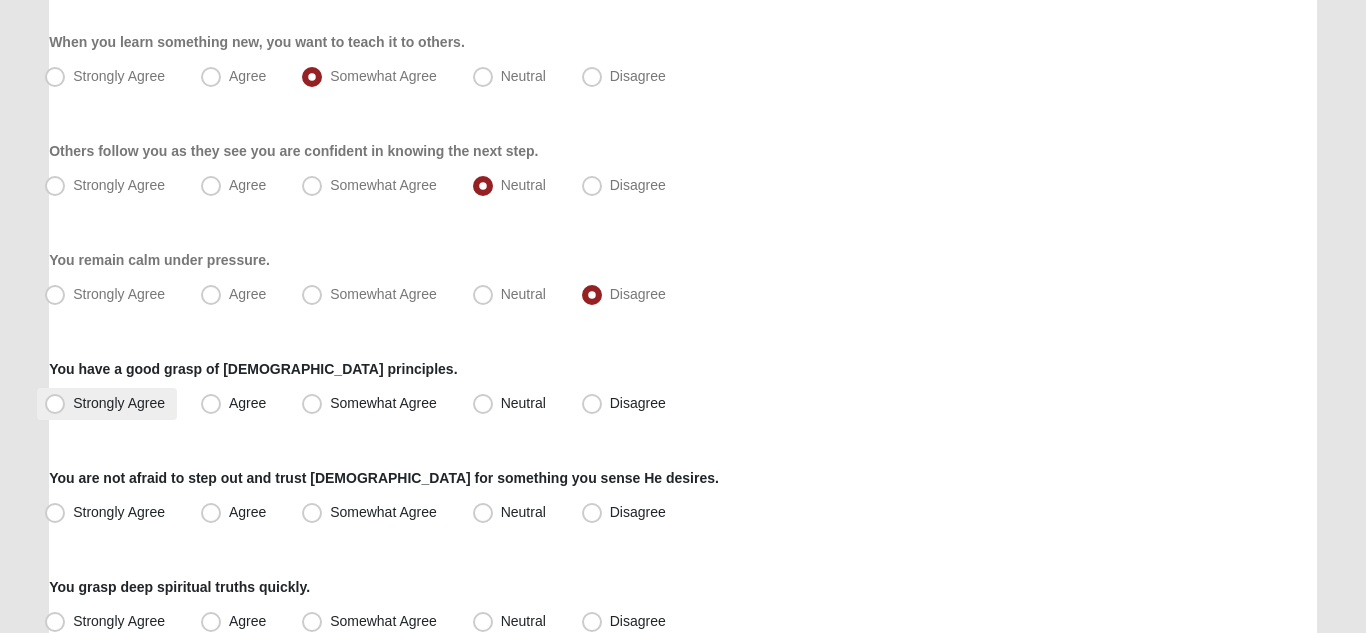 click on "Strongly Agree" at bounding box center [119, 403] 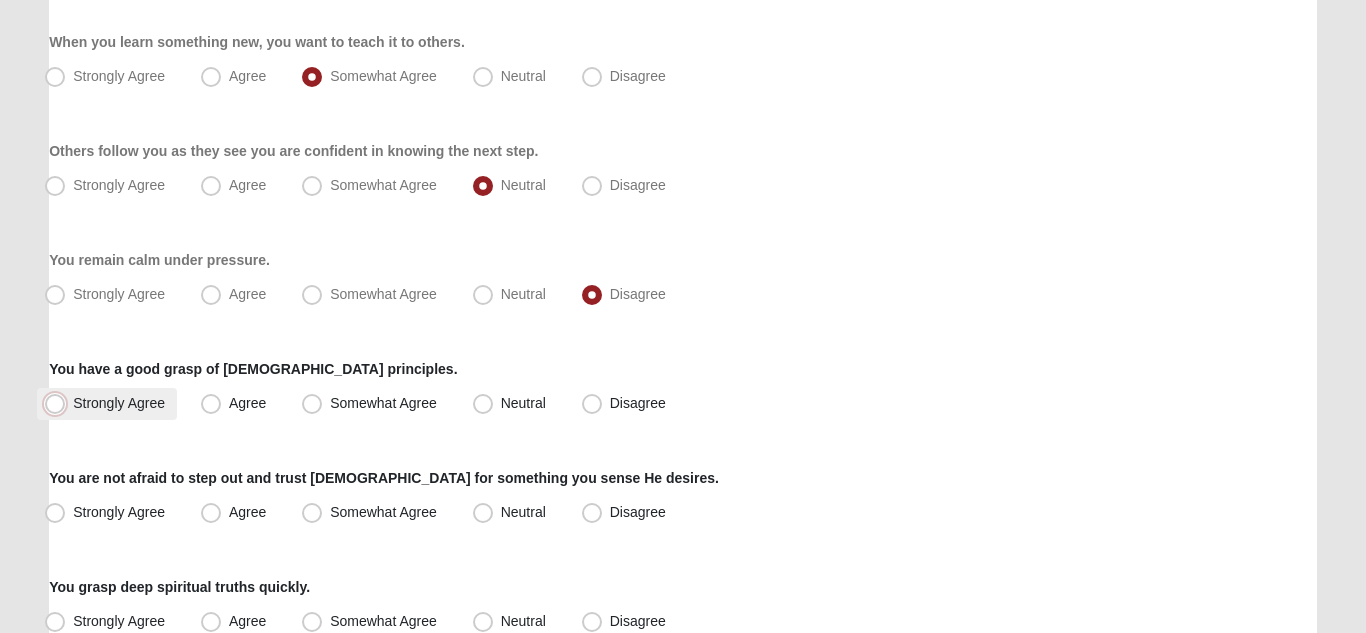 click on "Strongly Agree" at bounding box center [59, 403] 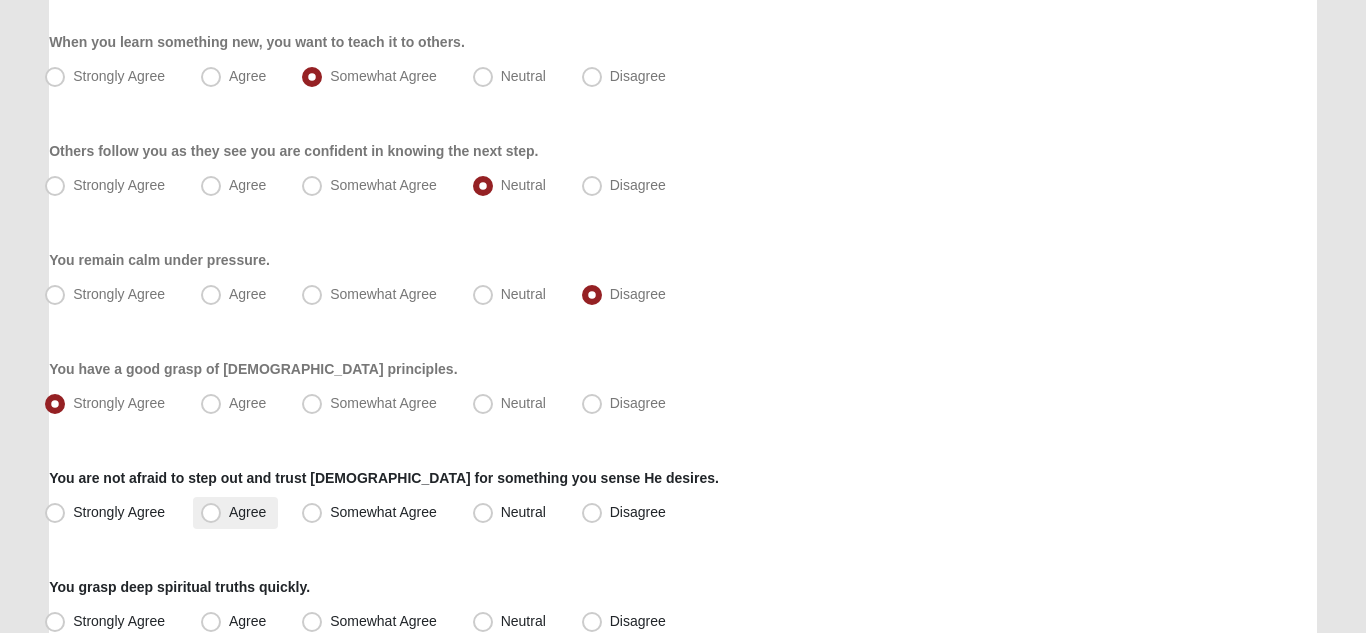 click on "Agree" at bounding box center [247, 512] 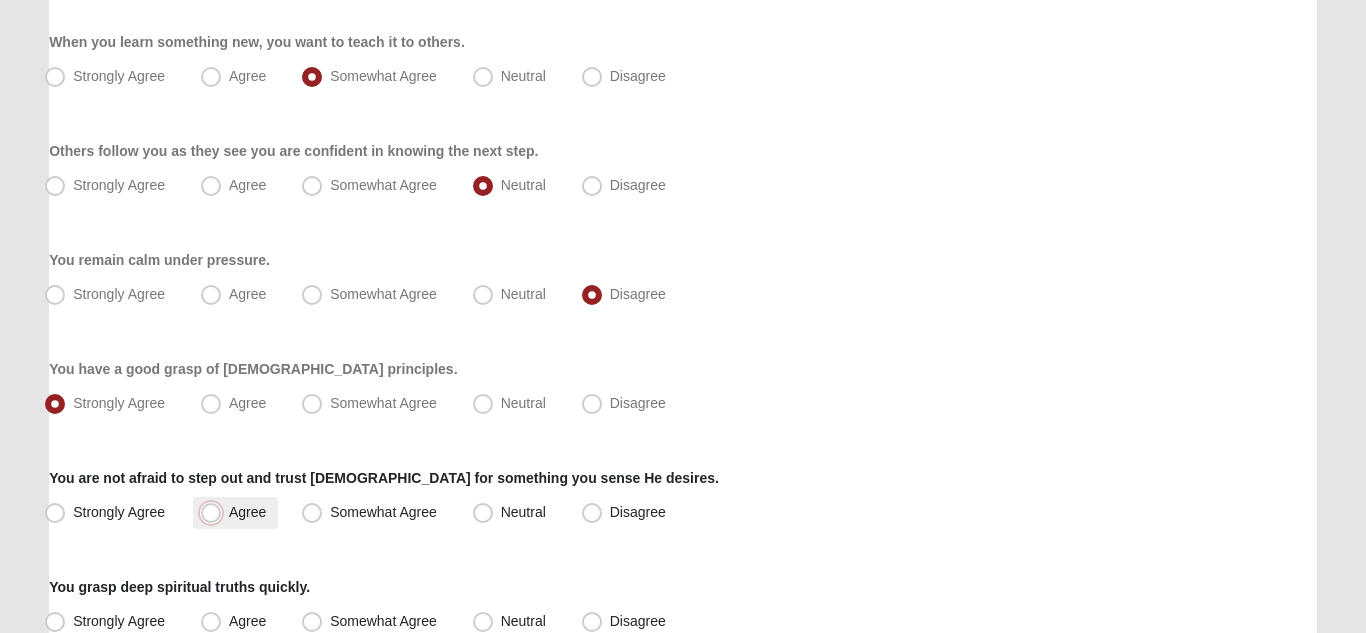 click on "Agree" at bounding box center (215, 512) 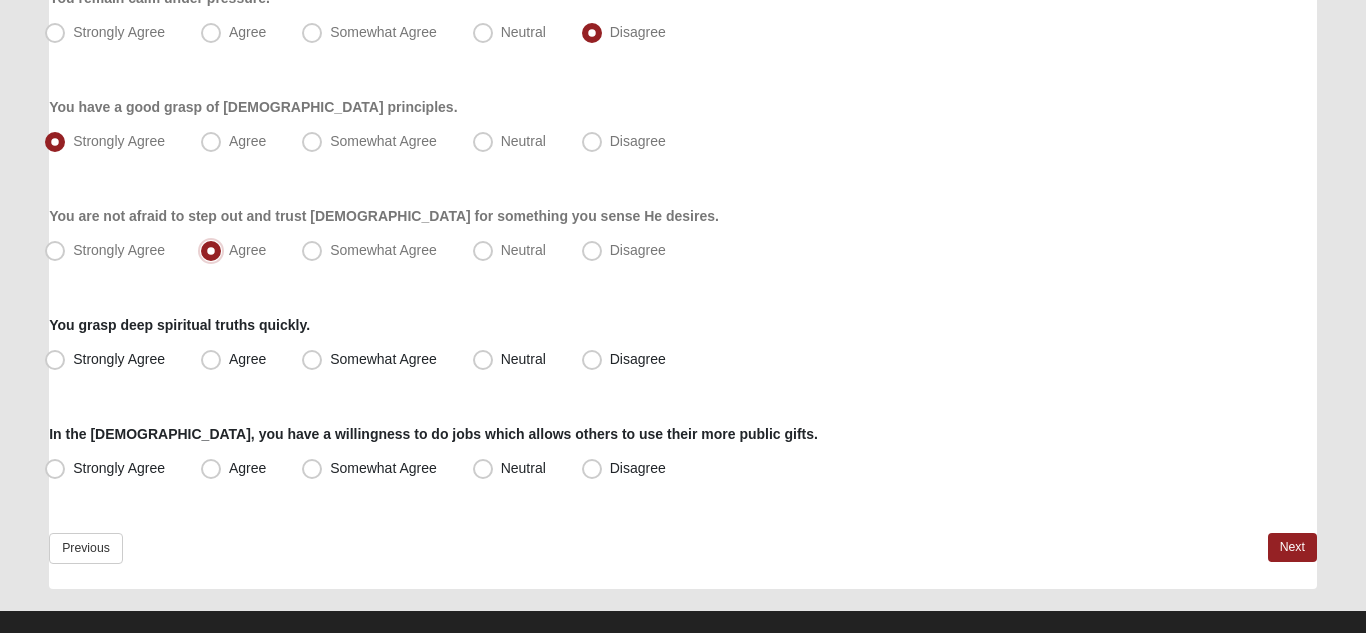 scroll, scrollTop: 1613, scrollLeft: 0, axis: vertical 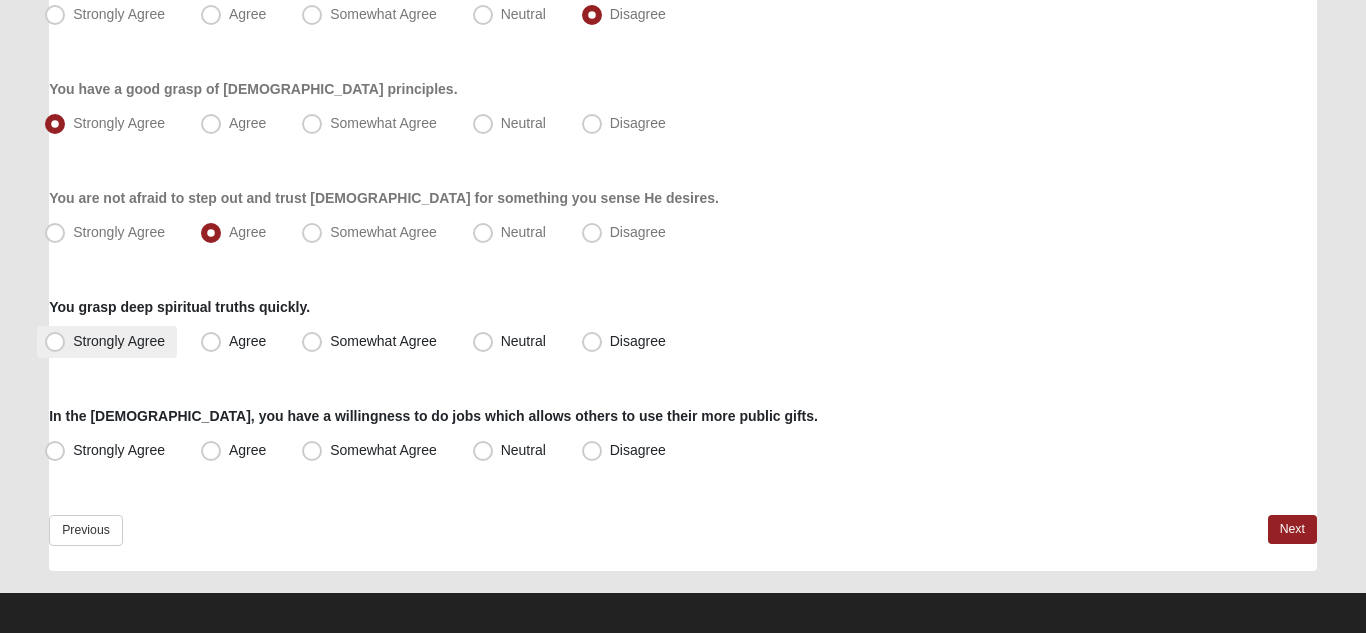 click on "Strongly Agree" at bounding box center [119, 341] 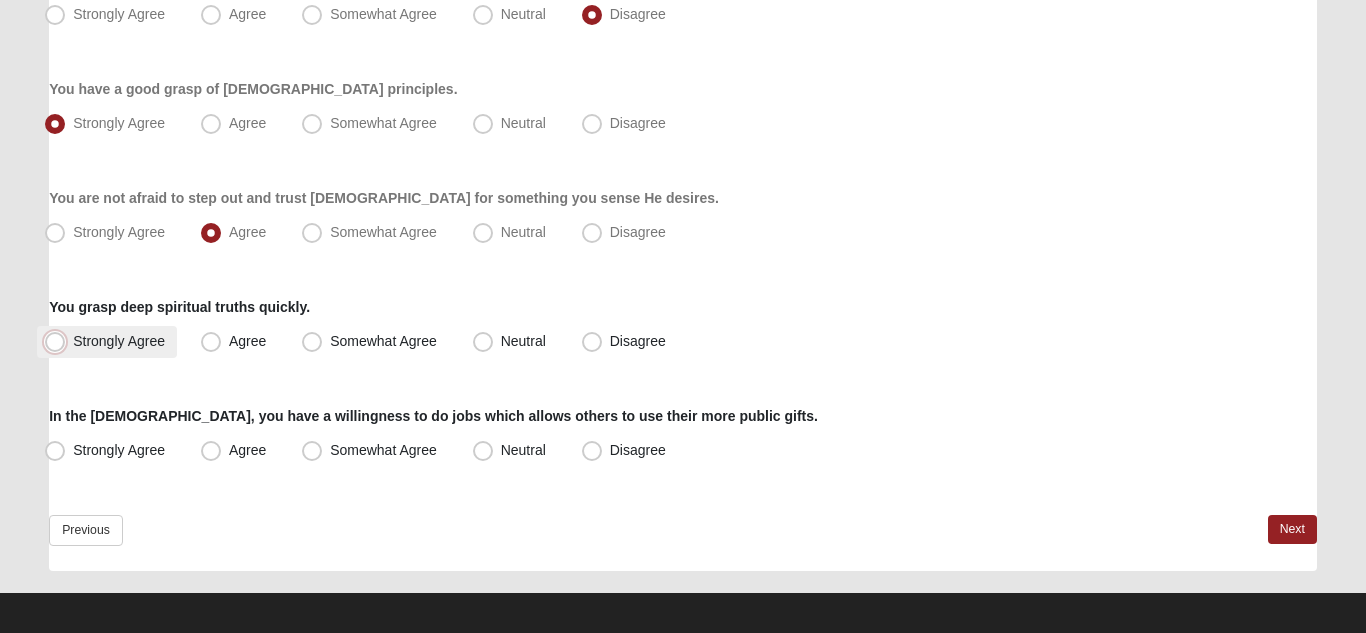 click on "Strongly Agree" at bounding box center (59, 341) 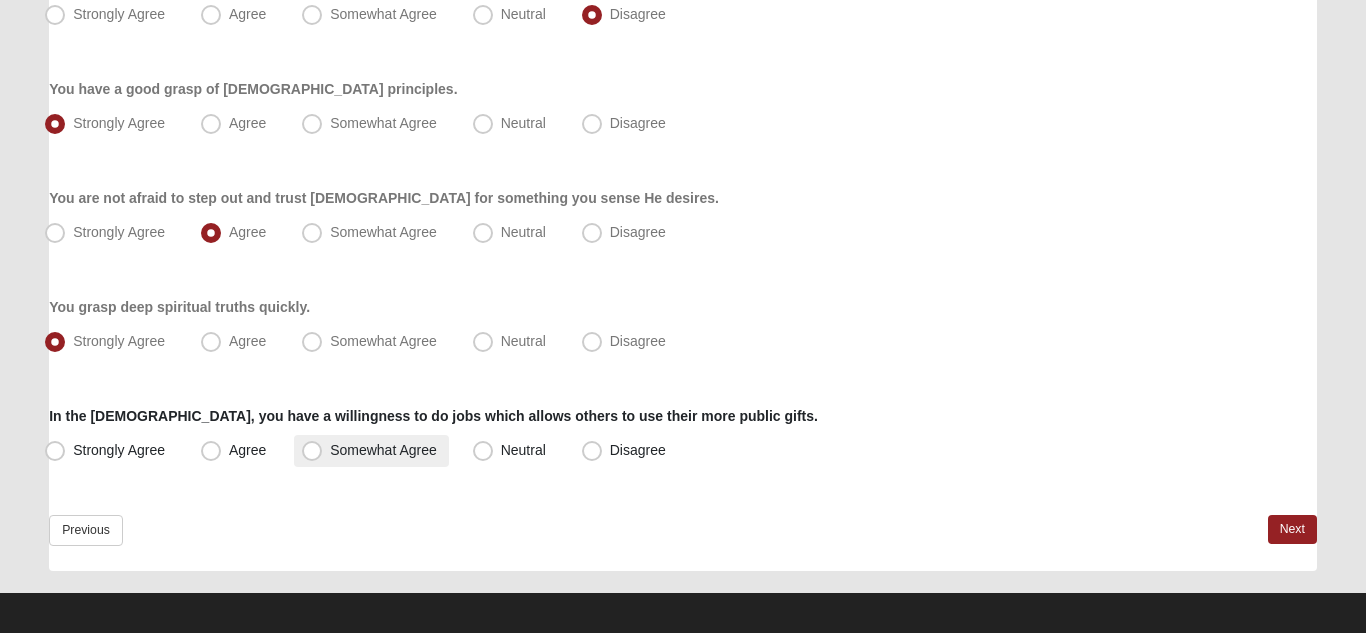 click on "Somewhat Agree" at bounding box center (383, 450) 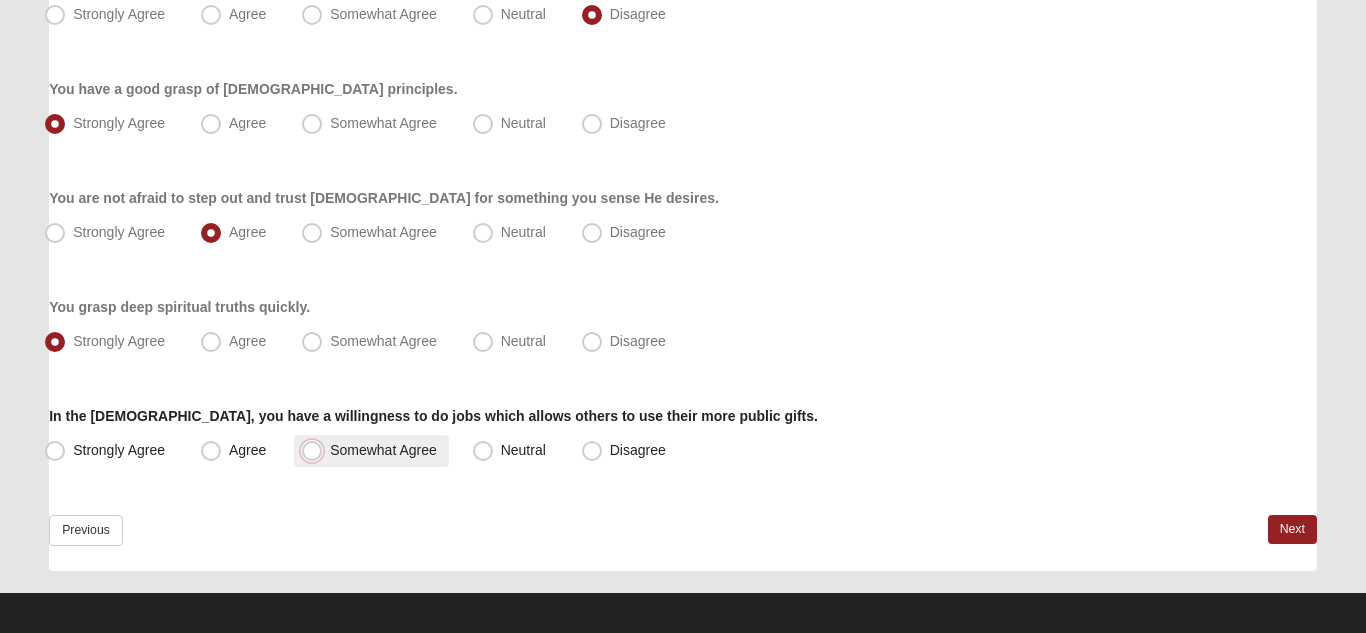 click on "Somewhat Agree" at bounding box center [316, 450] 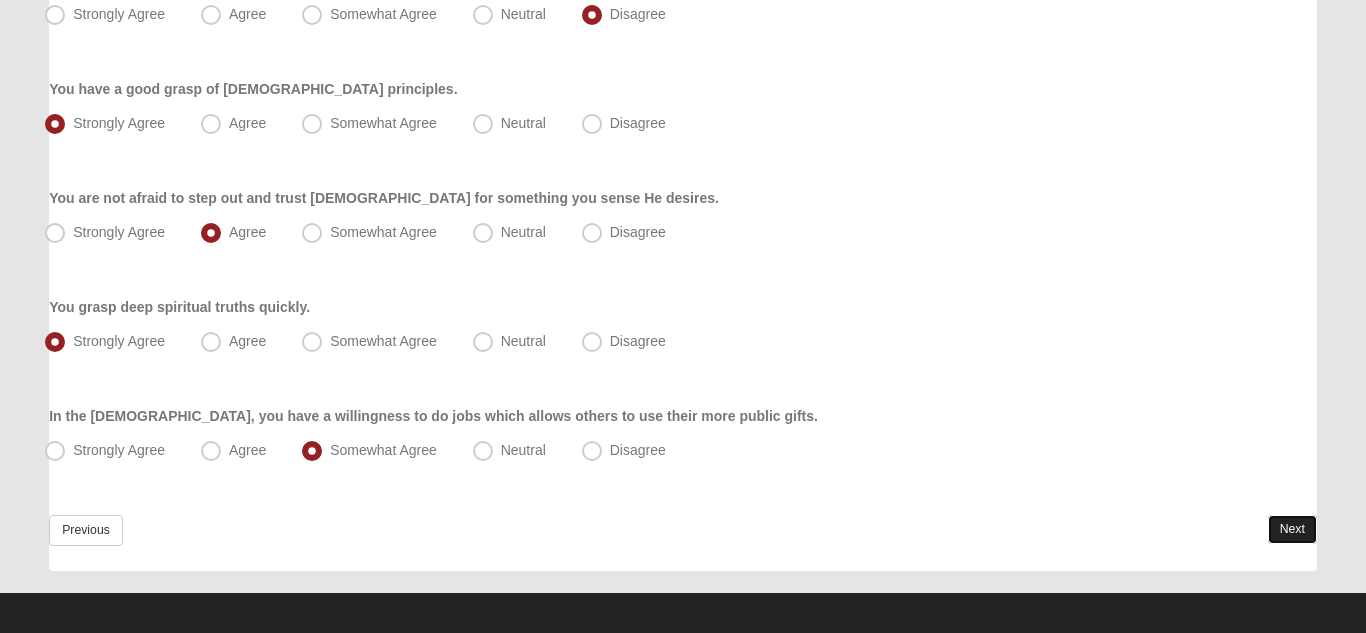 click on "Next" at bounding box center (1292, 529) 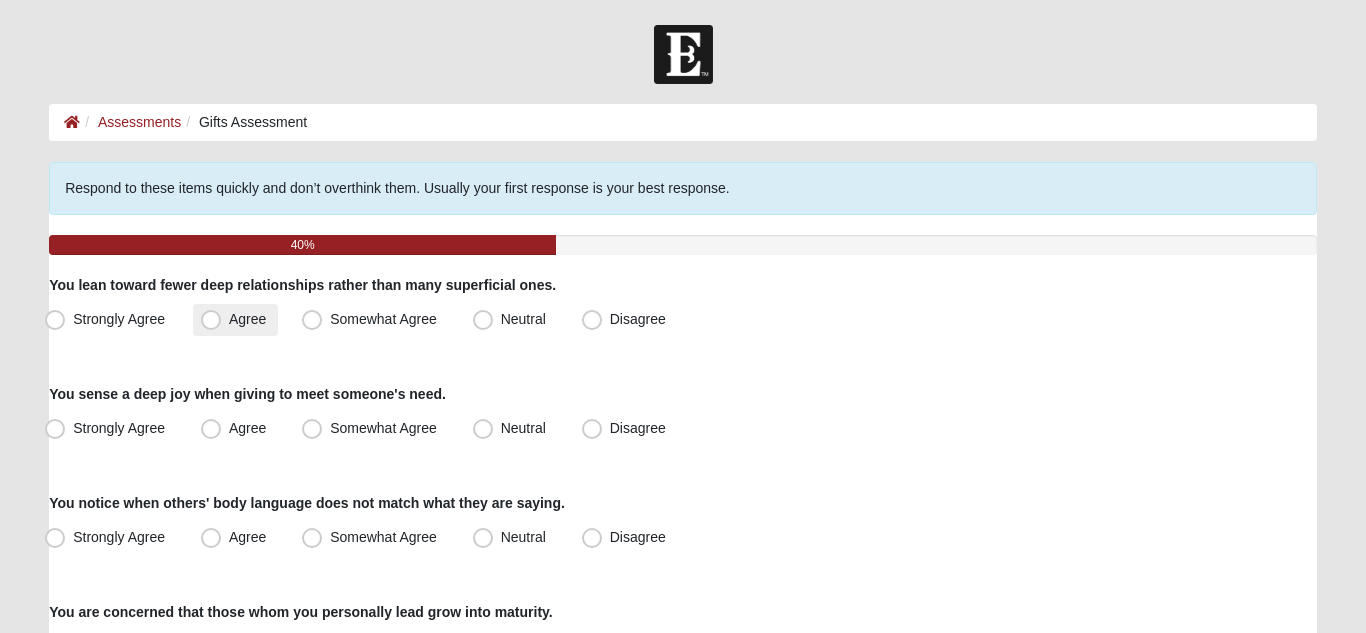 click on "Agree" at bounding box center [247, 319] 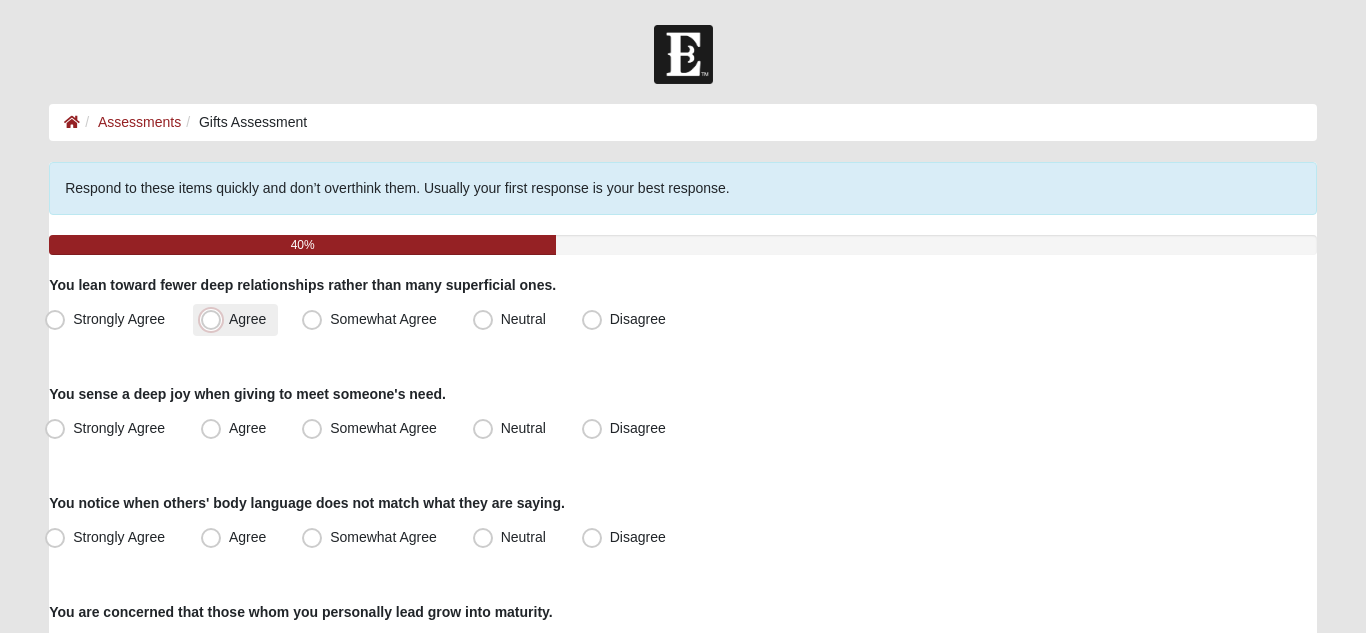 click on "Agree" at bounding box center [215, 319] 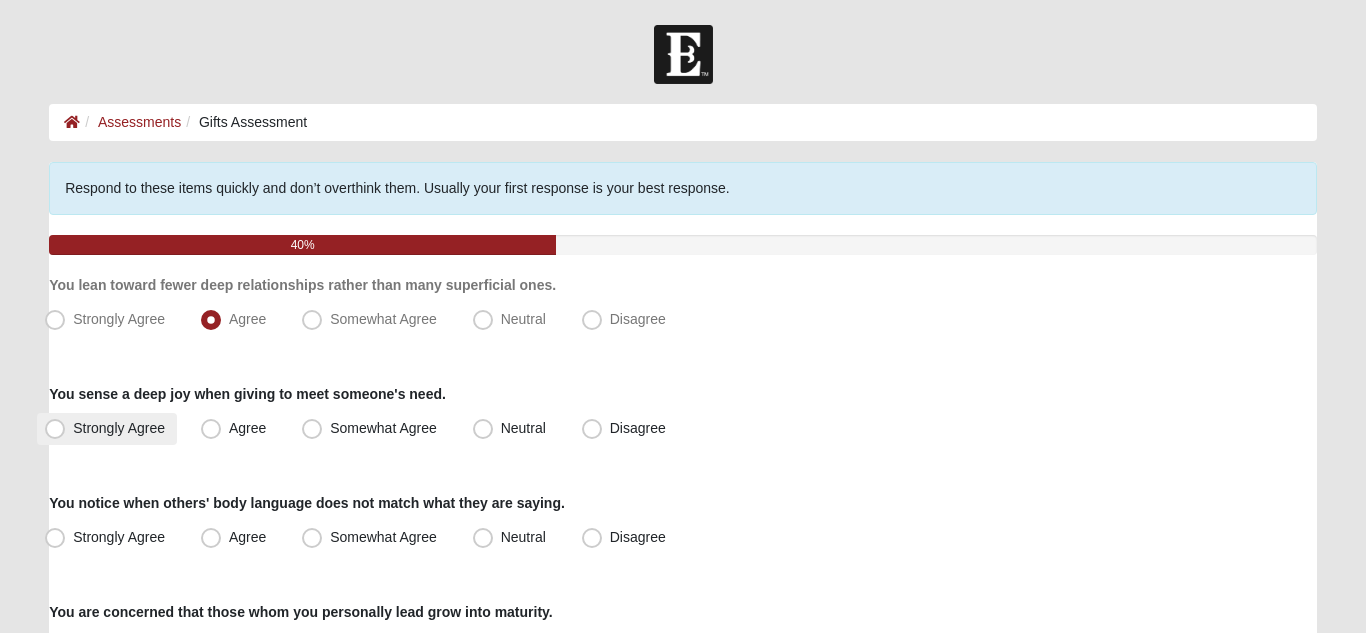 click on "Strongly Agree" at bounding box center (119, 428) 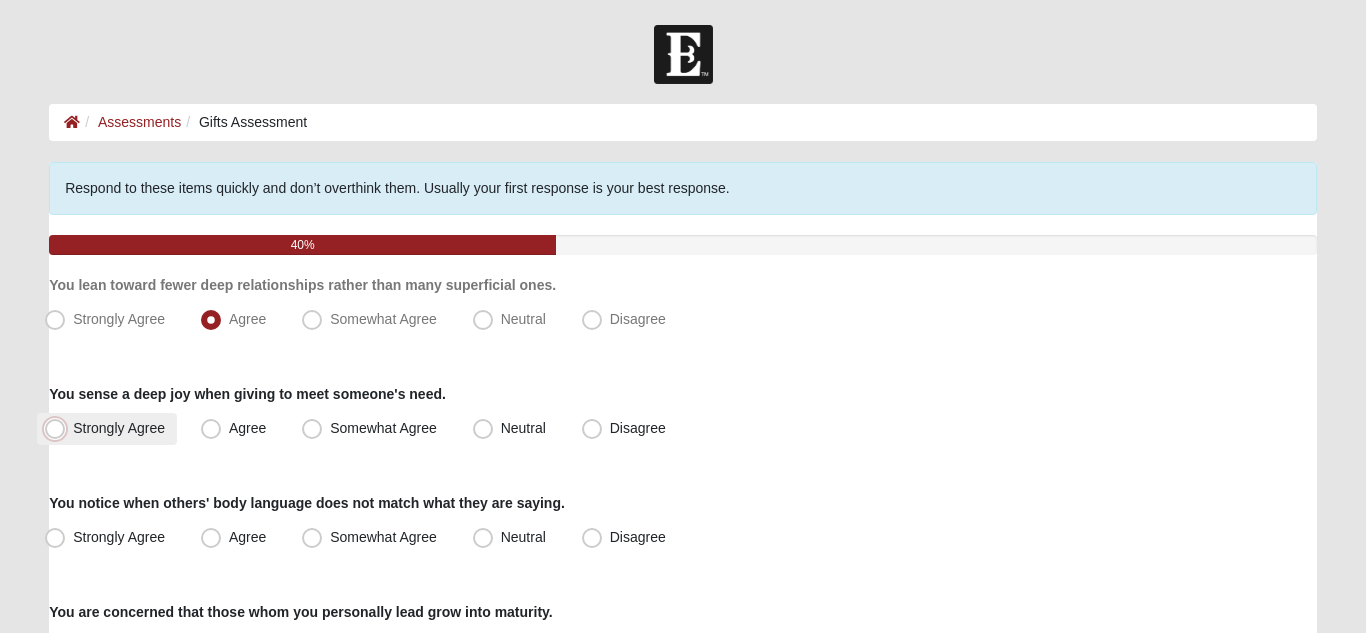 click on "Strongly Agree" at bounding box center (59, 428) 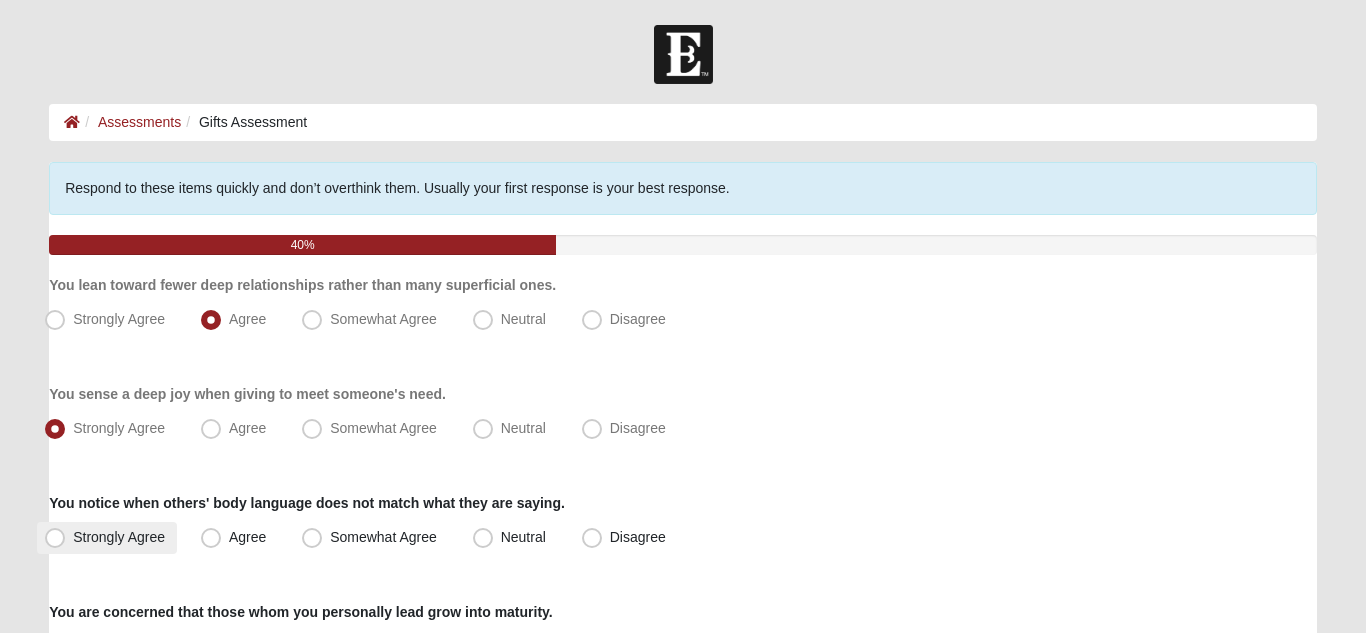 click on "Strongly Agree" at bounding box center (119, 537) 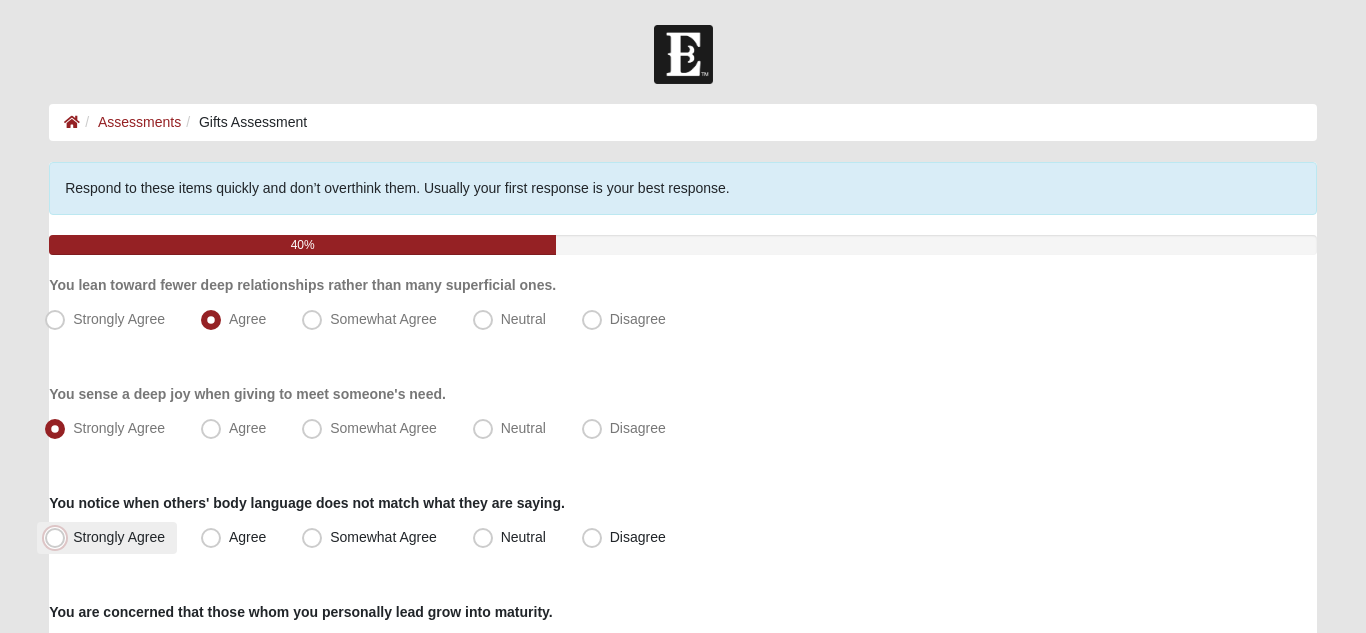 click on "Strongly Agree" at bounding box center (59, 537) 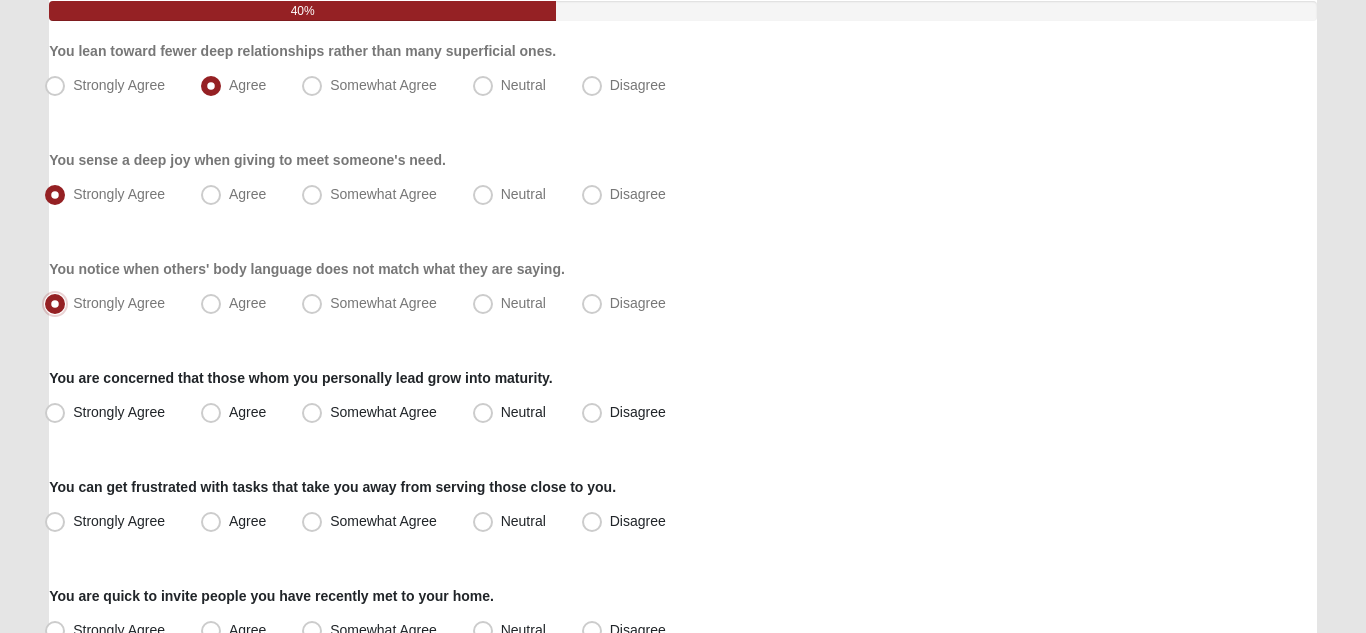 scroll, scrollTop: 237, scrollLeft: 0, axis: vertical 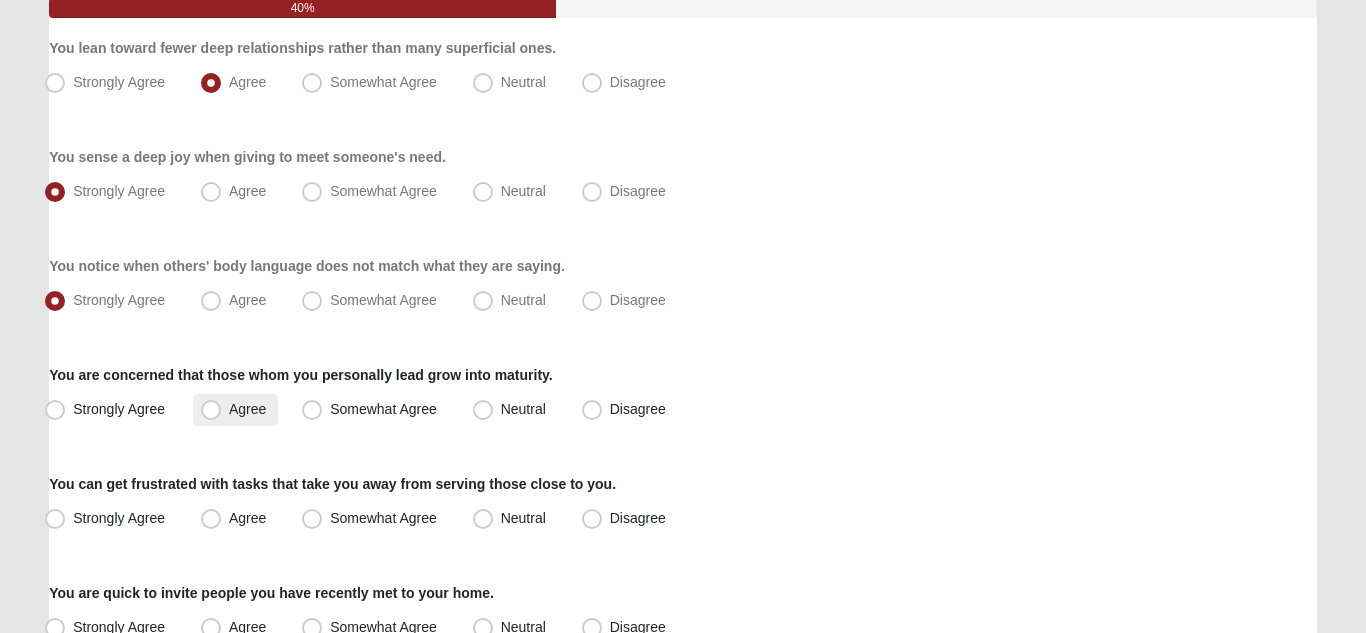 click on "Agree" at bounding box center [247, 409] 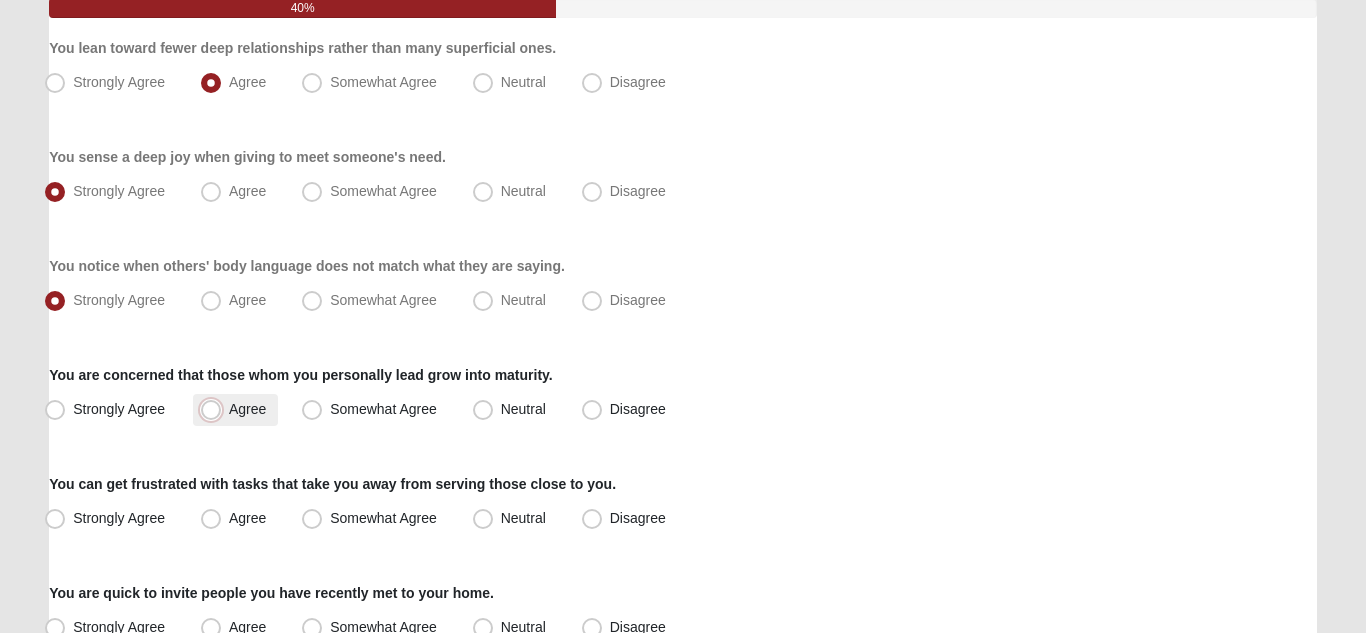 click on "Agree" at bounding box center [215, 409] 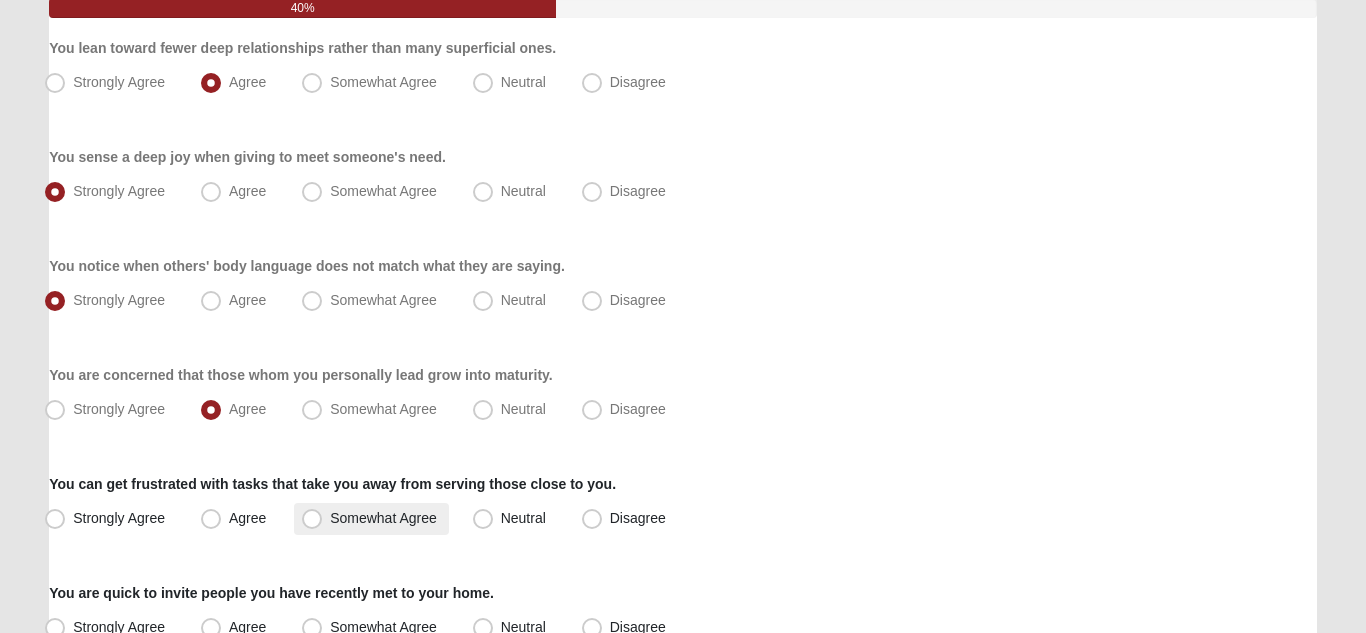 click on "Somewhat Agree" at bounding box center [383, 518] 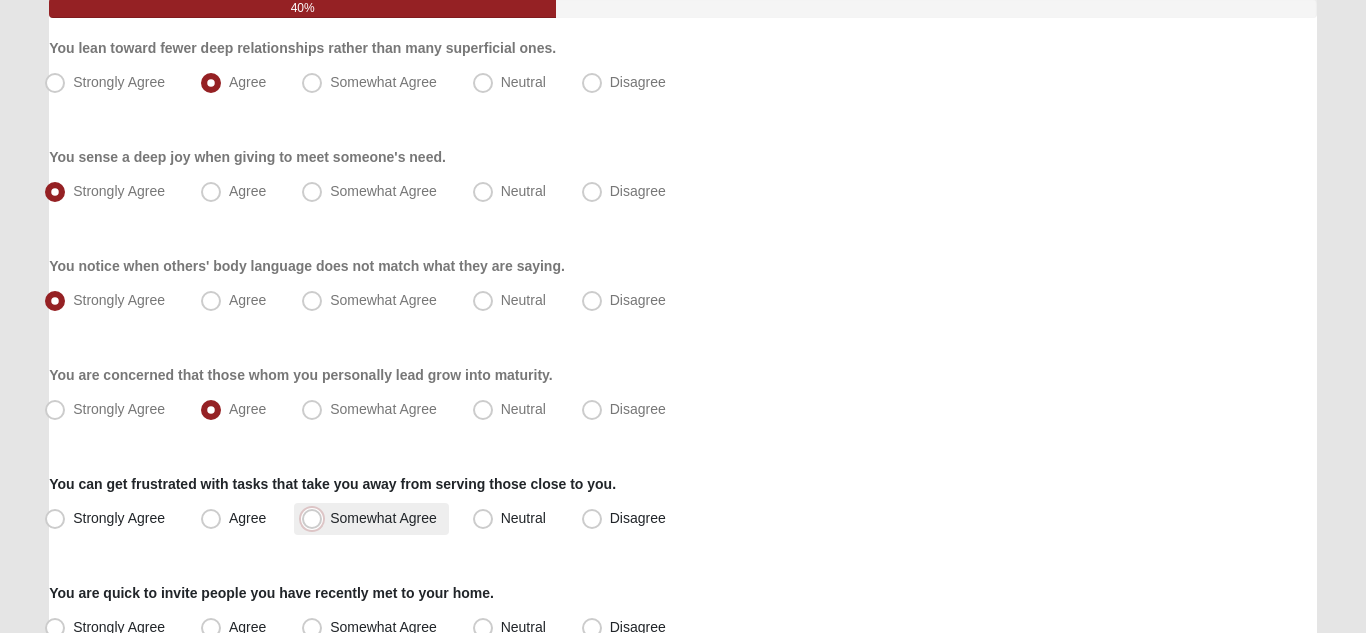click on "Somewhat Agree" at bounding box center (316, 518) 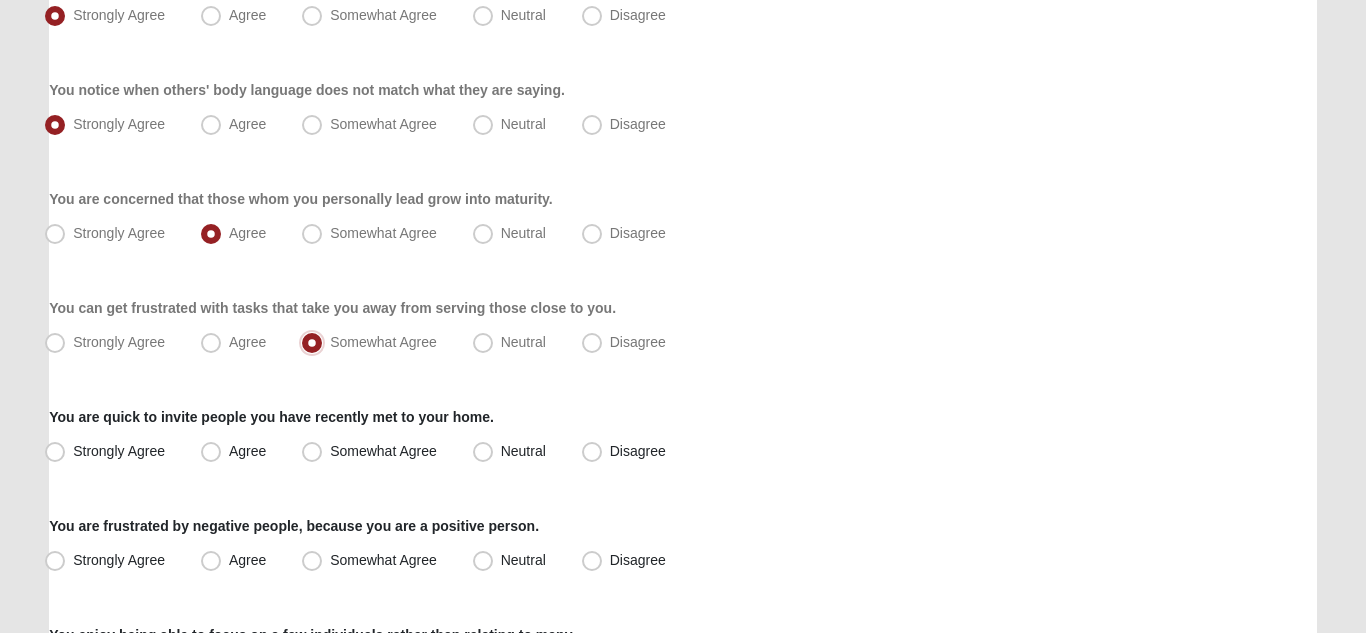 scroll, scrollTop: 423, scrollLeft: 0, axis: vertical 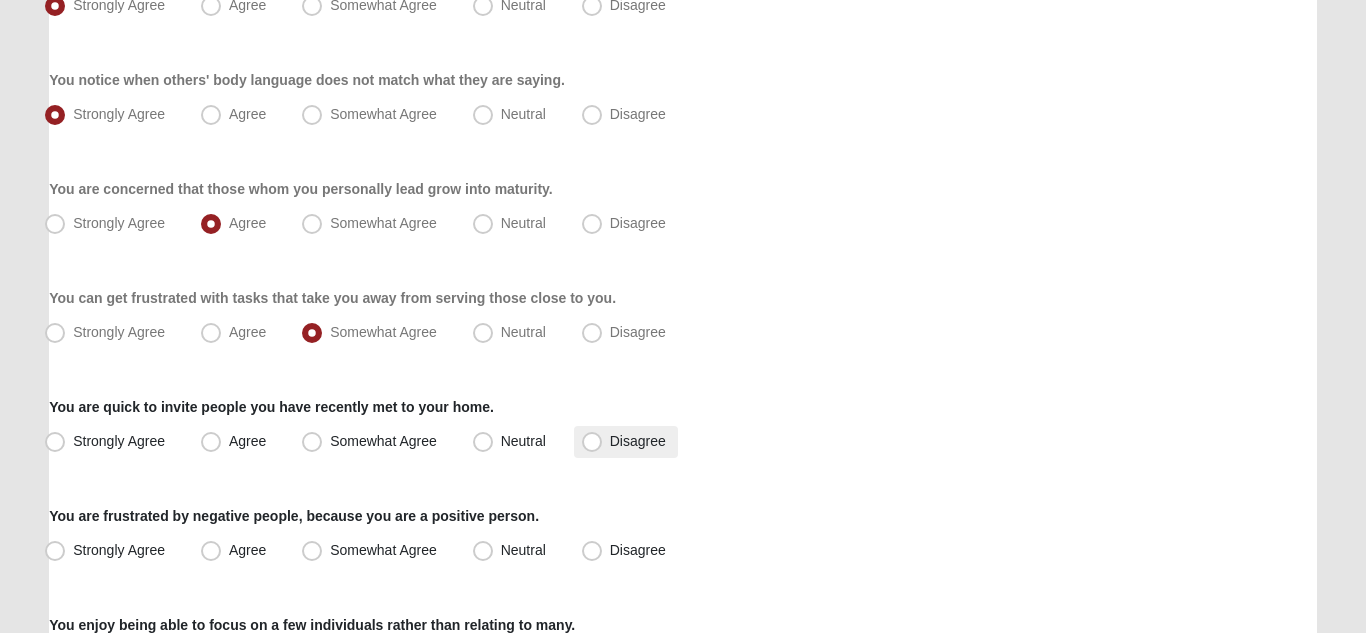 click on "Disagree" at bounding box center (638, 441) 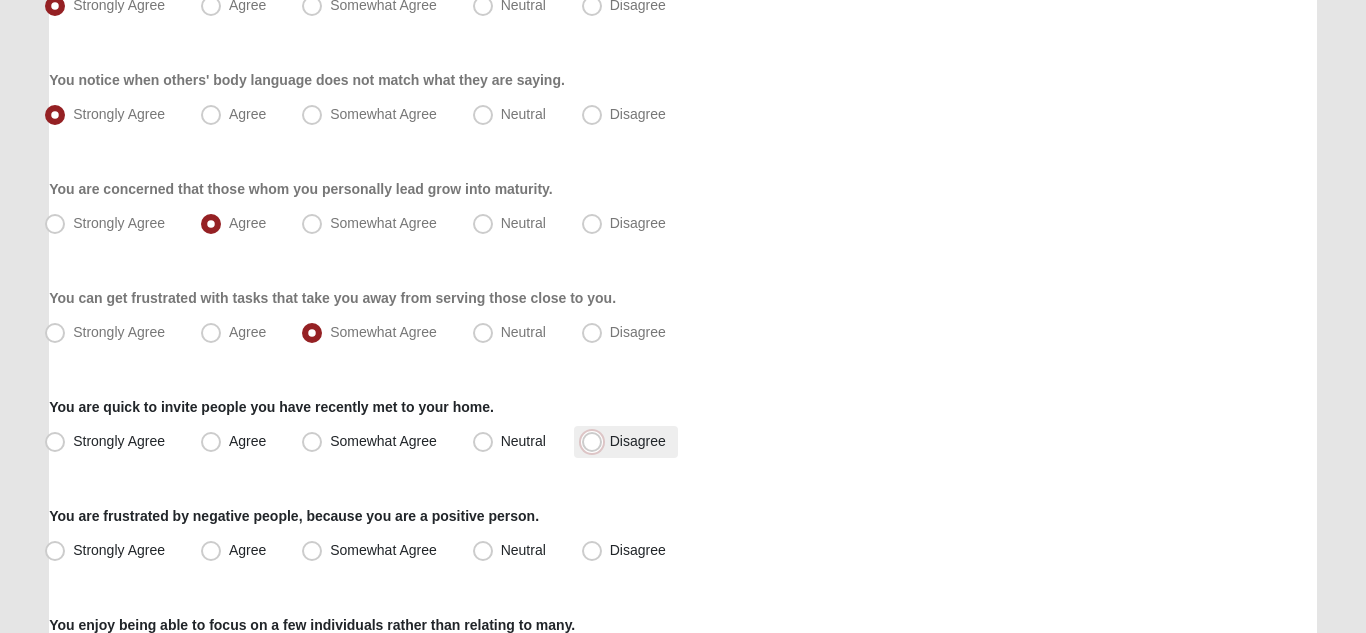 click on "Disagree" at bounding box center [596, 441] 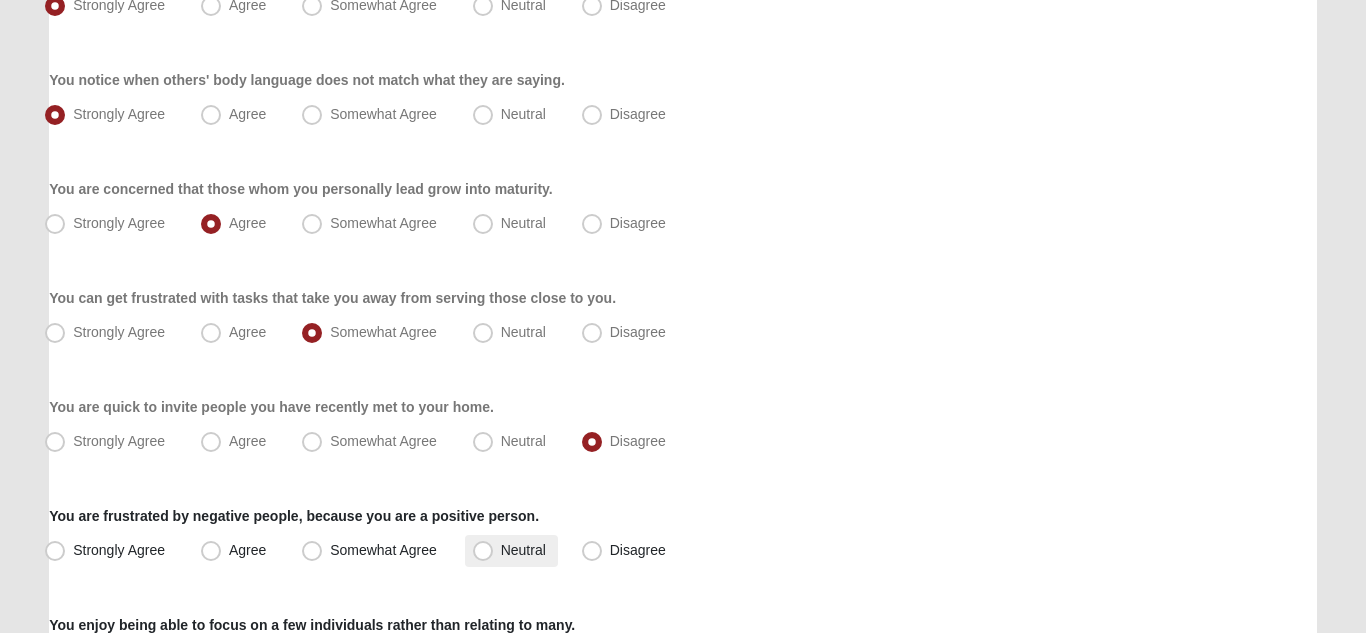 click on "Neutral" at bounding box center (523, 550) 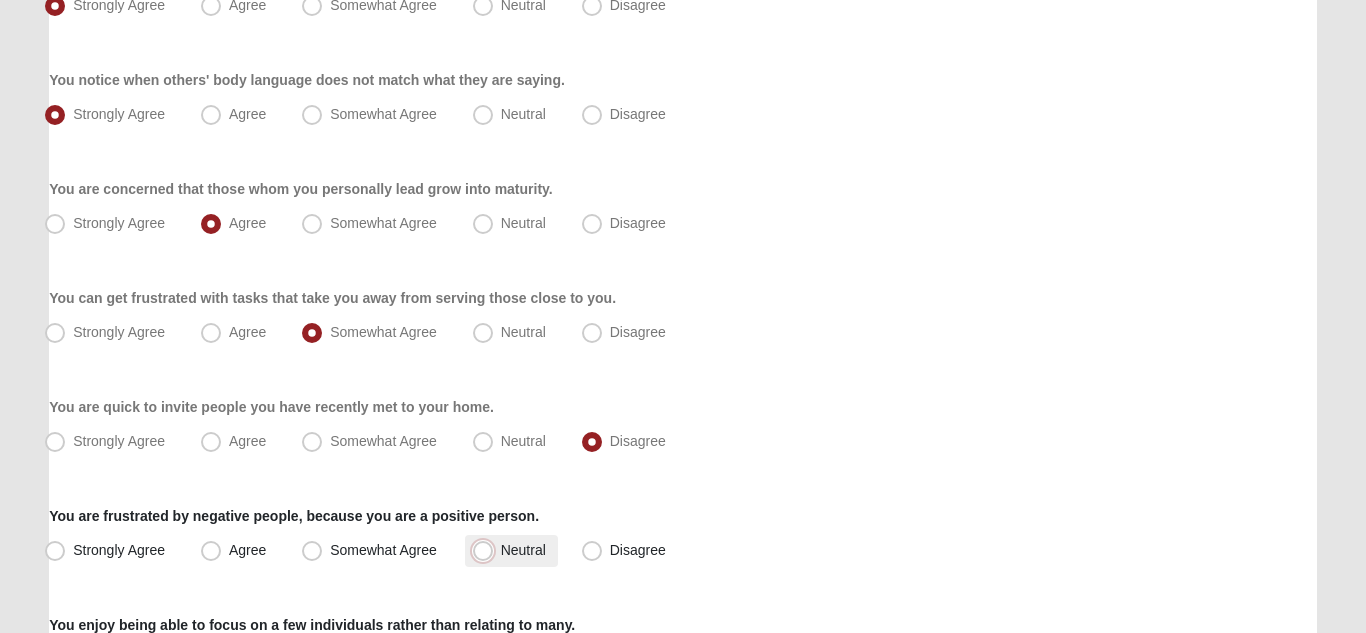 click on "Neutral" at bounding box center (487, 550) 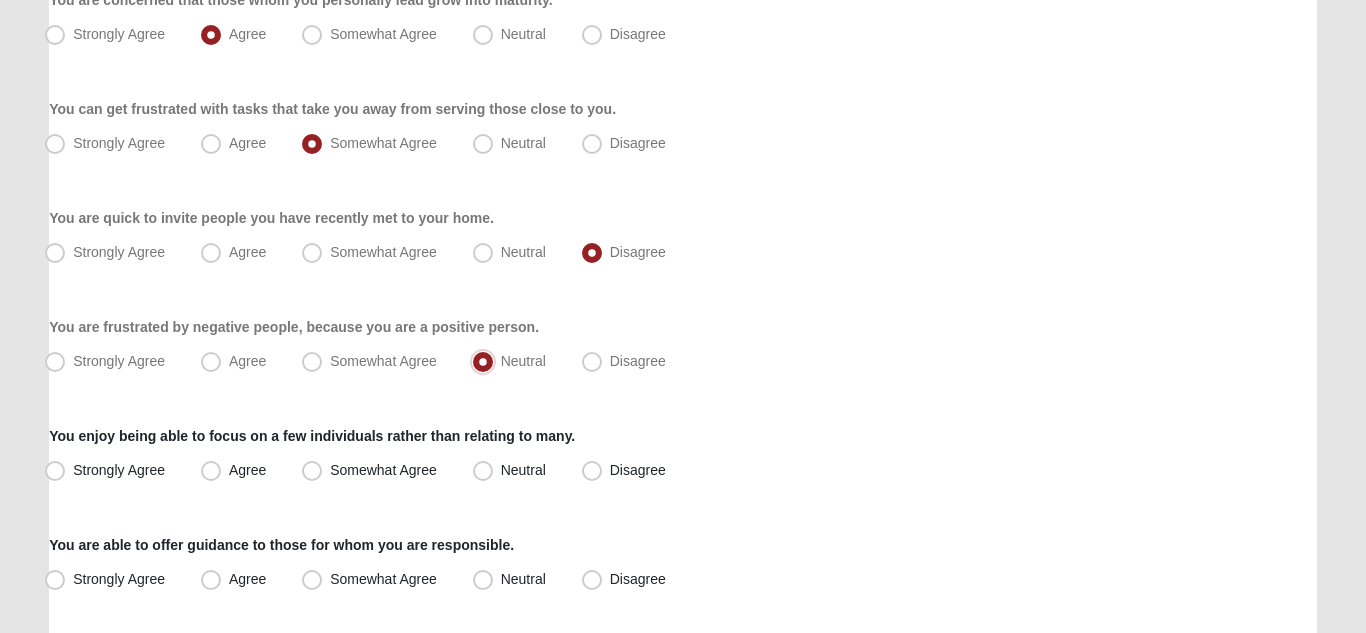 scroll, scrollTop: 619, scrollLeft: 0, axis: vertical 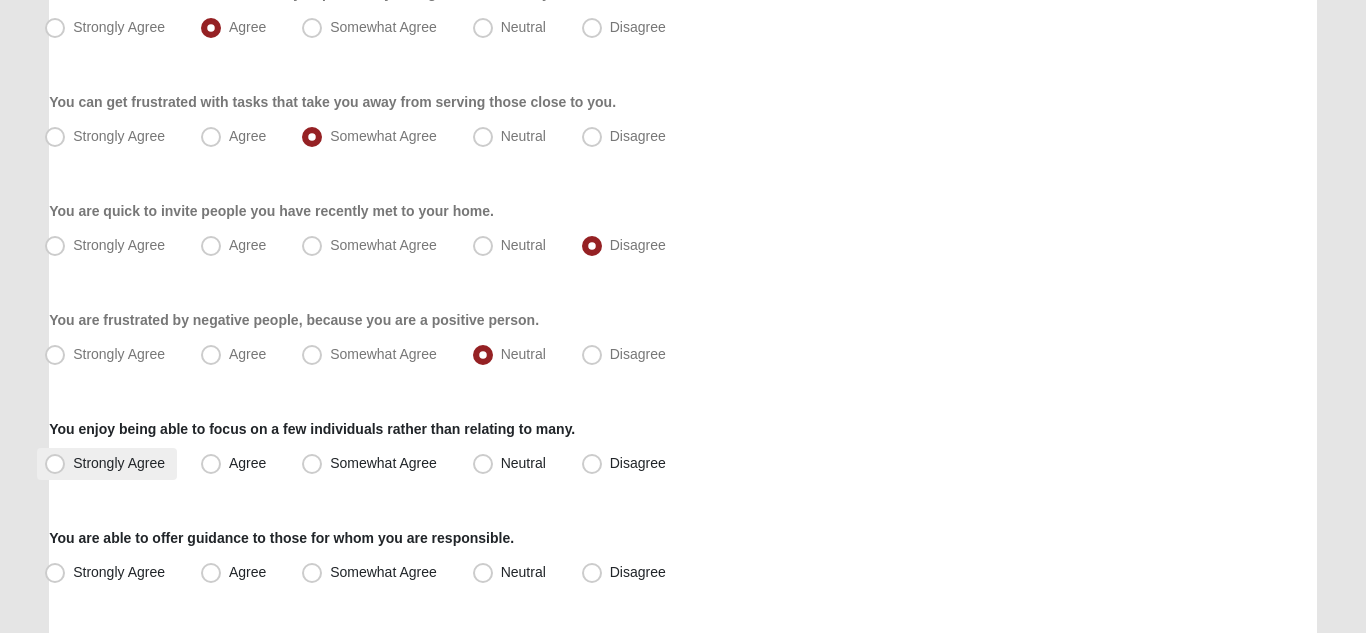 click on "Strongly Agree" at bounding box center (119, 463) 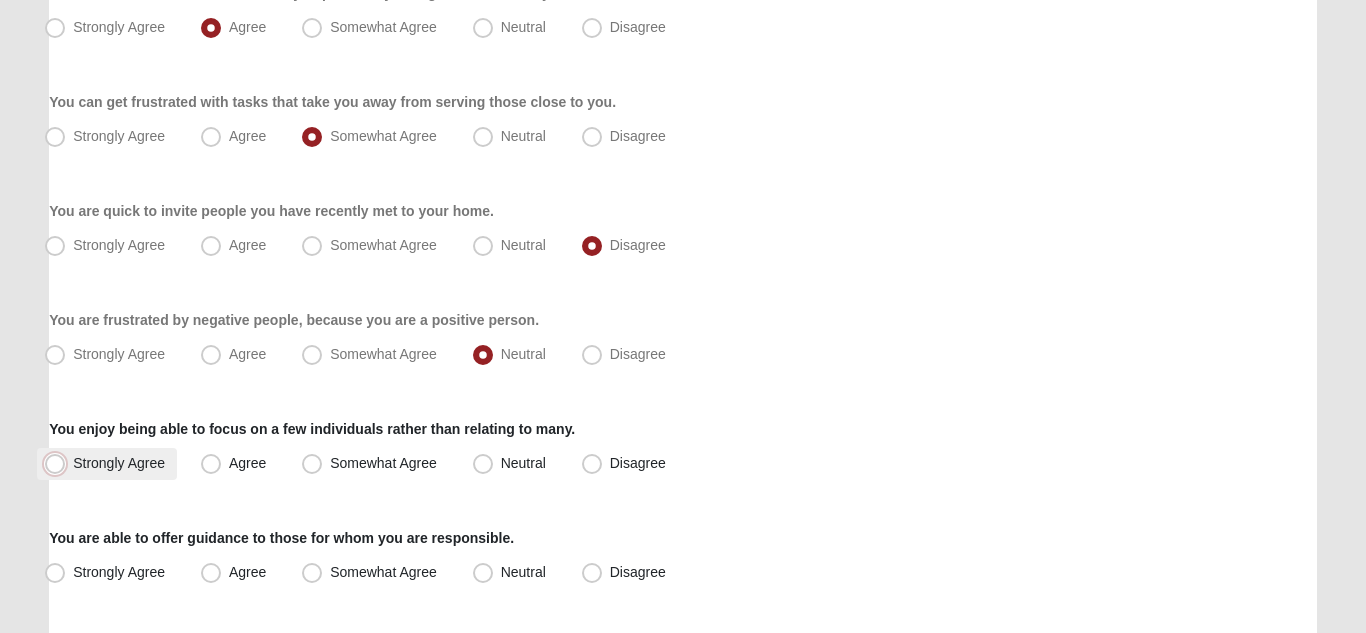 click on "Strongly Agree" at bounding box center (59, 463) 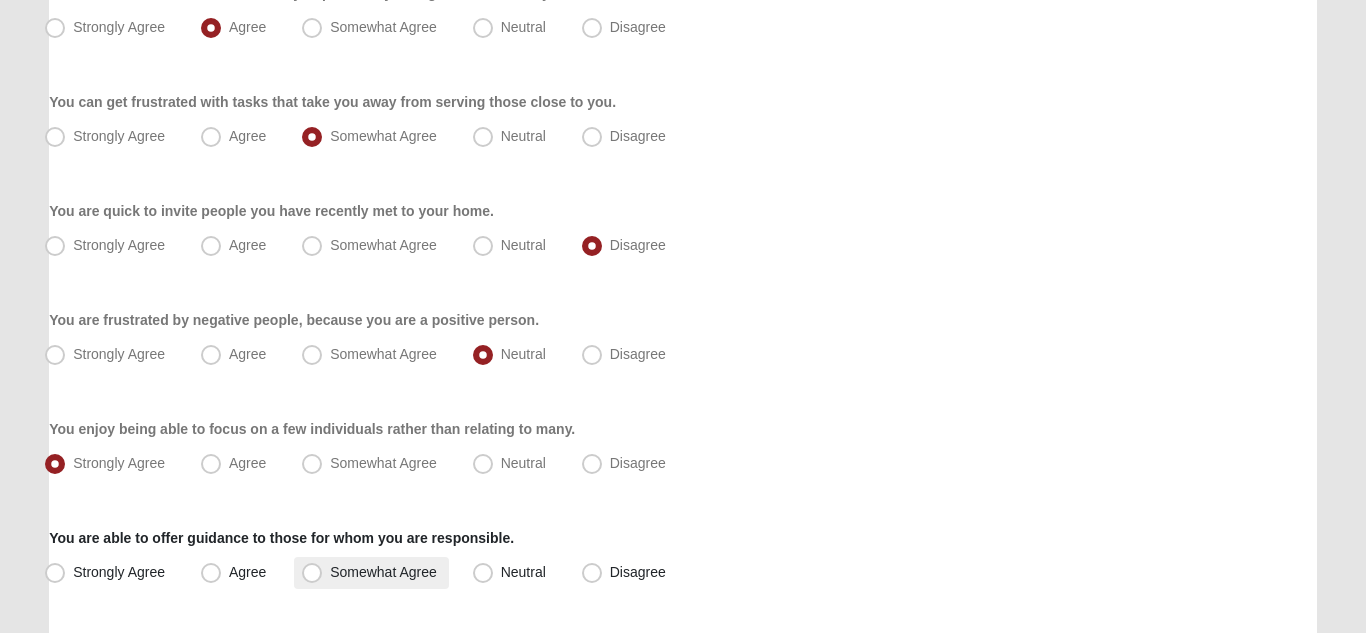 click on "Somewhat Agree" at bounding box center (383, 572) 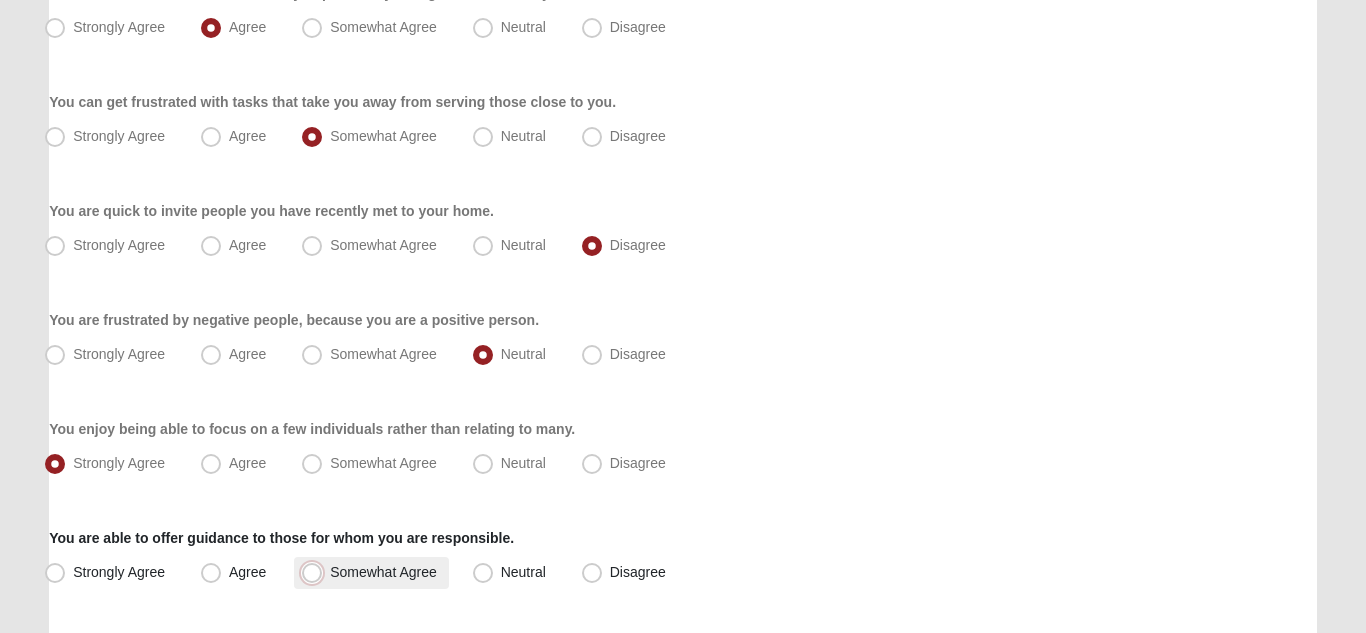 click on "Somewhat Agree" at bounding box center (316, 572) 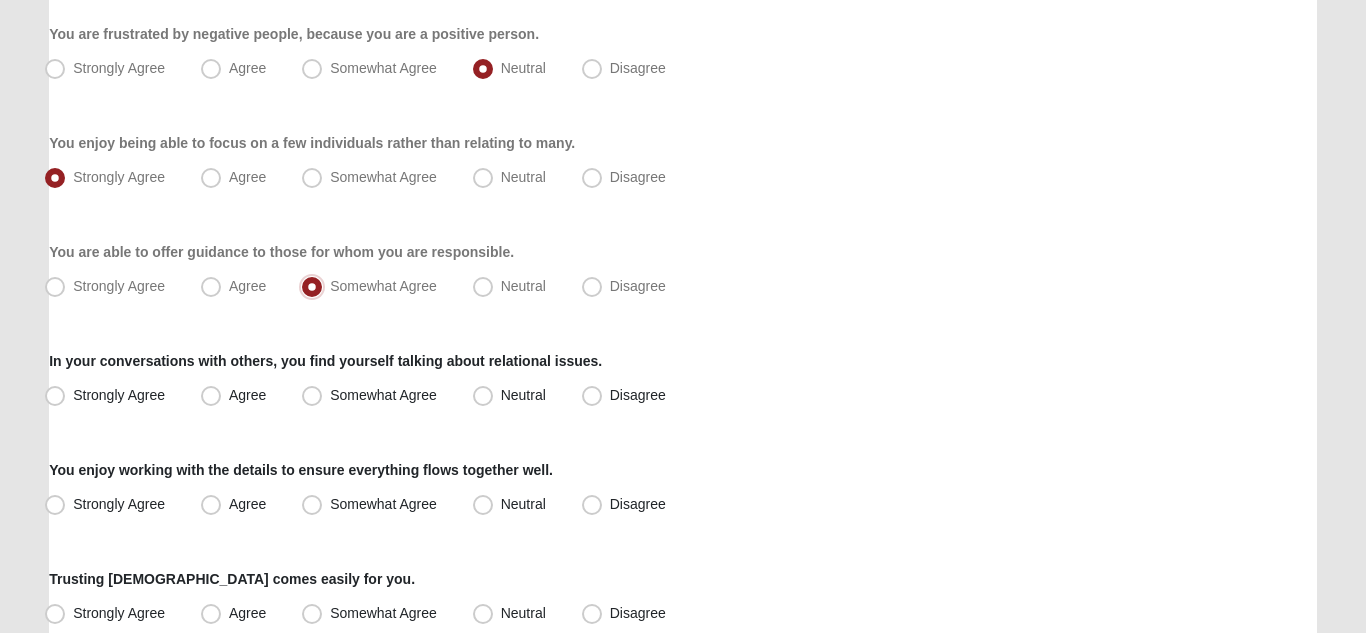 scroll, scrollTop: 930, scrollLeft: 0, axis: vertical 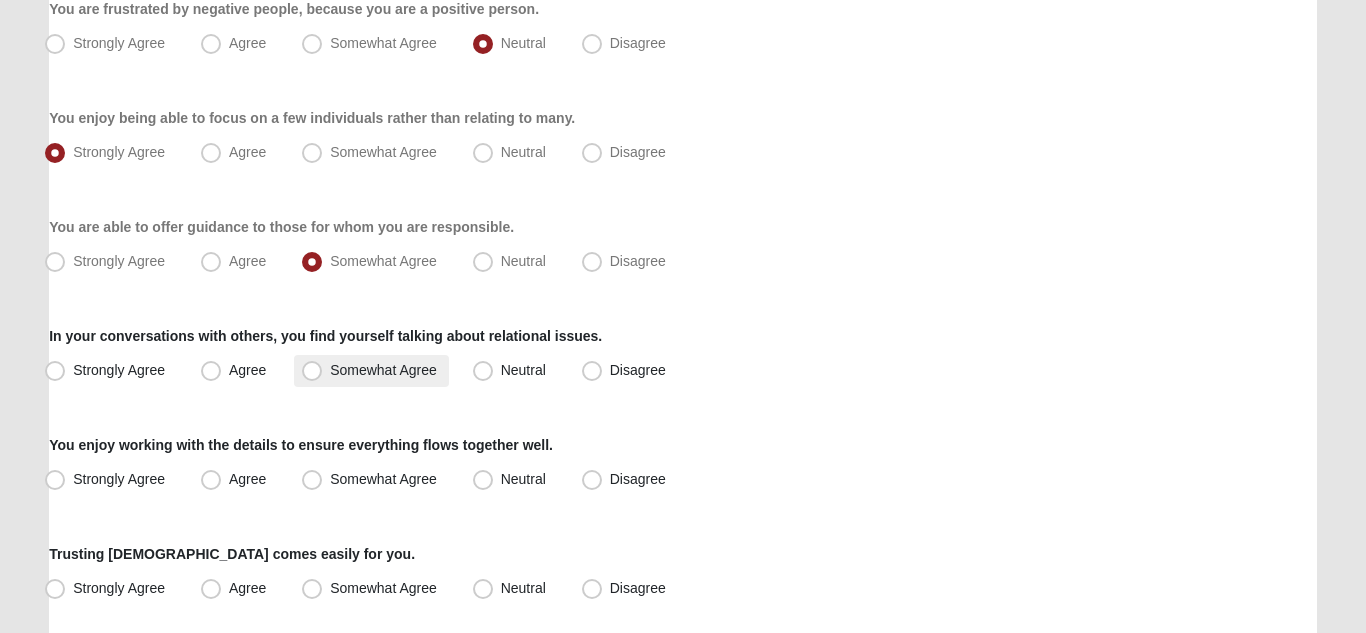 click on "Somewhat Agree" at bounding box center [383, 370] 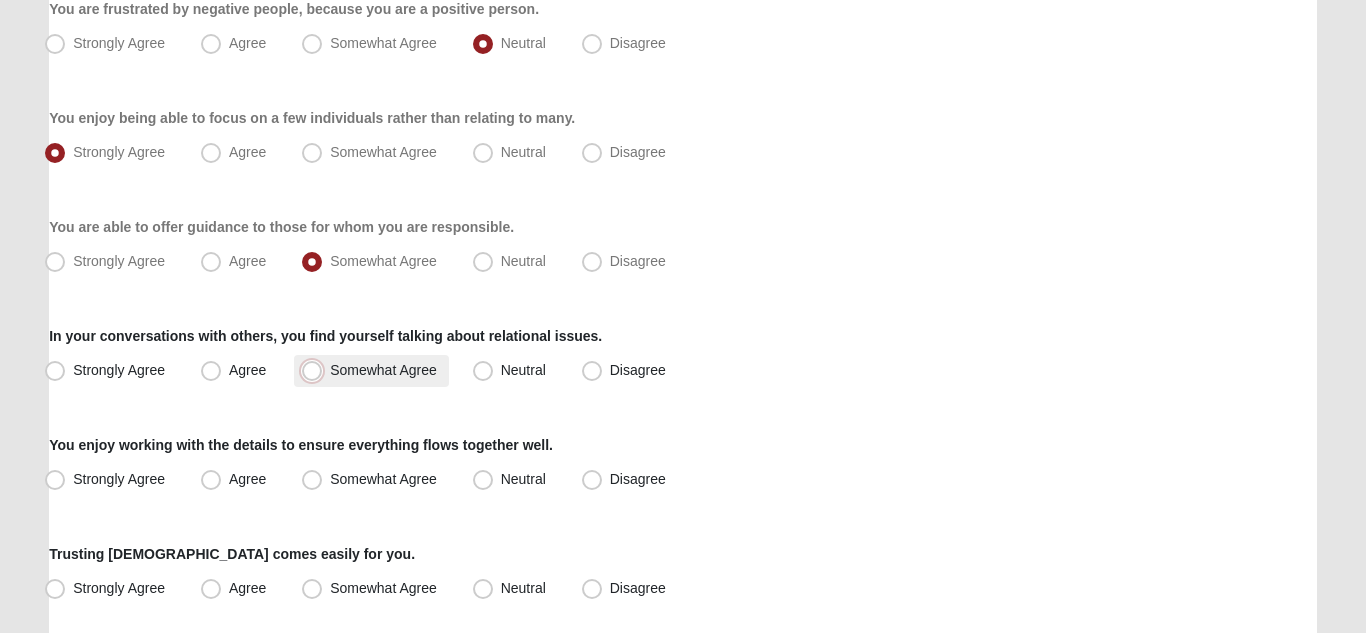 click on "Somewhat Agree" at bounding box center (316, 370) 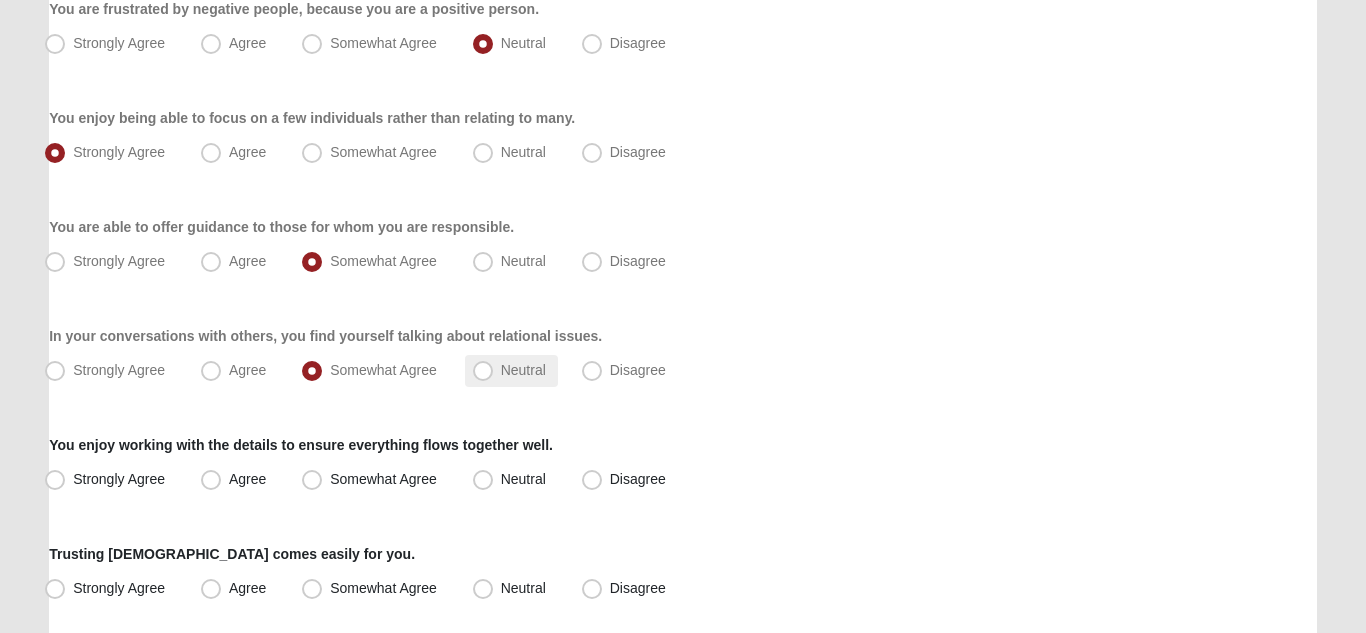 click on "Neutral" at bounding box center [523, 370] 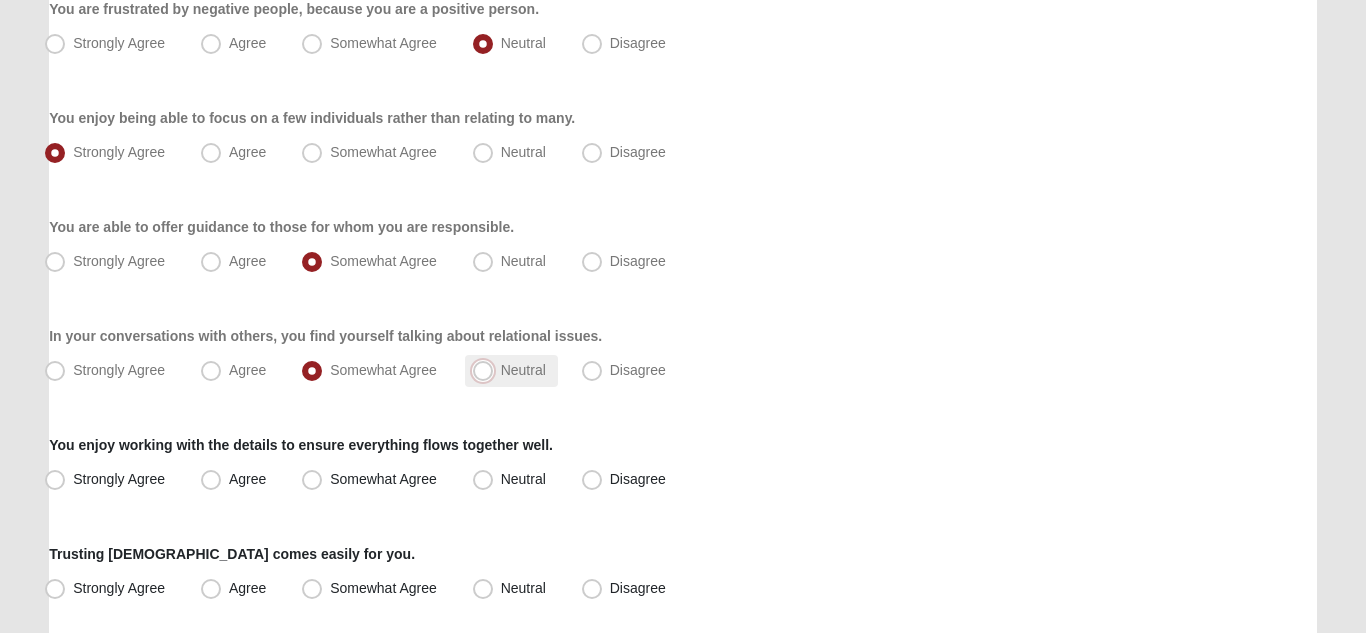 click on "Neutral" at bounding box center [487, 370] 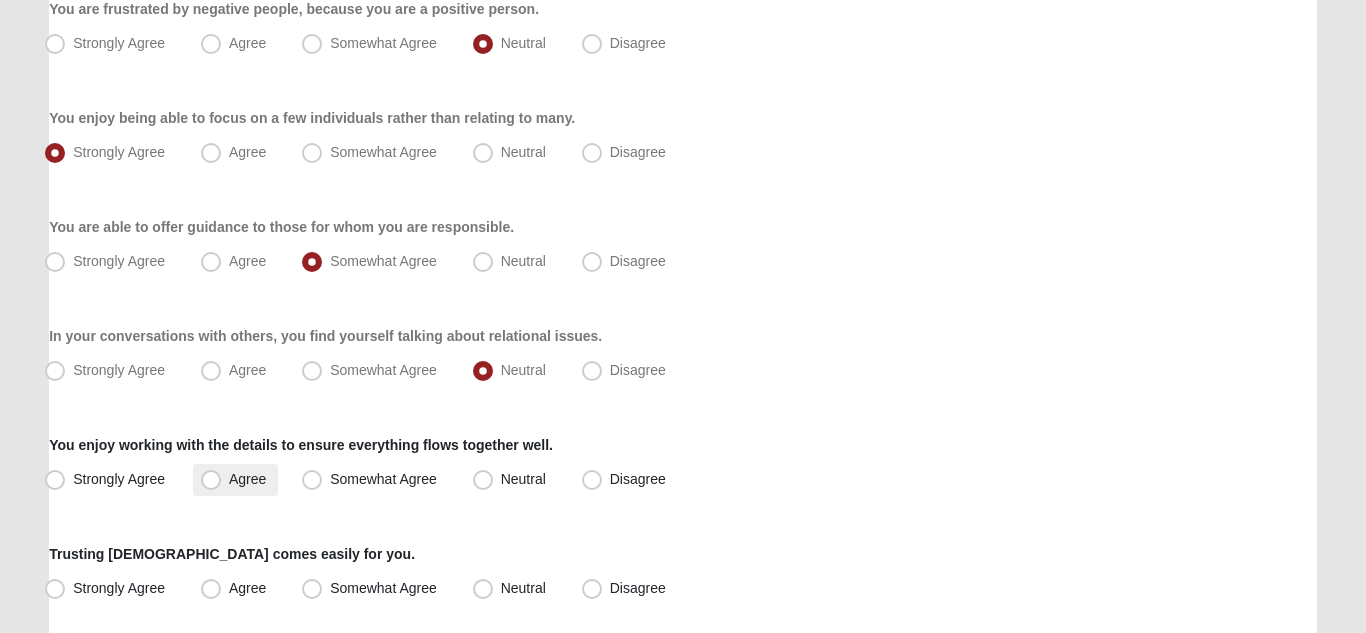 click on "Agree" at bounding box center [247, 479] 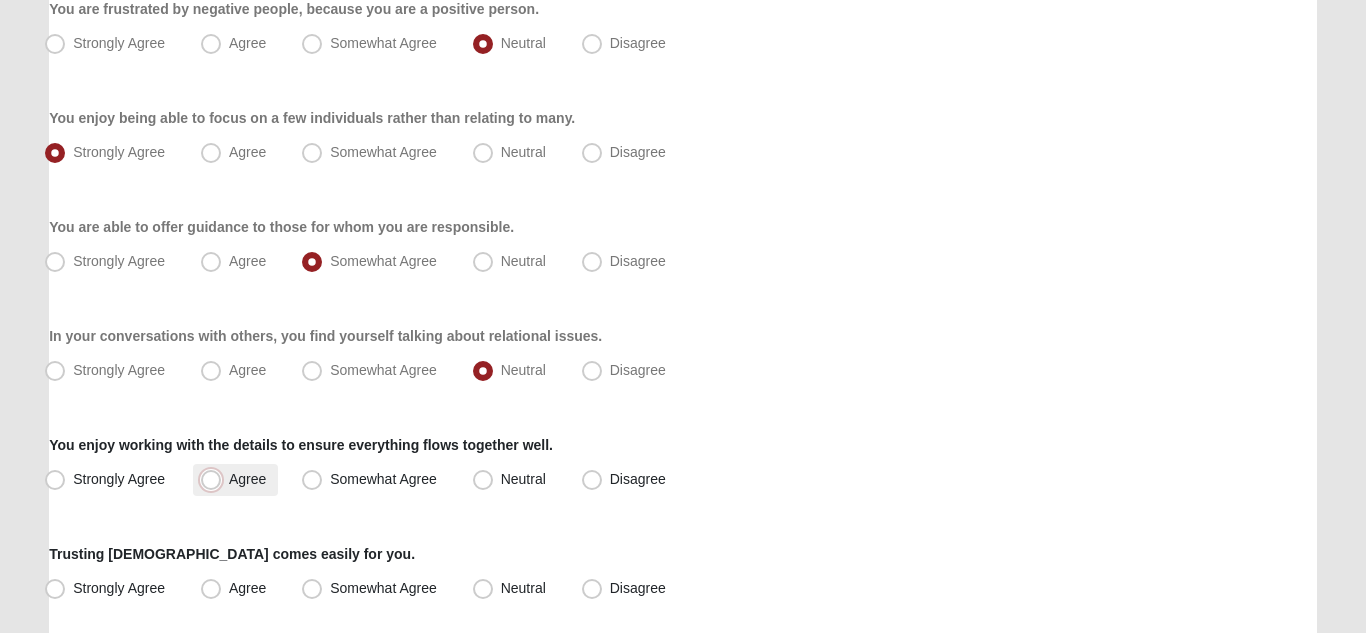 click on "Agree" at bounding box center [215, 479] 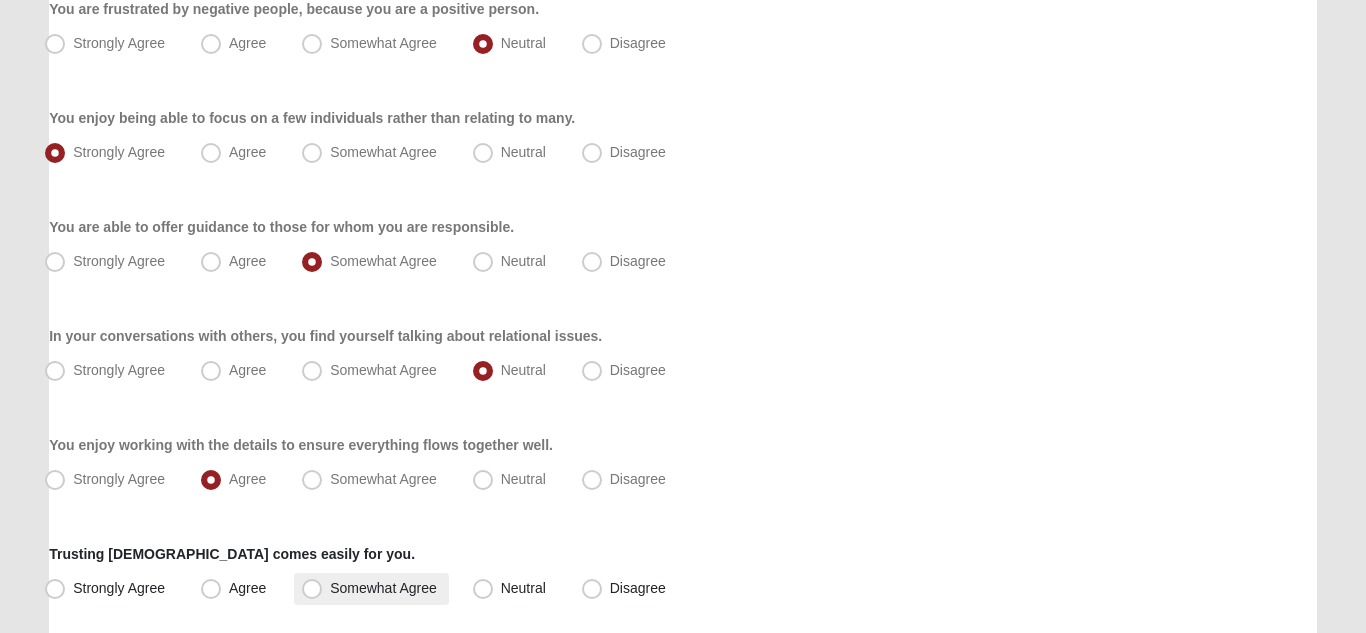 click on "Somewhat Agree" at bounding box center [371, 589] 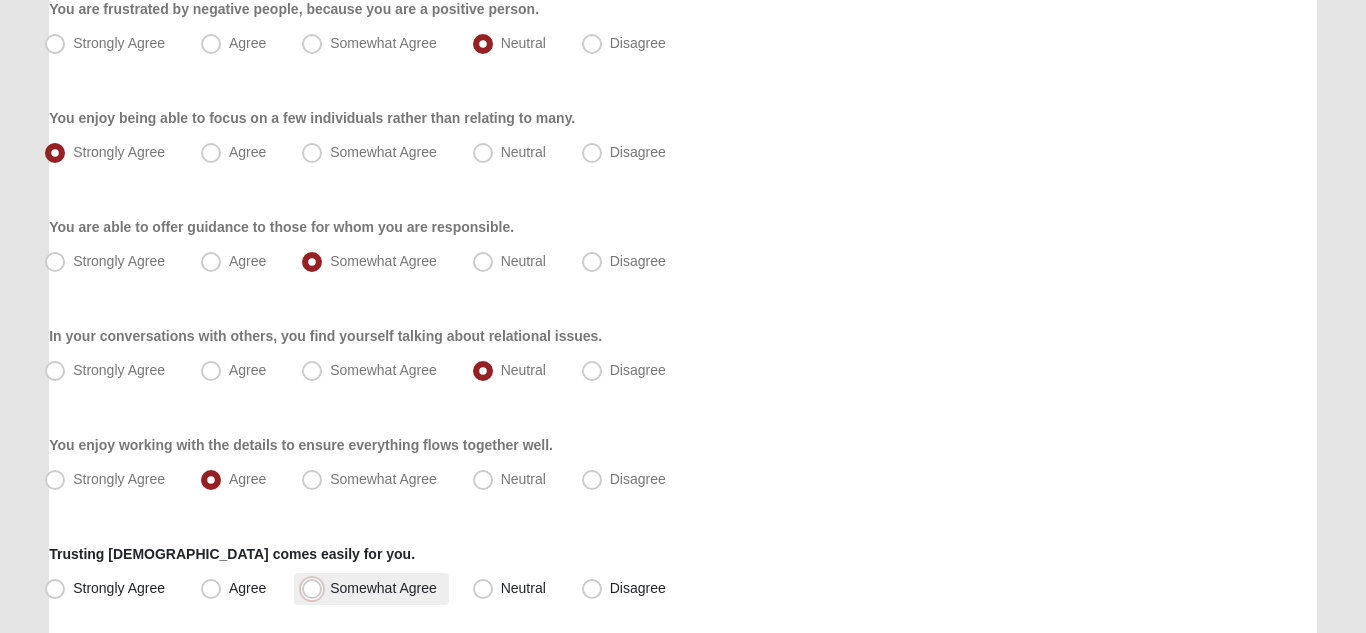click on "Somewhat Agree" at bounding box center (316, 588) 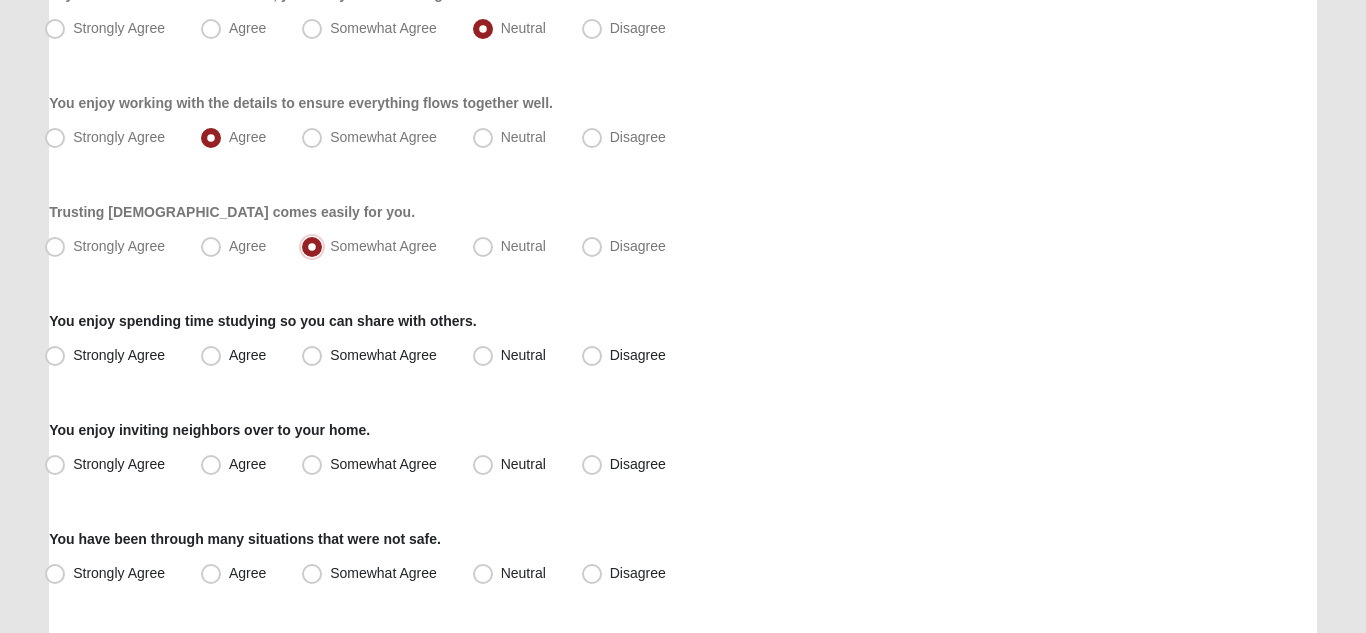 scroll, scrollTop: 1268, scrollLeft: 0, axis: vertical 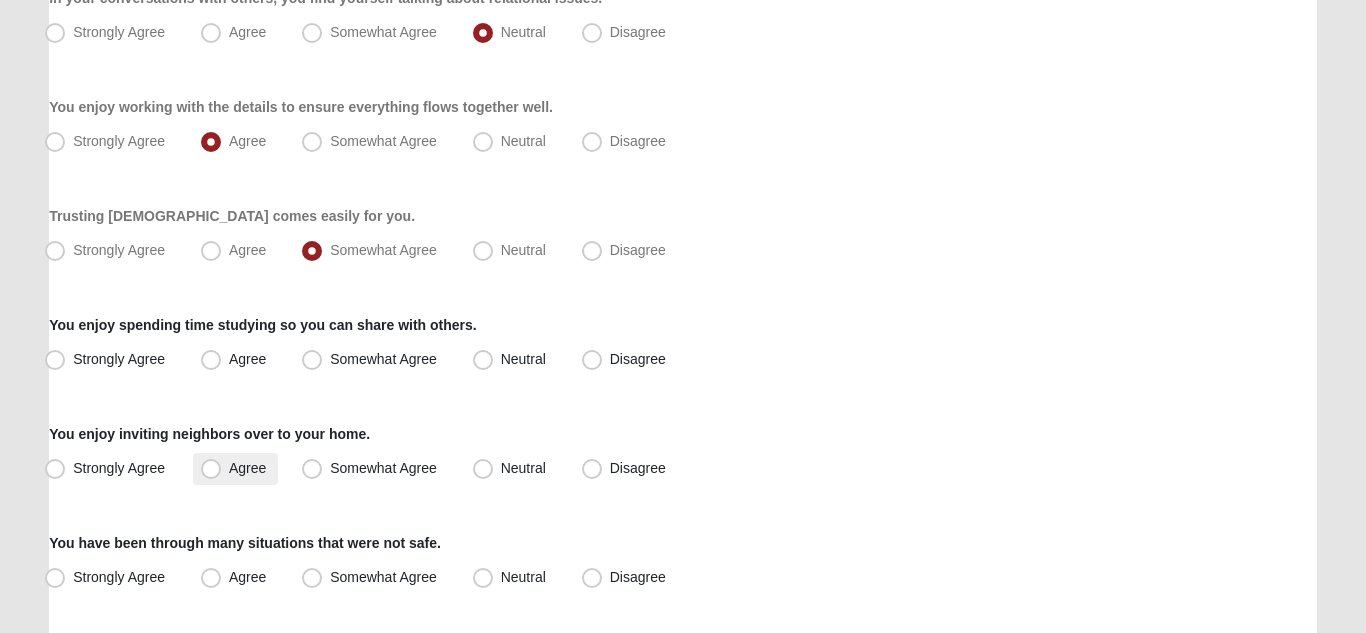click on "Agree" at bounding box center [247, 468] 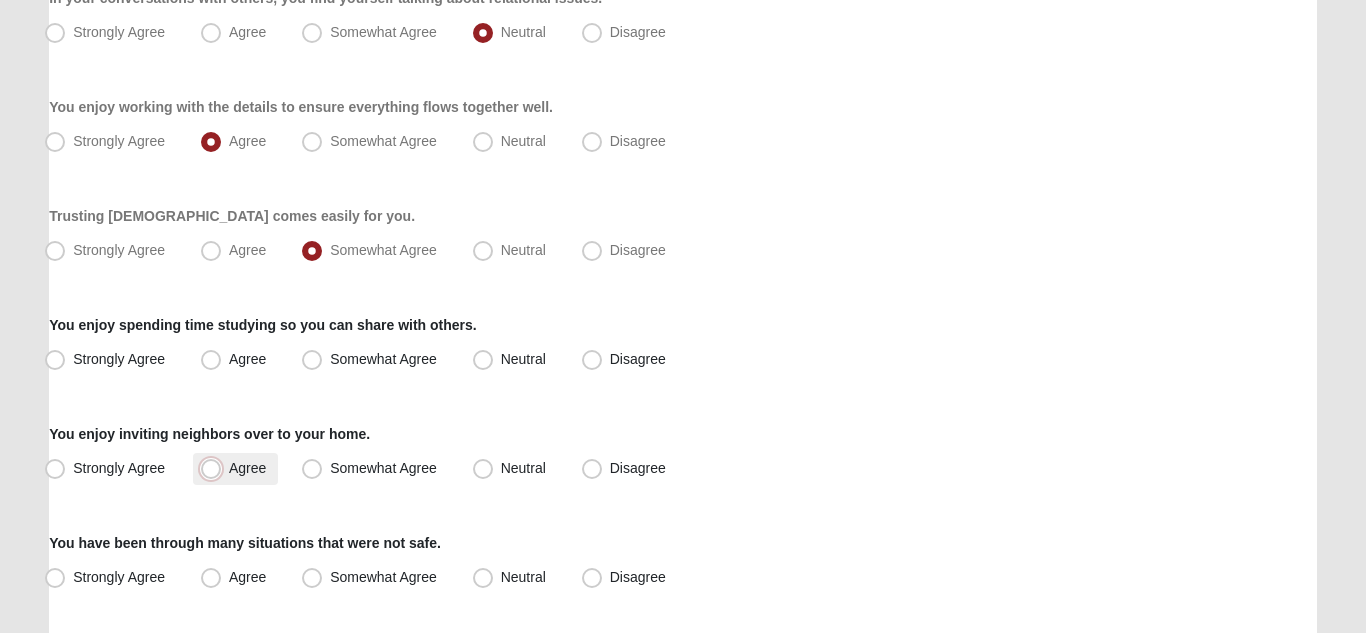 click on "Agree" at bounding box center [215, 468] 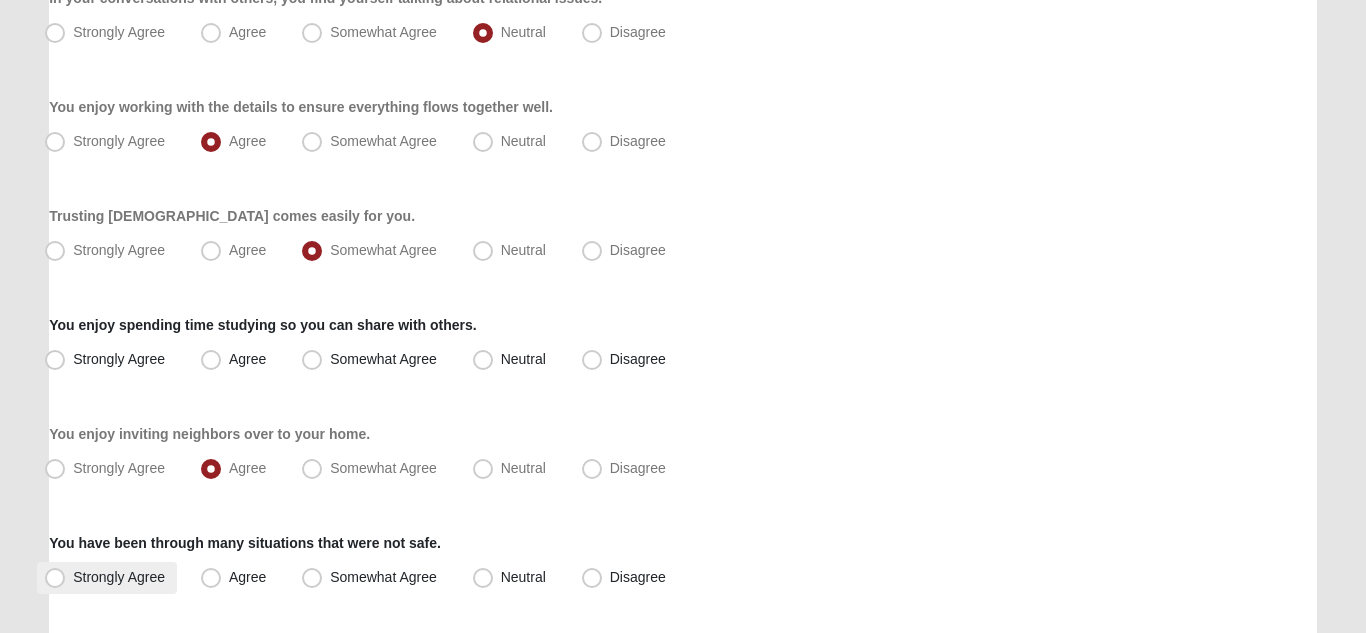 click on "Strongly Agree" at bounding box center [107, 578] 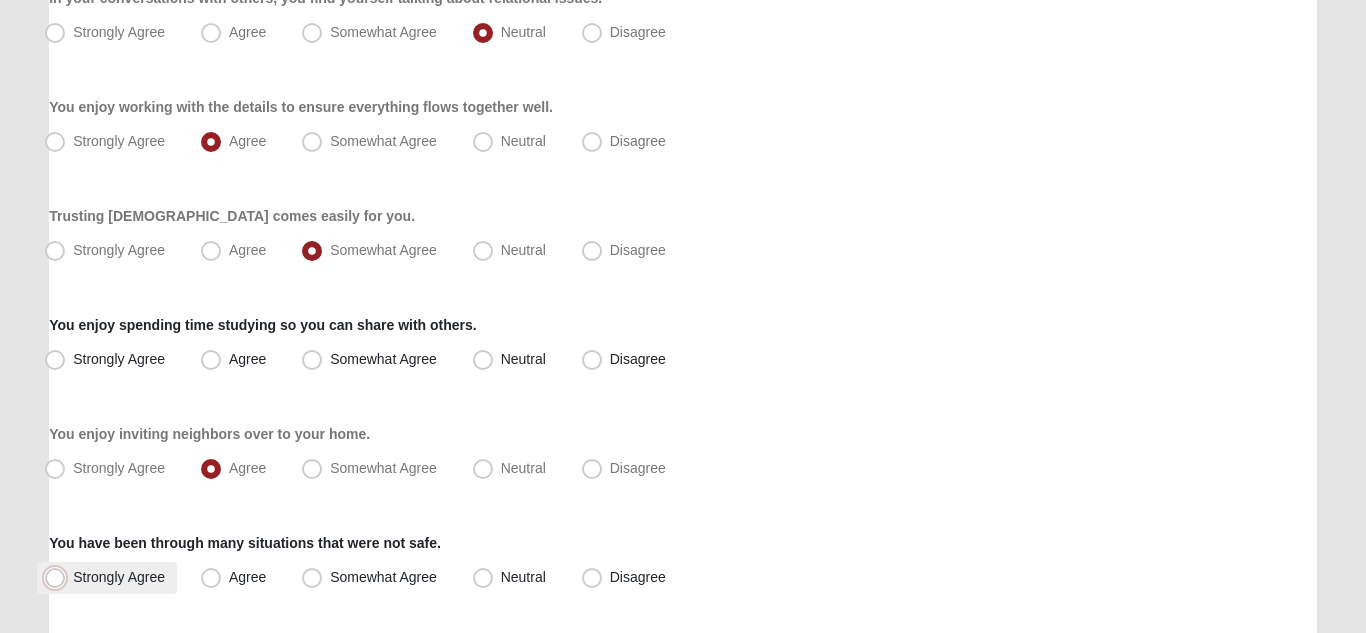 click on "Strongly Agree" at bounding box center [59, 577] 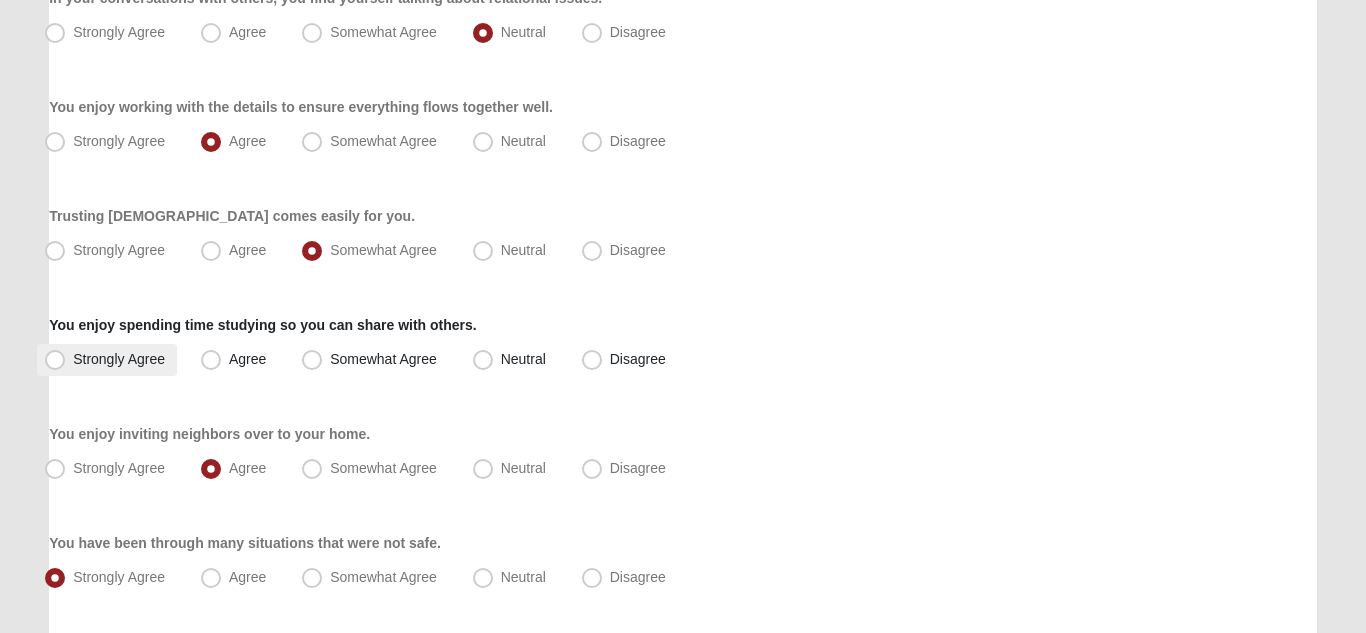 click on "Strongly Agree" at bounding box center [107, 360] 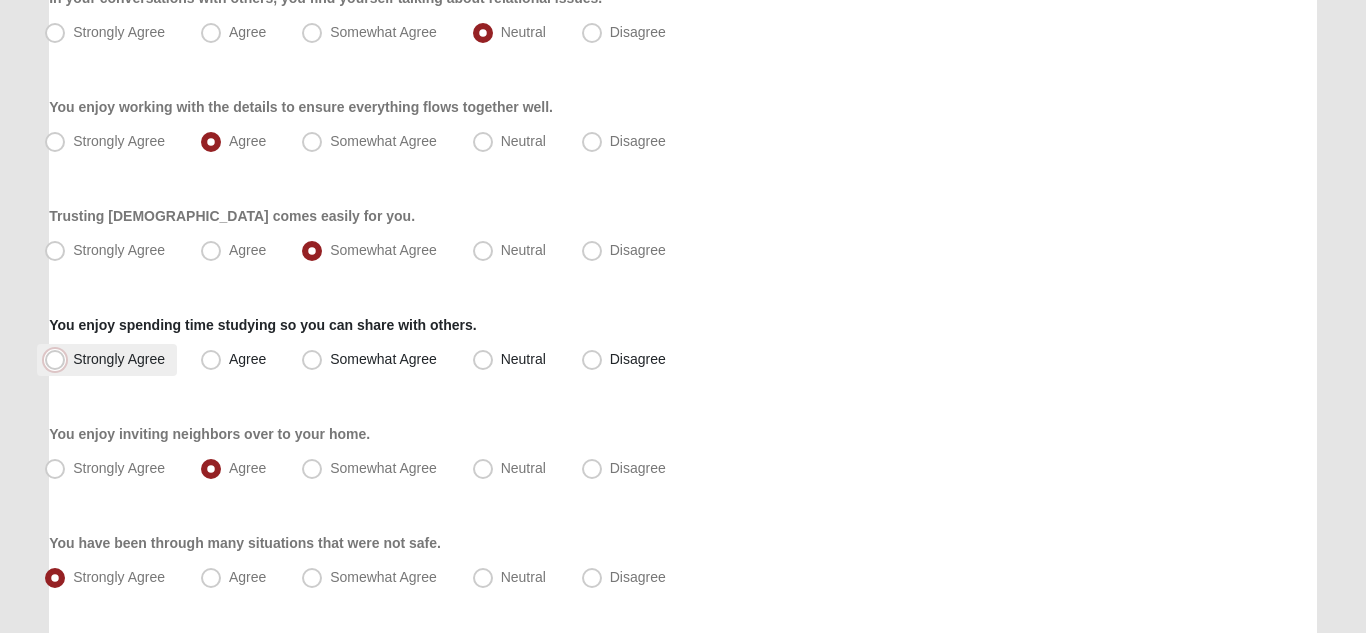 click on "Strongly Agree" at bounding box center [59, 359] 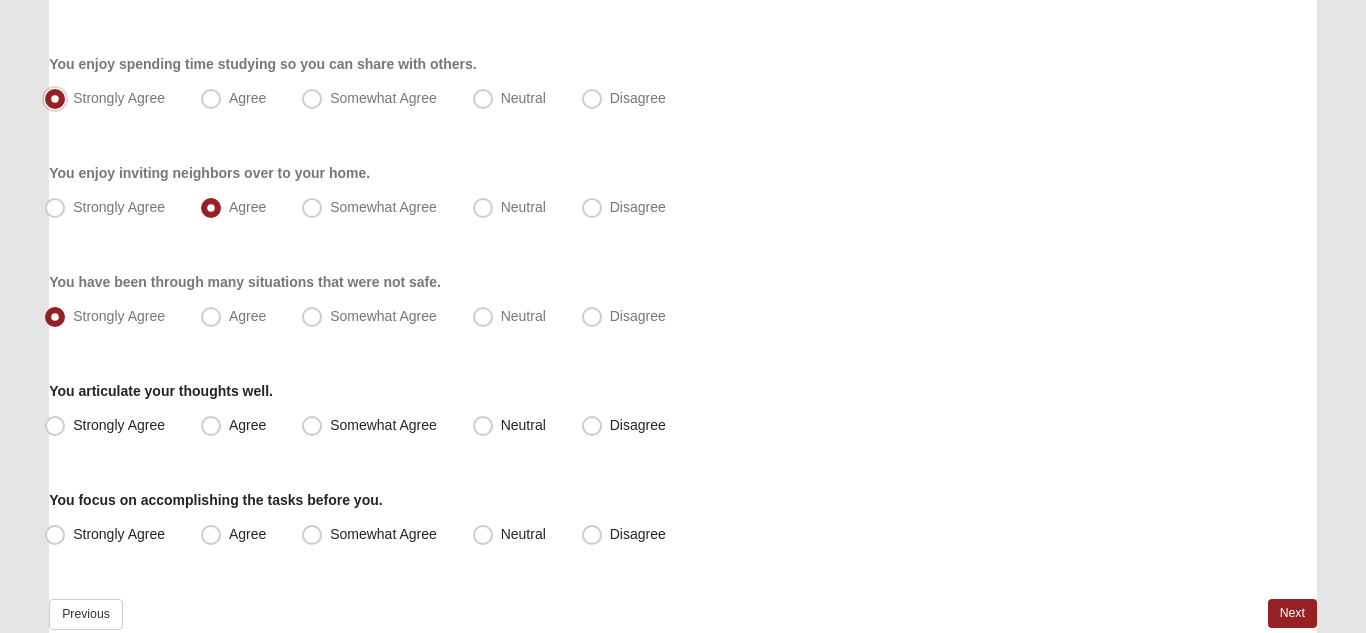 scroll, scrollTop: 1540, scrollLeft: 0, axis: vertical 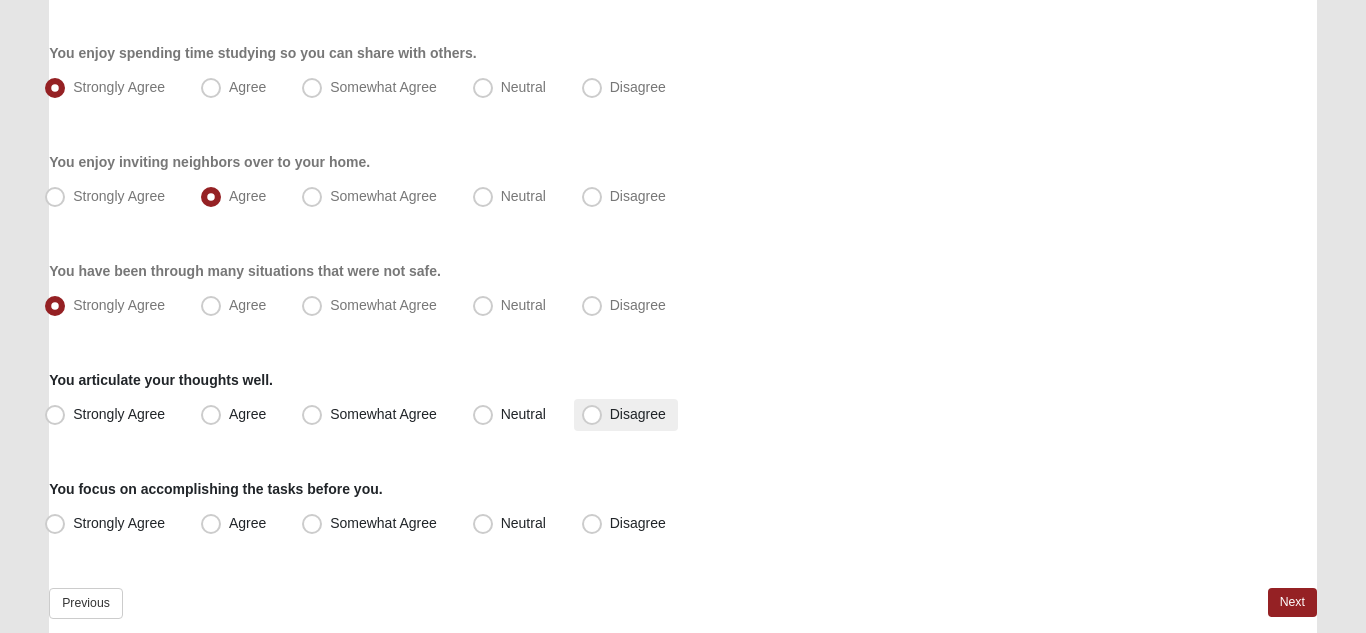click on "Disagree" at bounding box center (638, 414) 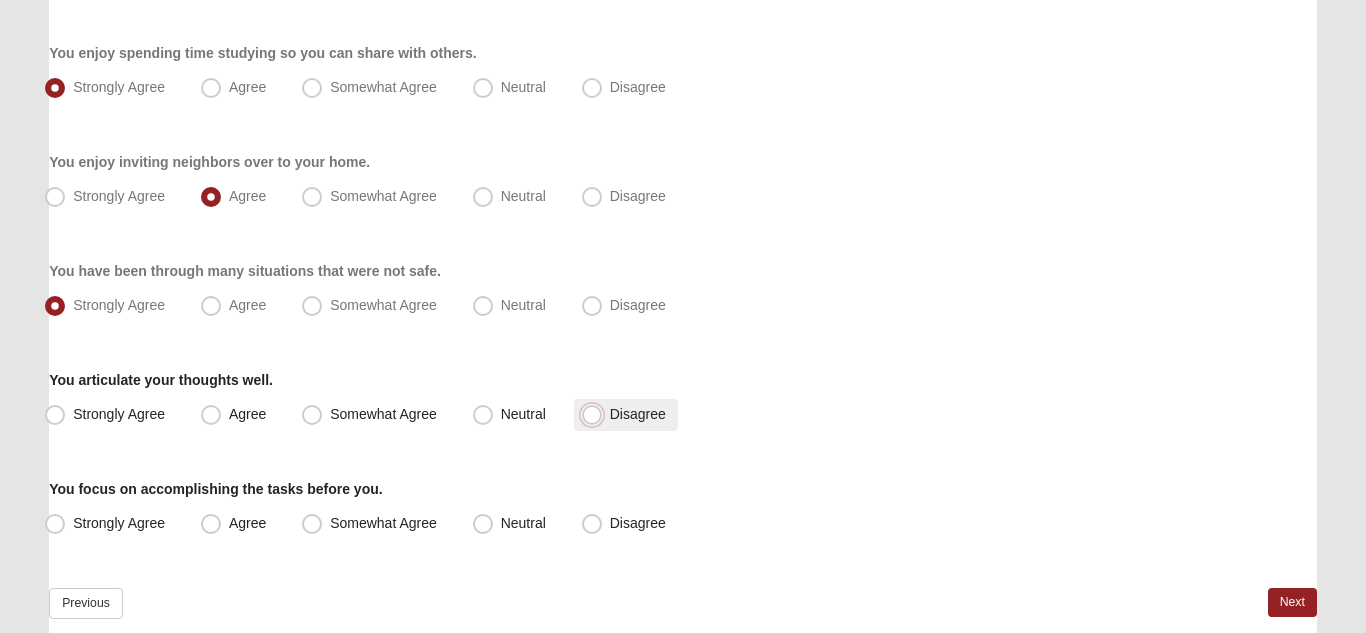 click on "Disagree" at bounding box center (596, 414) 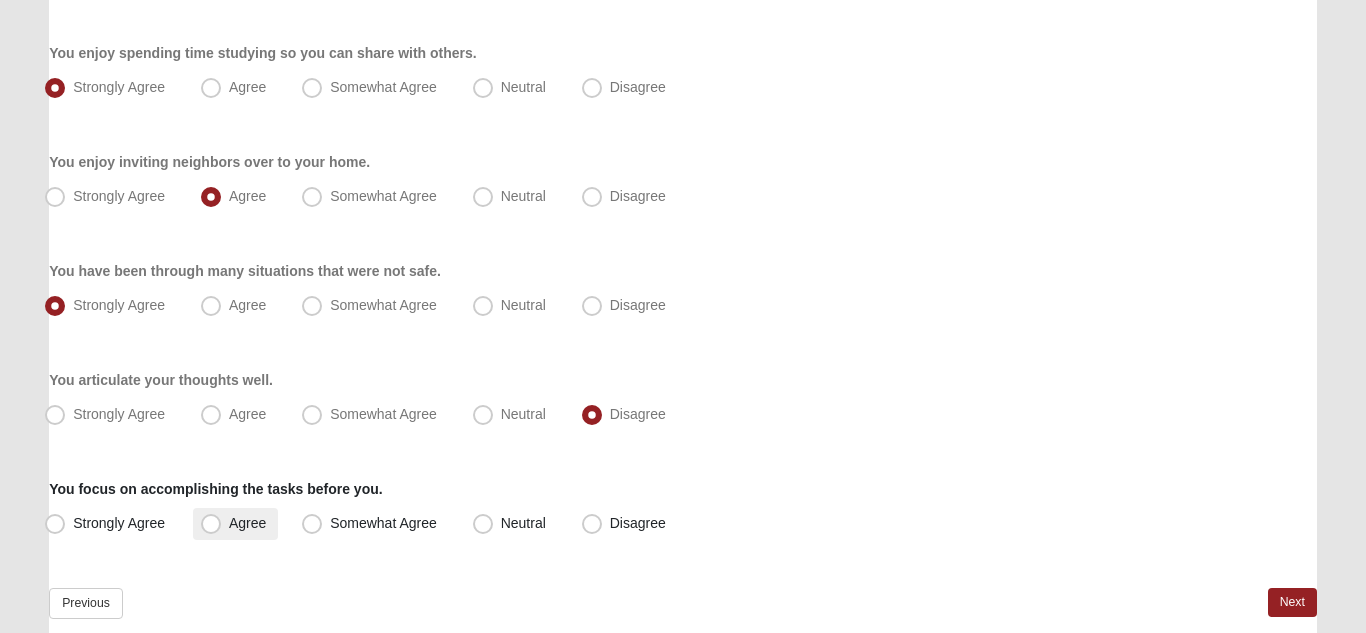click on "Agree" at bounding box center [247, 523] 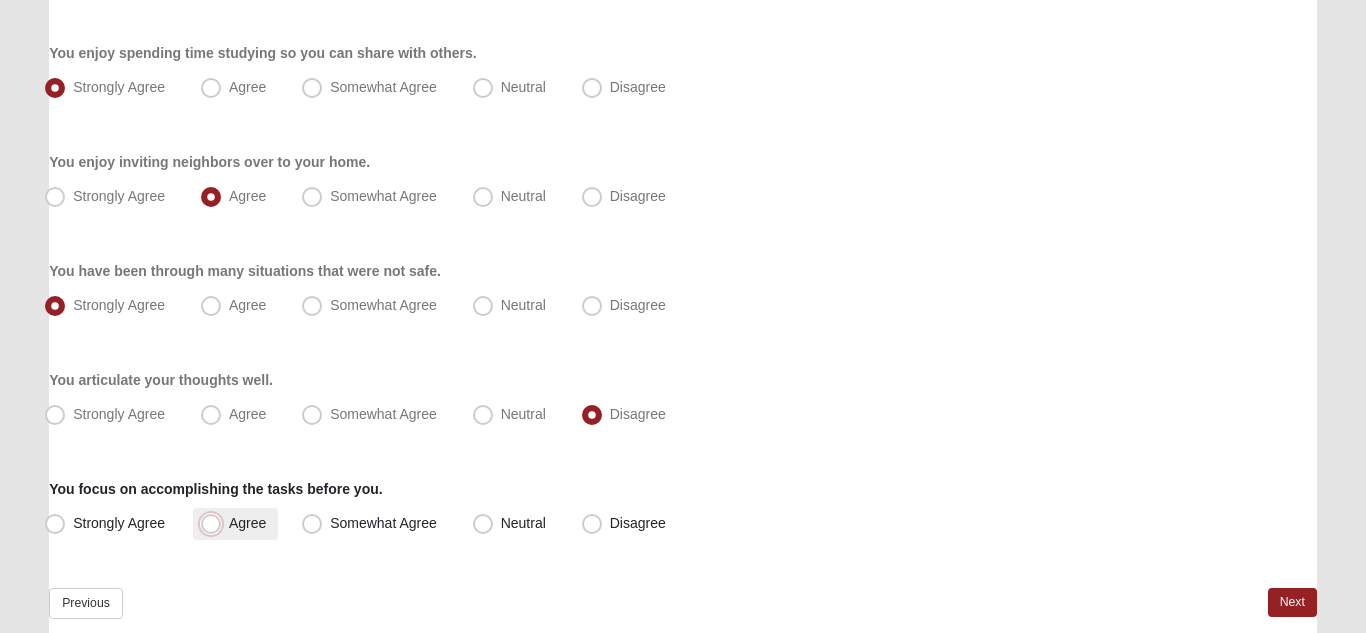 click on "Agree" at bounding box center (215, 523) 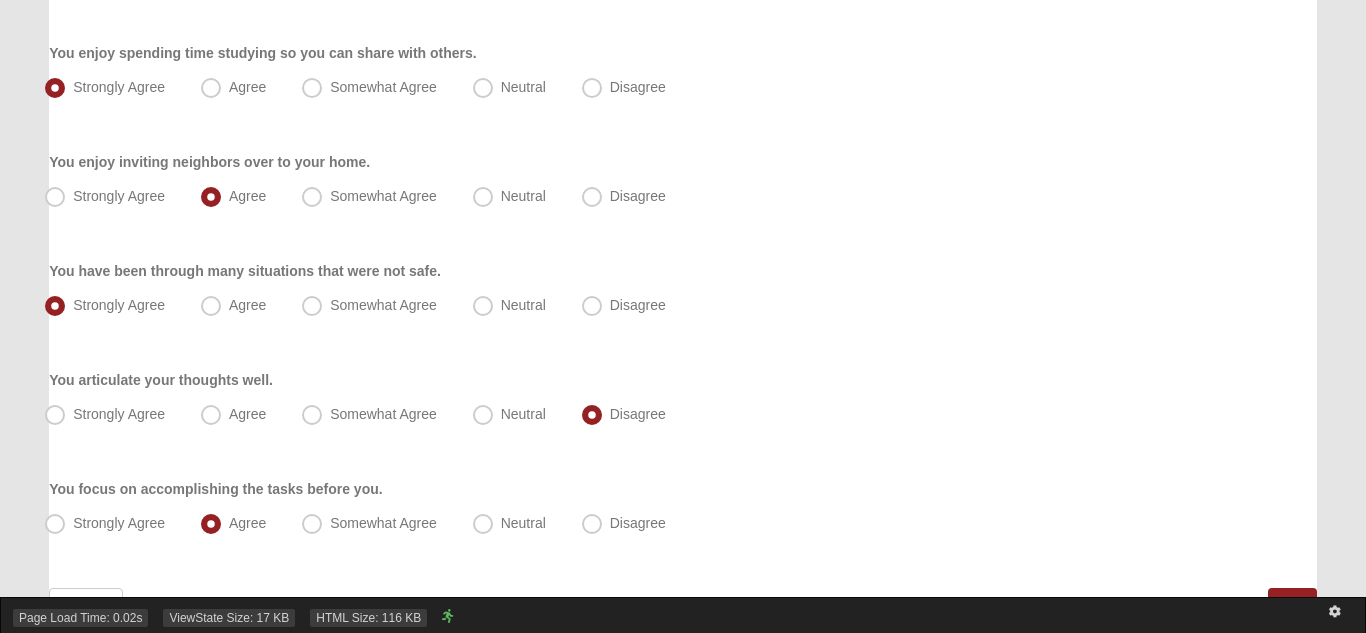 click on "Page Load Time: 0.02s  ViewState Size: 17 KB   HTML Size: 116 KB" at bounding box center [683, 615] 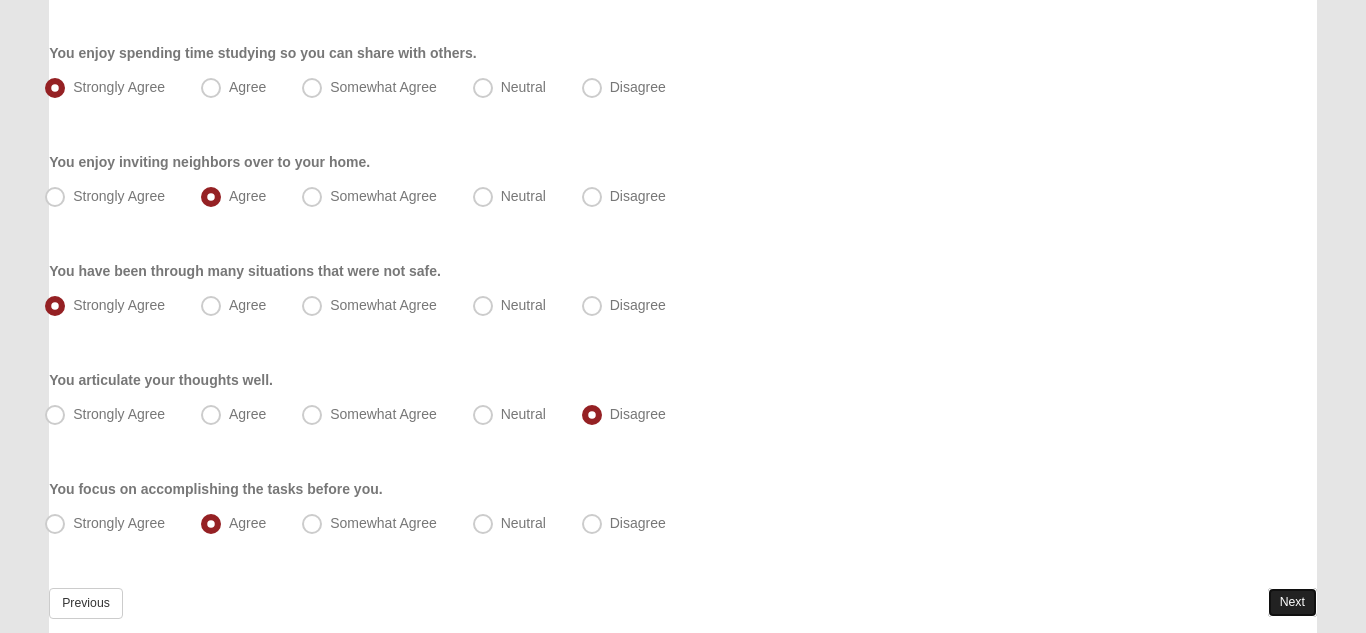 click on "Next" at bounding box center [1292, 602] 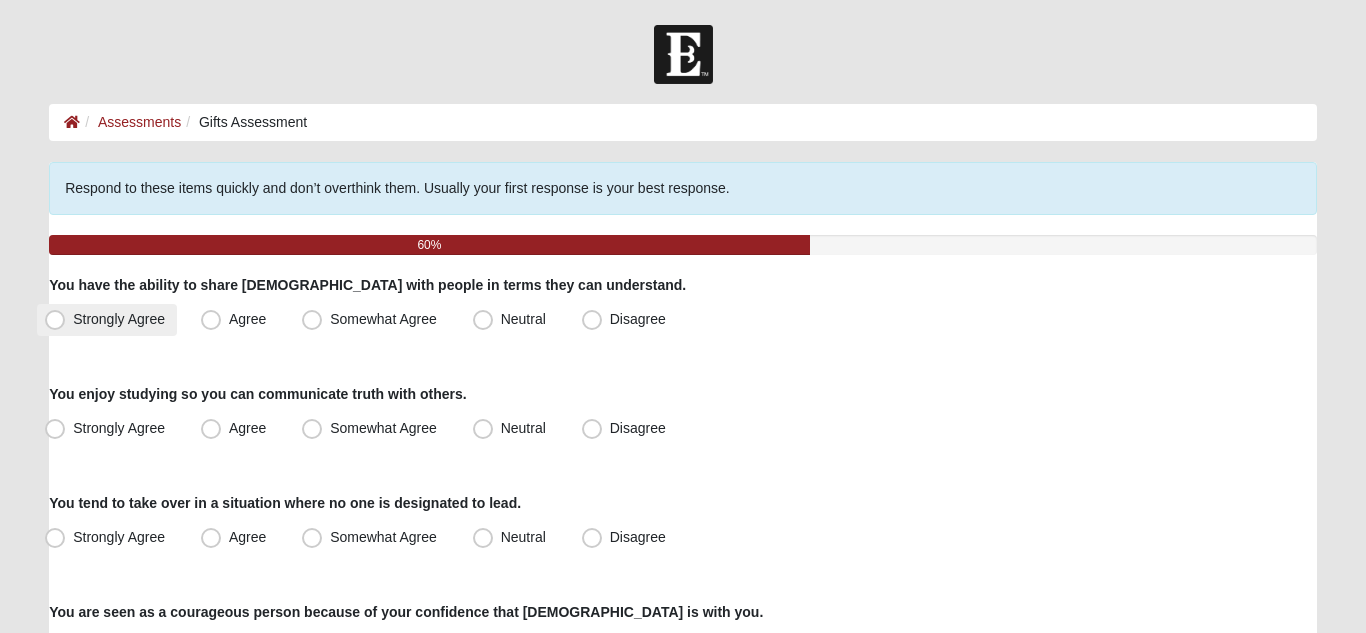 click on "Strongly Agree" at bounding box center (119, 319) 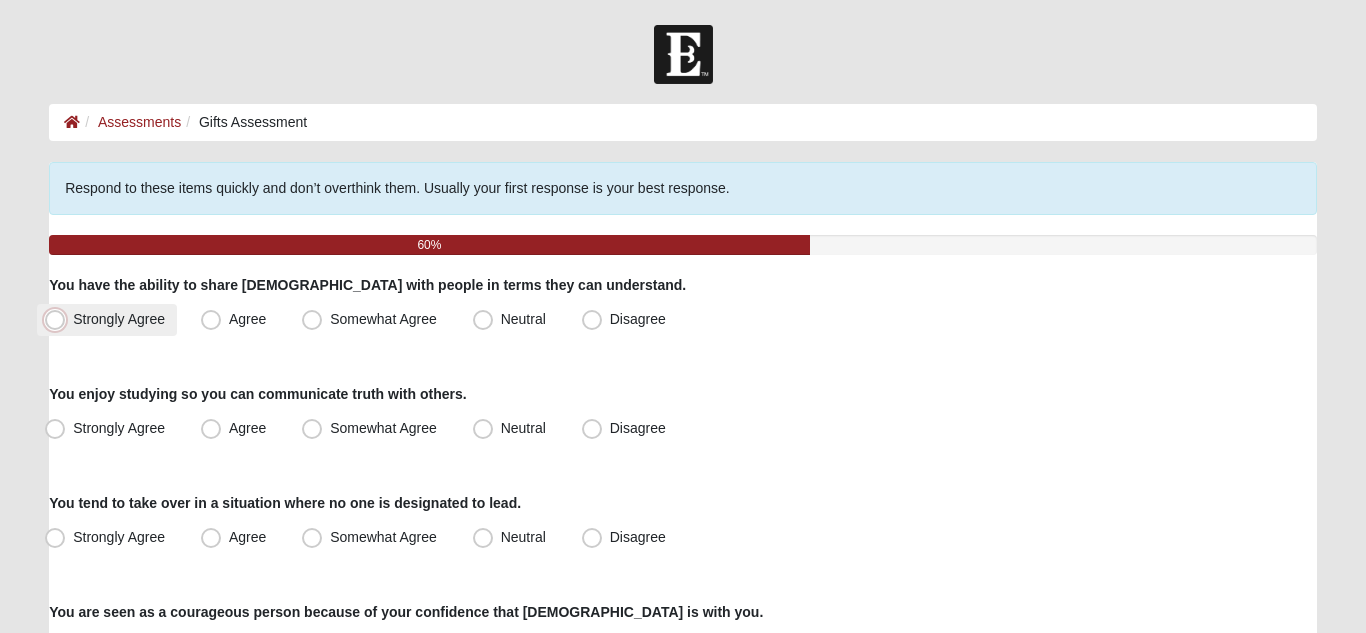 click on "Strongly Agree" at bounding box center [59, 319] 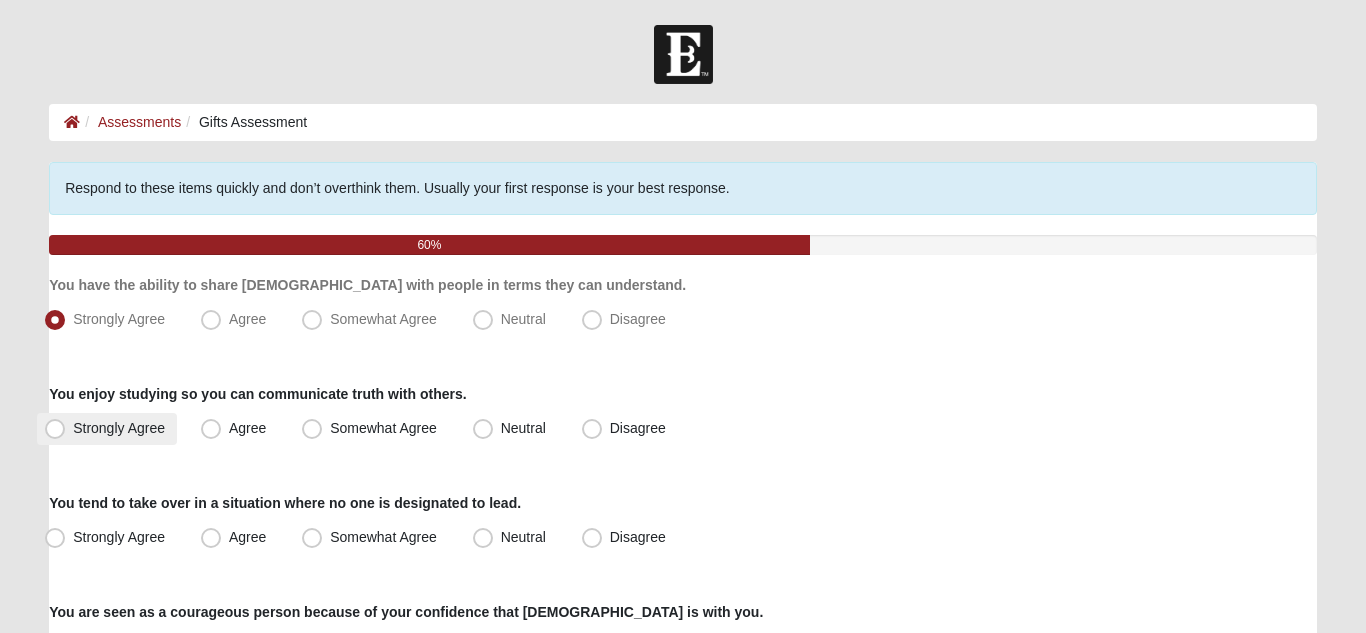 click on "Strongly Agree" at bounding box center (119, 428) 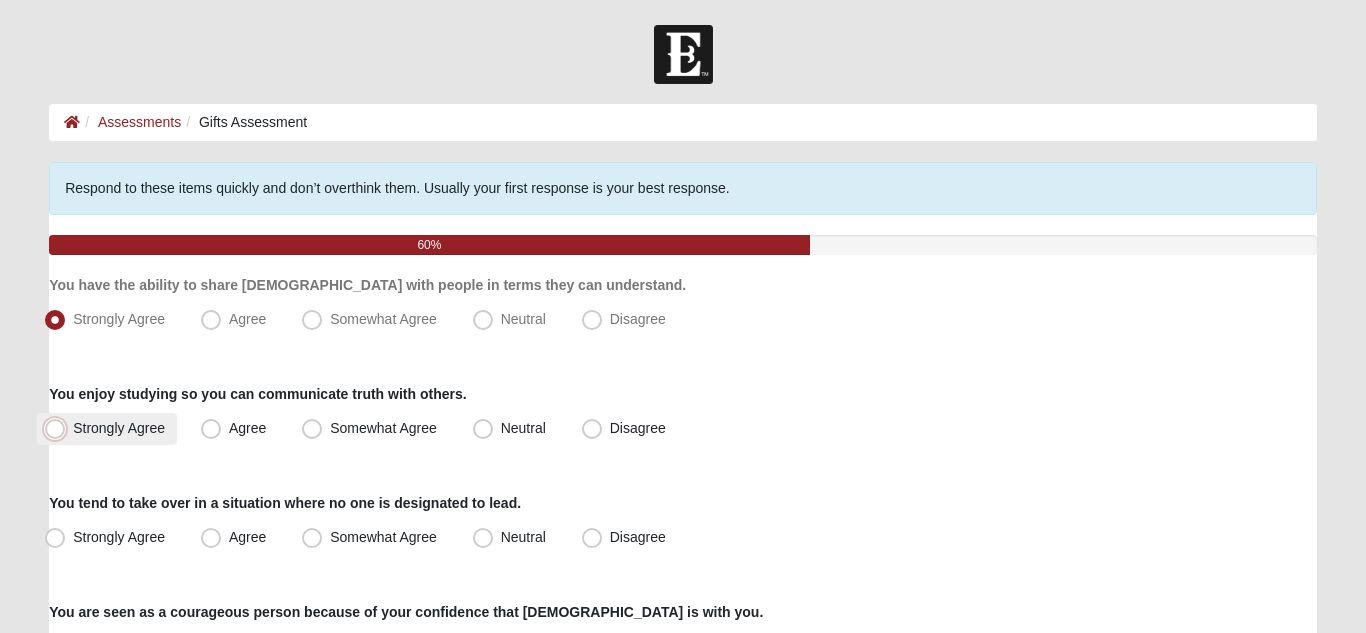 click on "Strongly Agree" at bounding box center (59, 428) 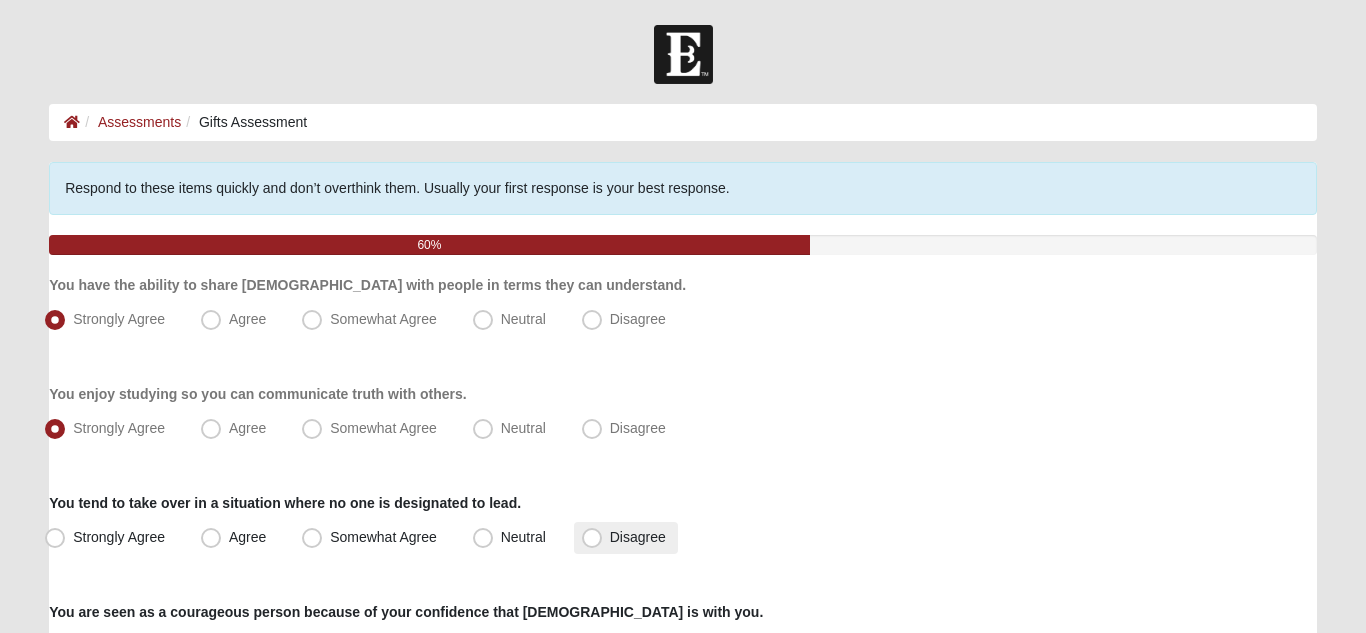 click on "Disagree" at bounding box center (638, 537) 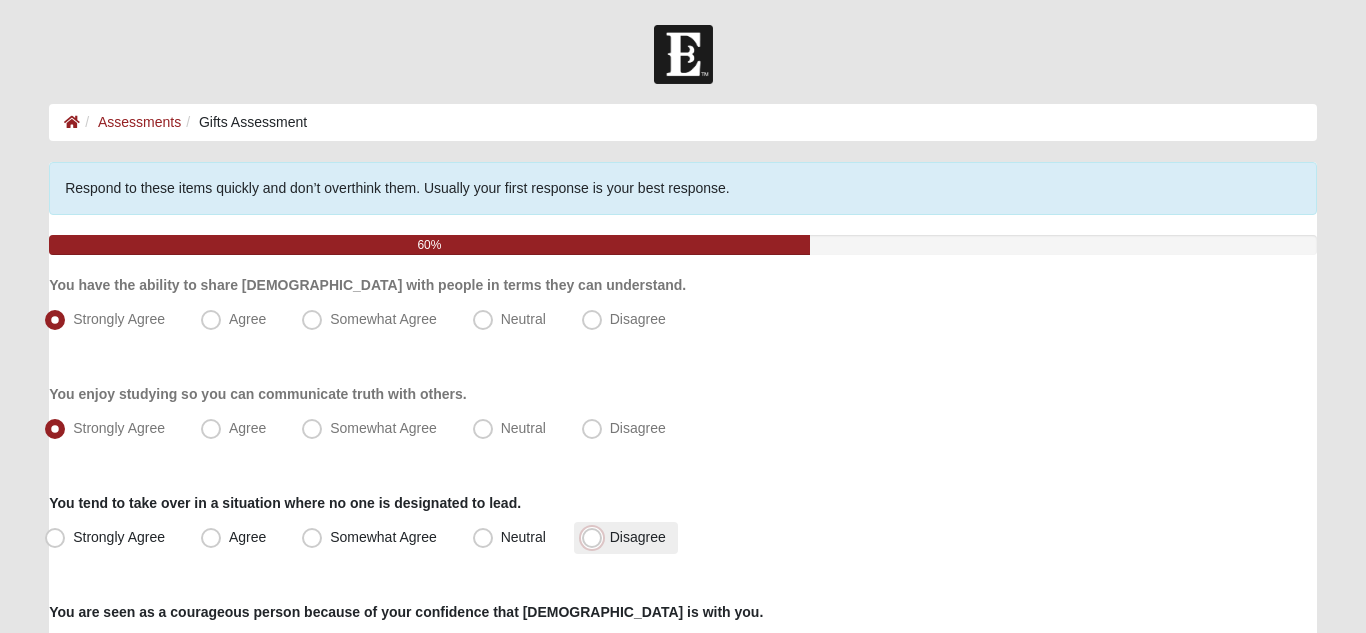 click on "Disagree" at bounding box center (596, 537) 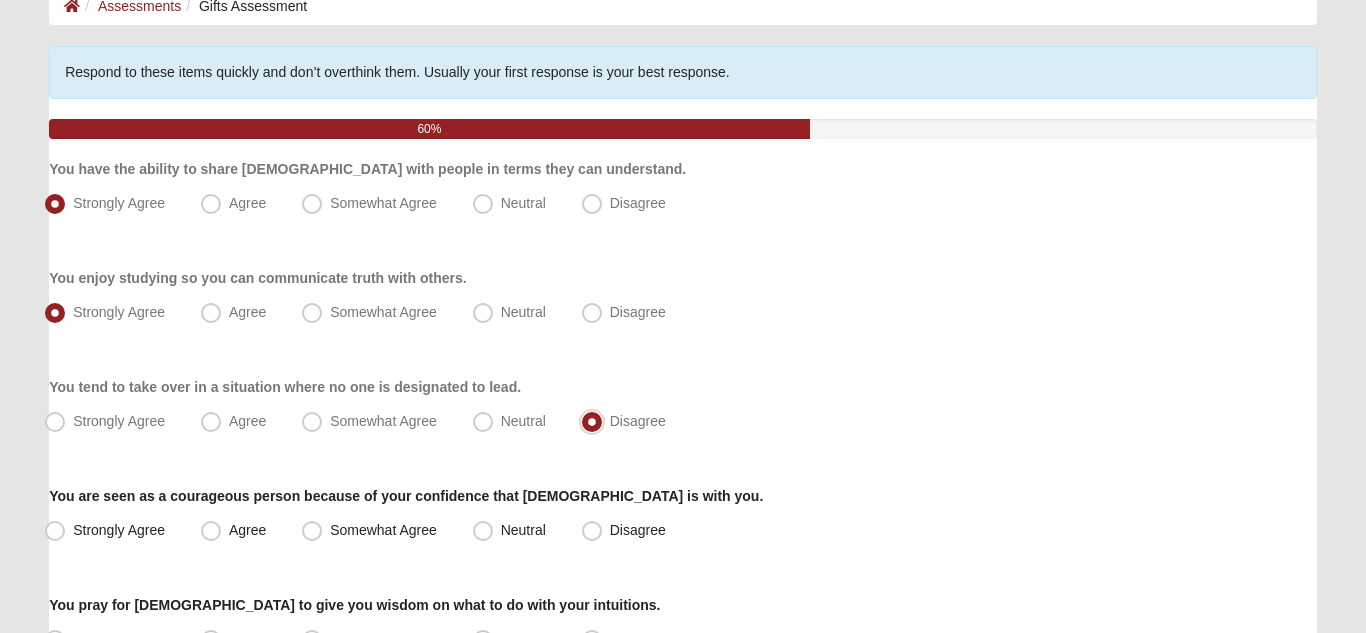 scroll, scrollTop: 133, scrollLeft: 0, axis: vertical 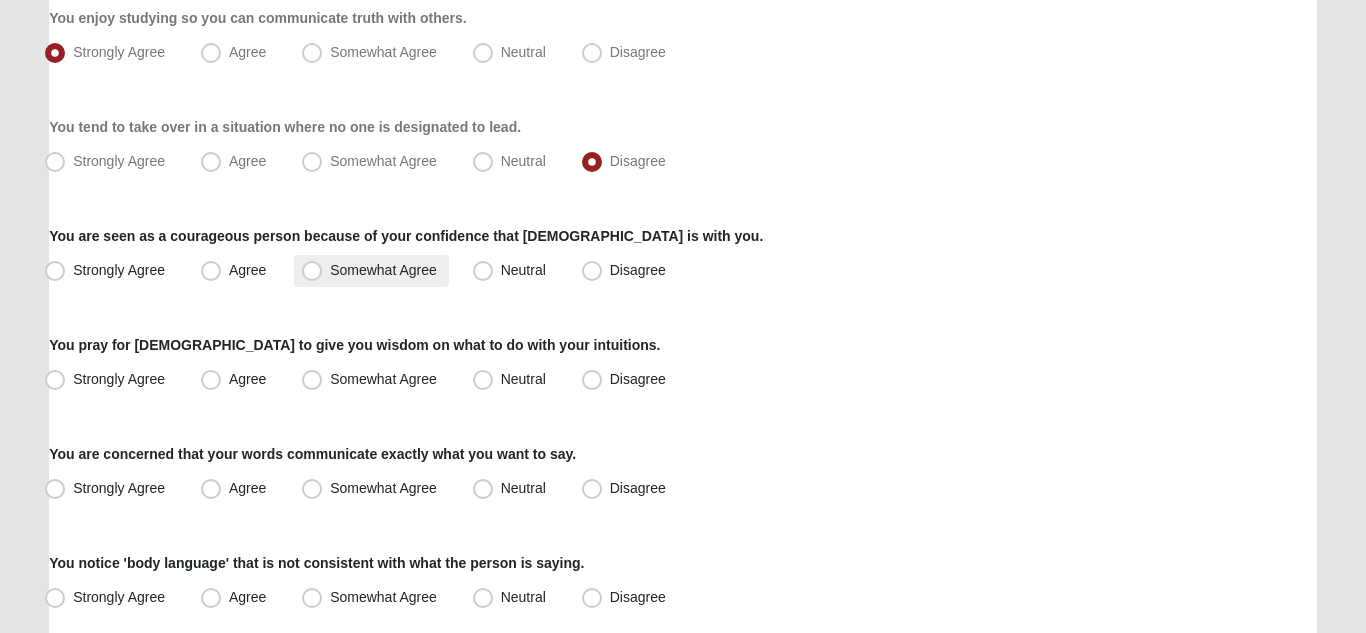 click on "Somewhat Agree" at bounding box center [383, 270] 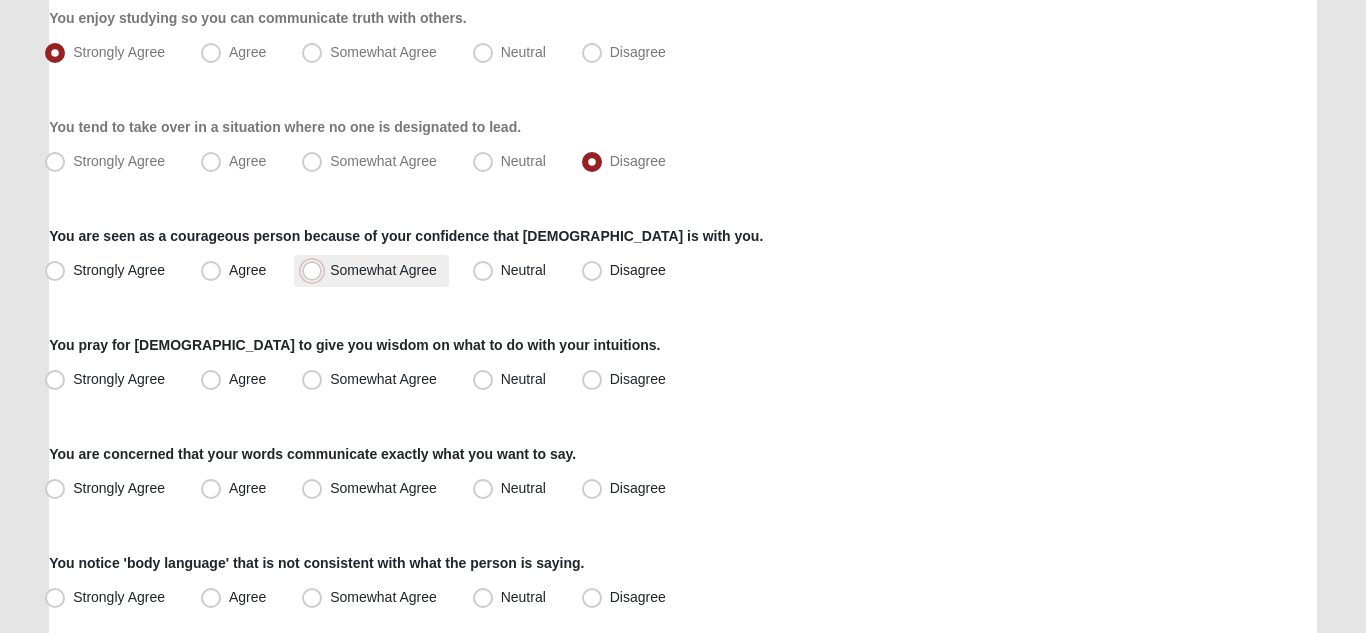 click on "Somewhat Agree" at bounding box center [316, 270] 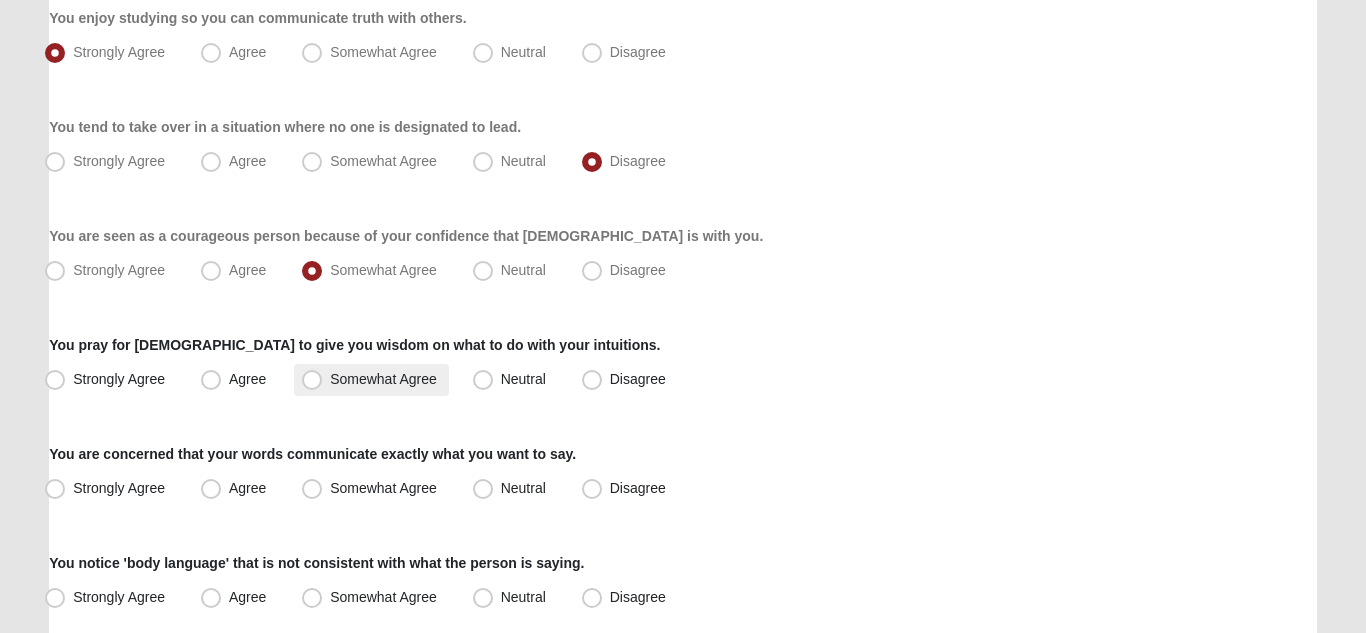 click on "Somewhat Agree" at bounding box center (383, 379) 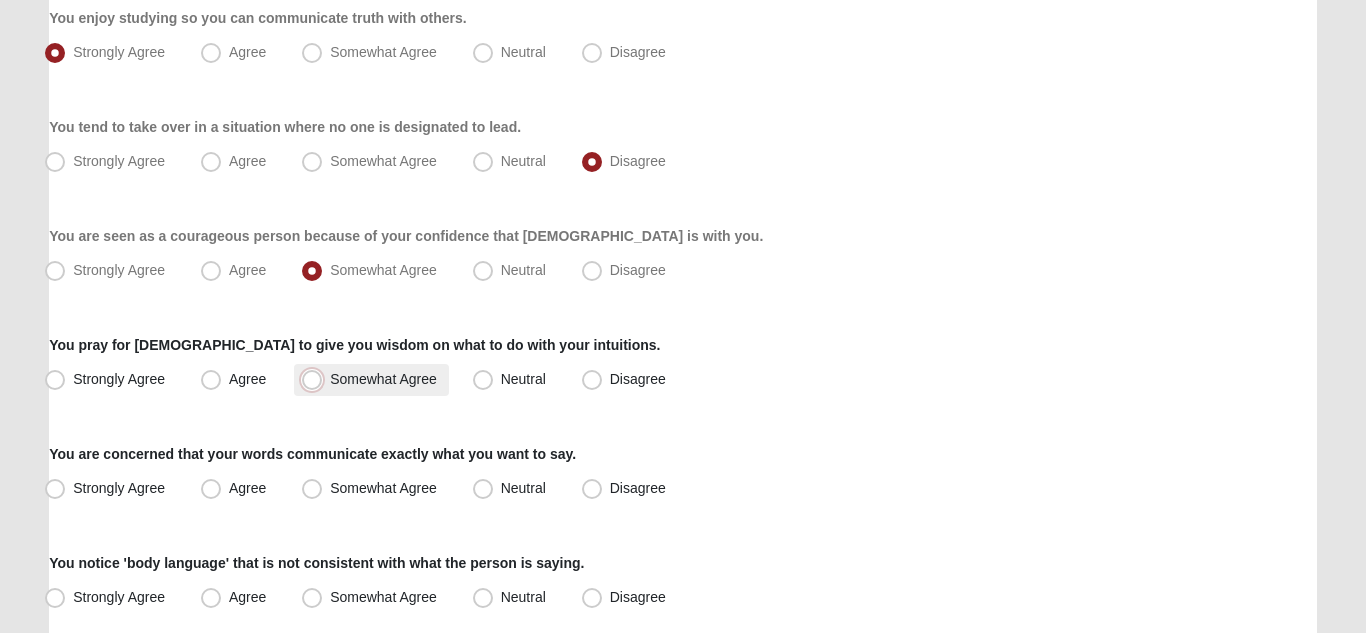 click on "Somewhat Agree" at bounding box center [316, 379] 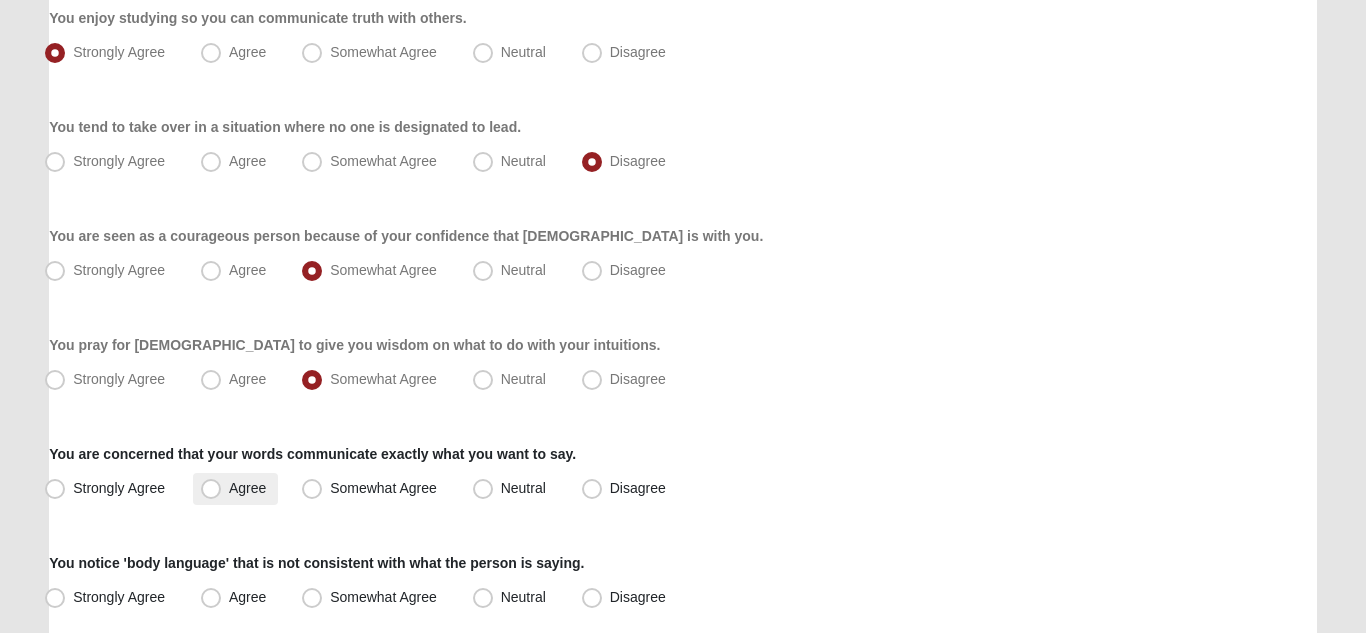 click on "Agree" at bounding box center [247, 488] 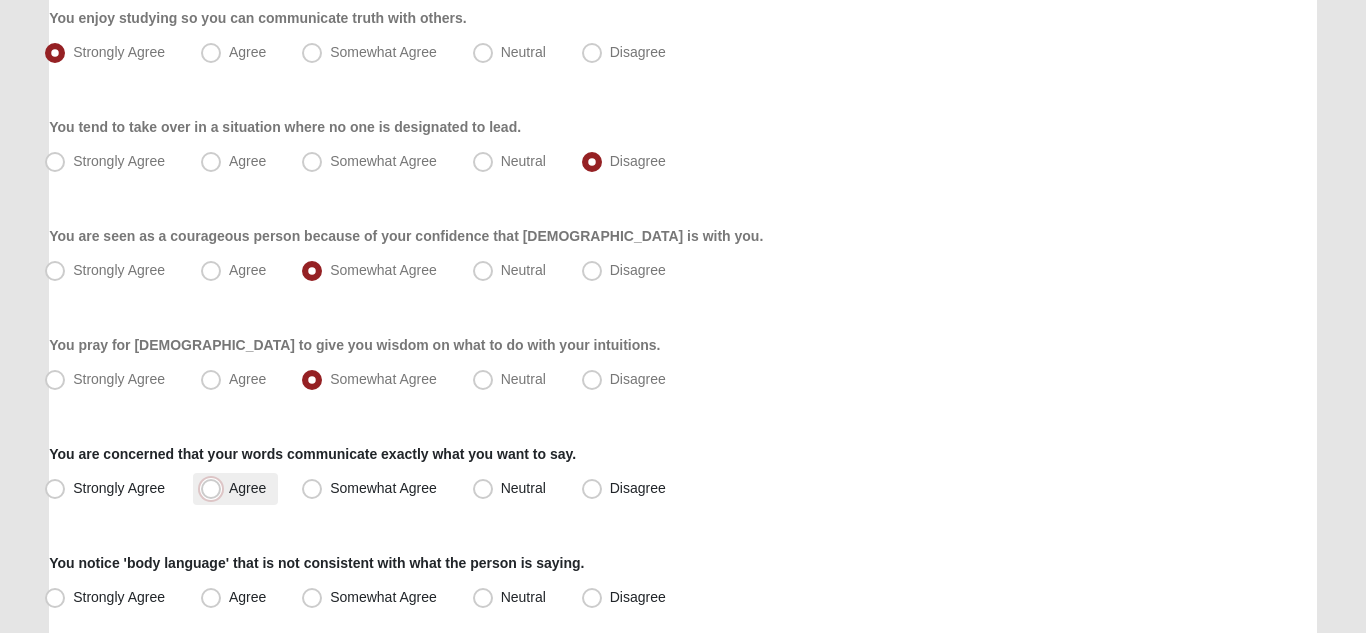 click on "Agree" at bounding box center (215, 488) 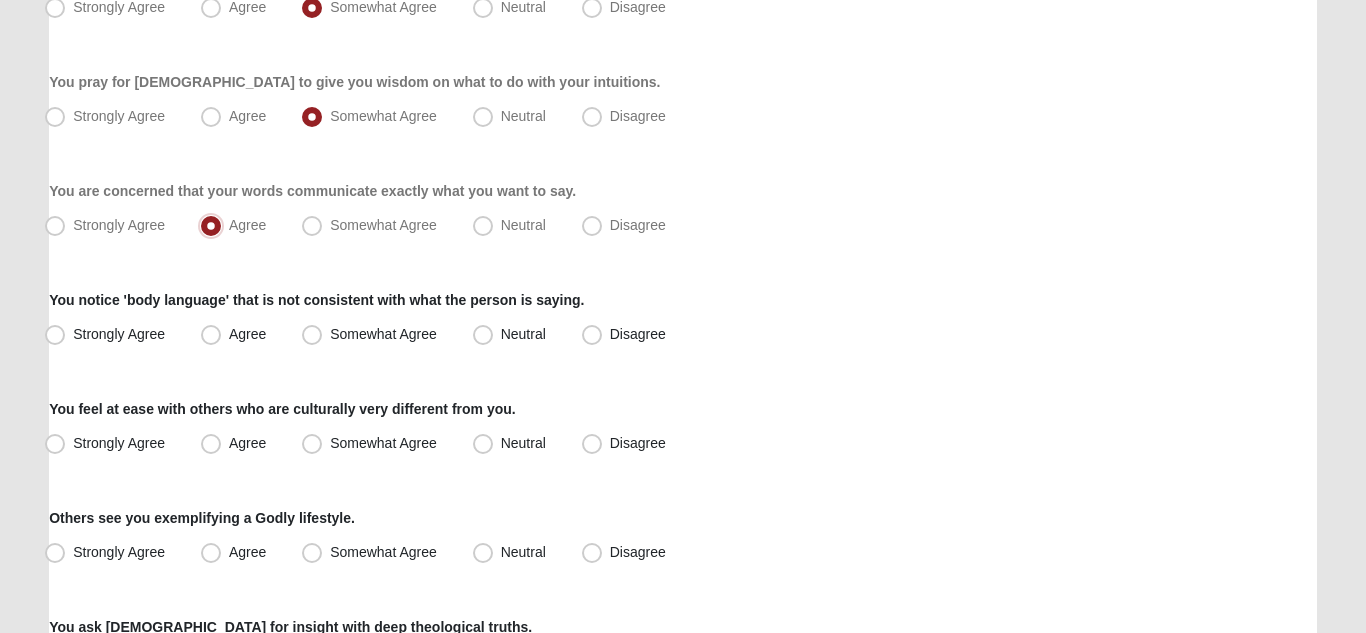 scroll, scrollTop: 646, scrollLeft: 0, axis: vertical 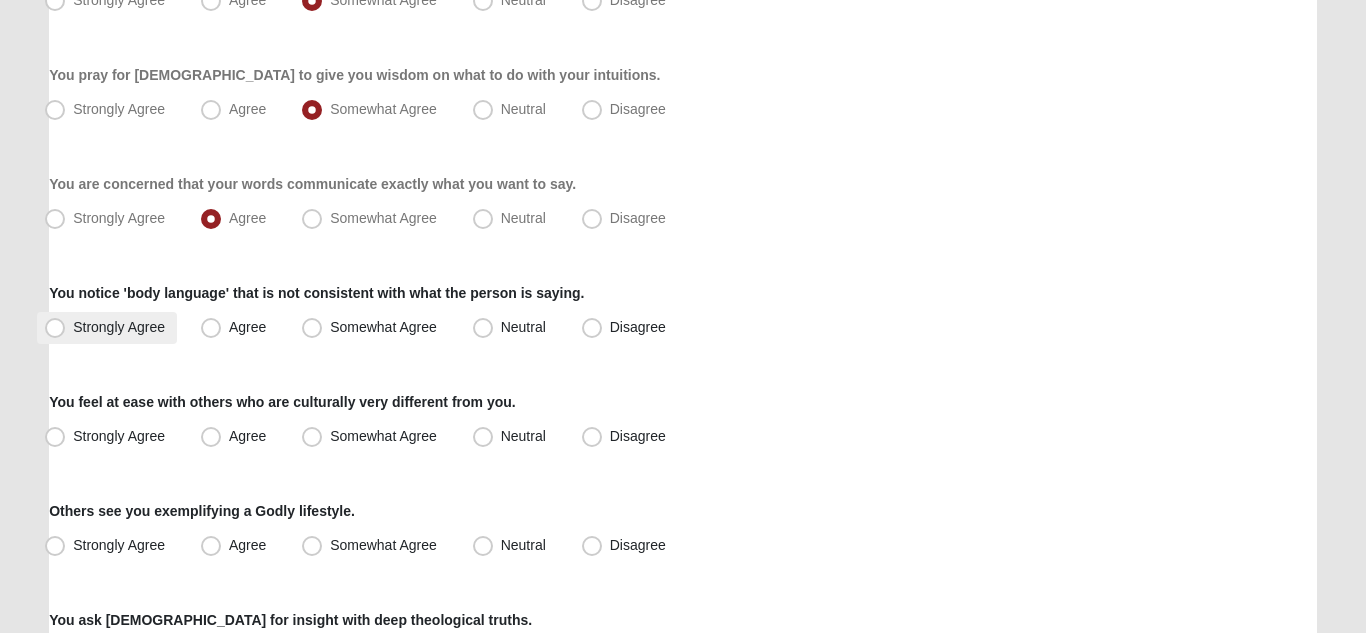 click on "Strongly Agree" at bounding box center (119, 327) 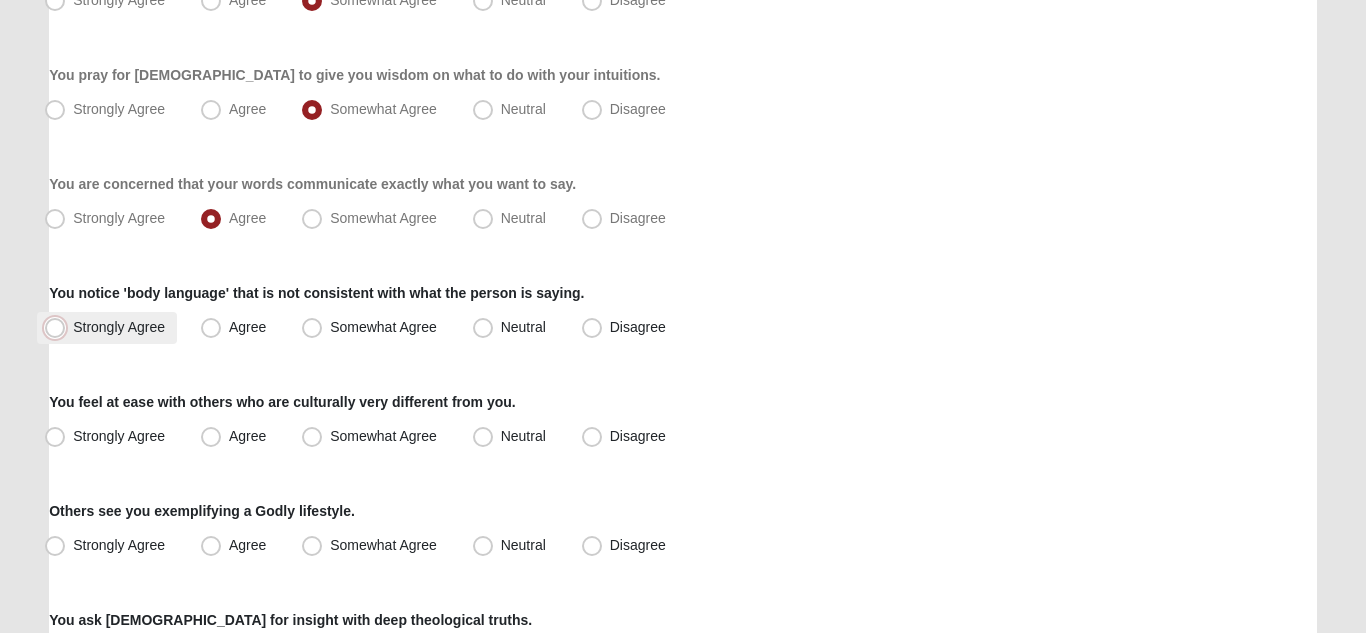 click on "Strongly Agree" at bounding box center (59, 327) 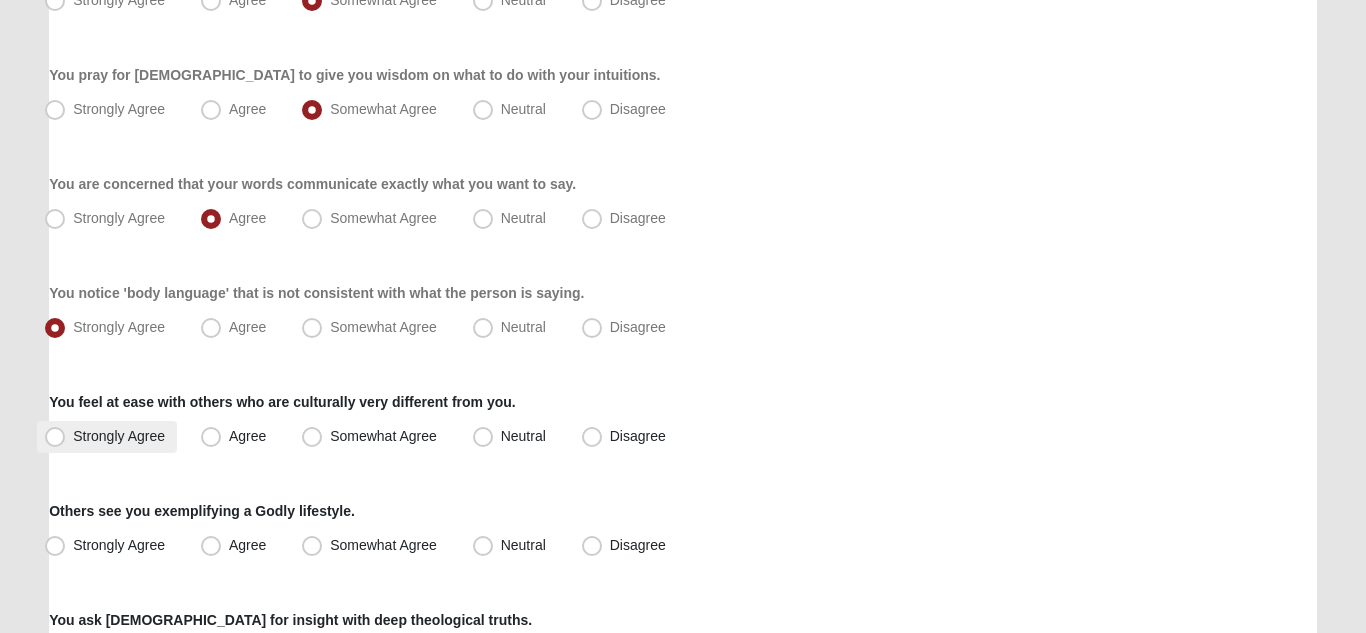 click on "Strongly Agree" at bounding box center (119, 436) 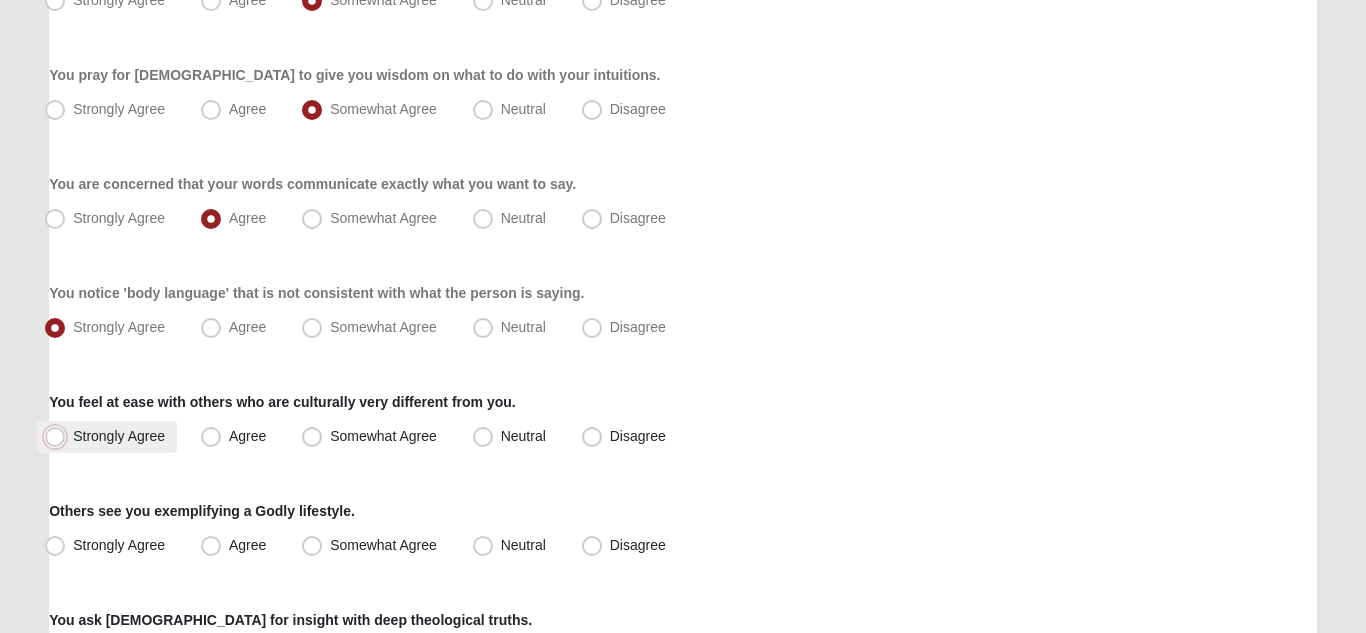click on "Strongly Agree" at bounding box center [59, 436] 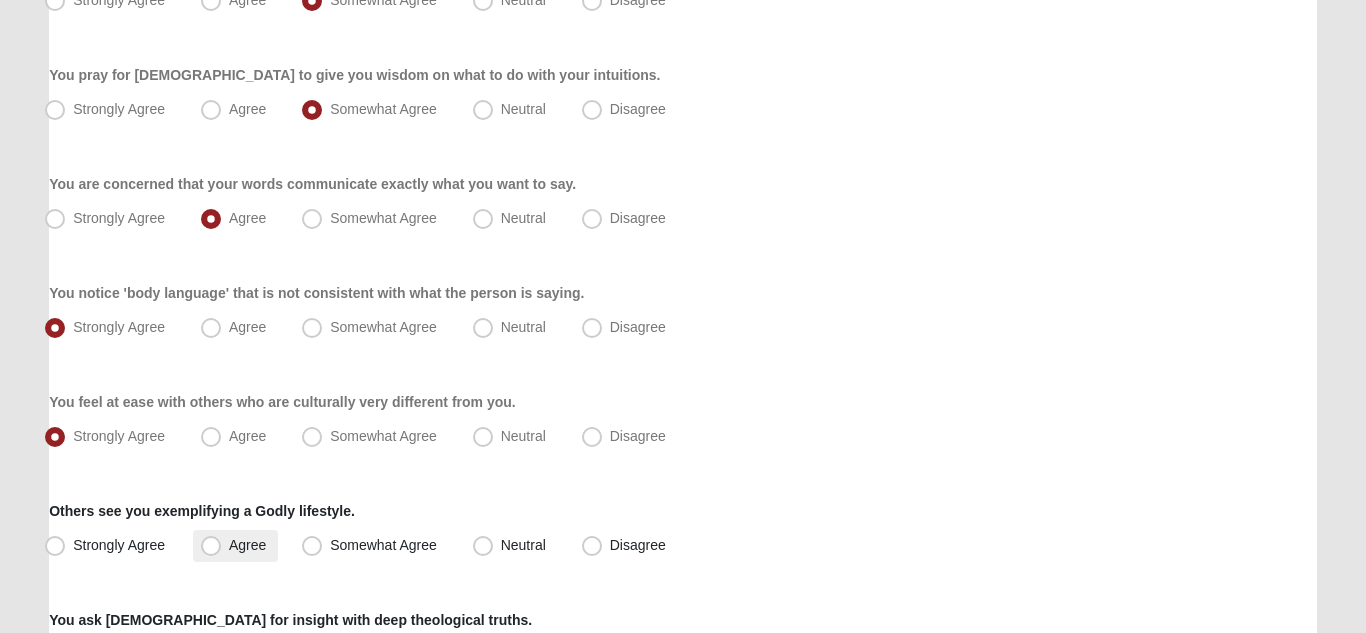 click on "Agree" at bounding box center [247, 545] 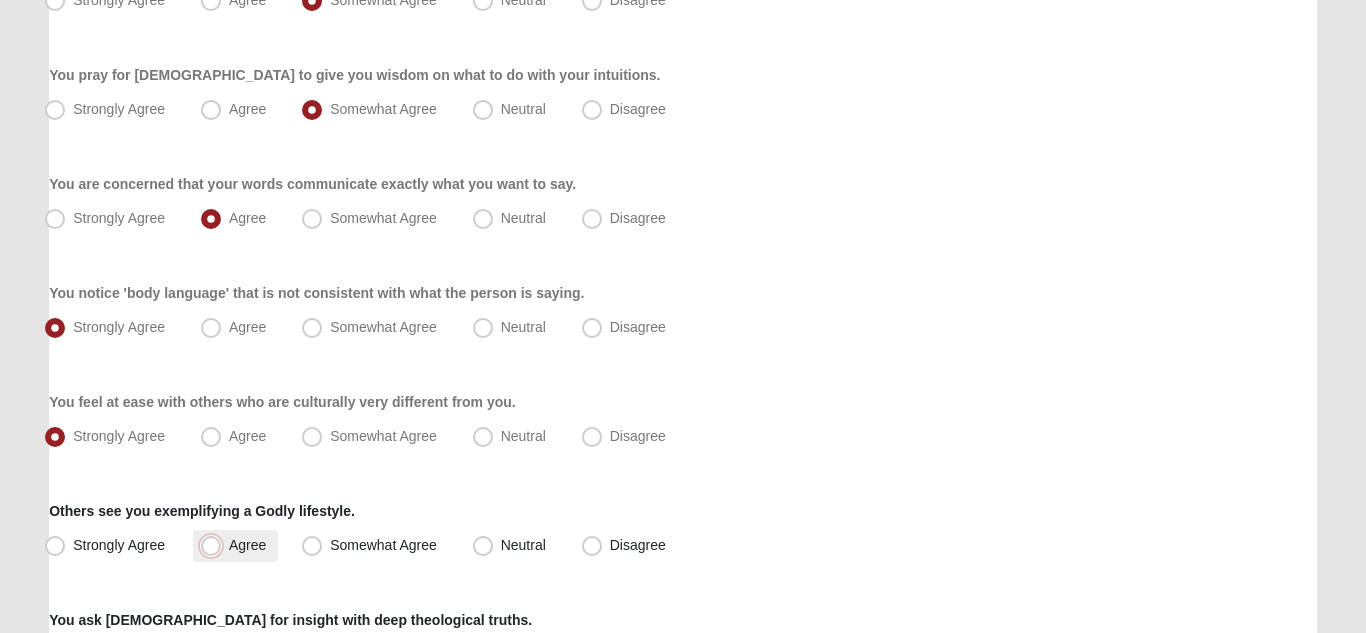click on "Agree" at bounding box center (215, 545) 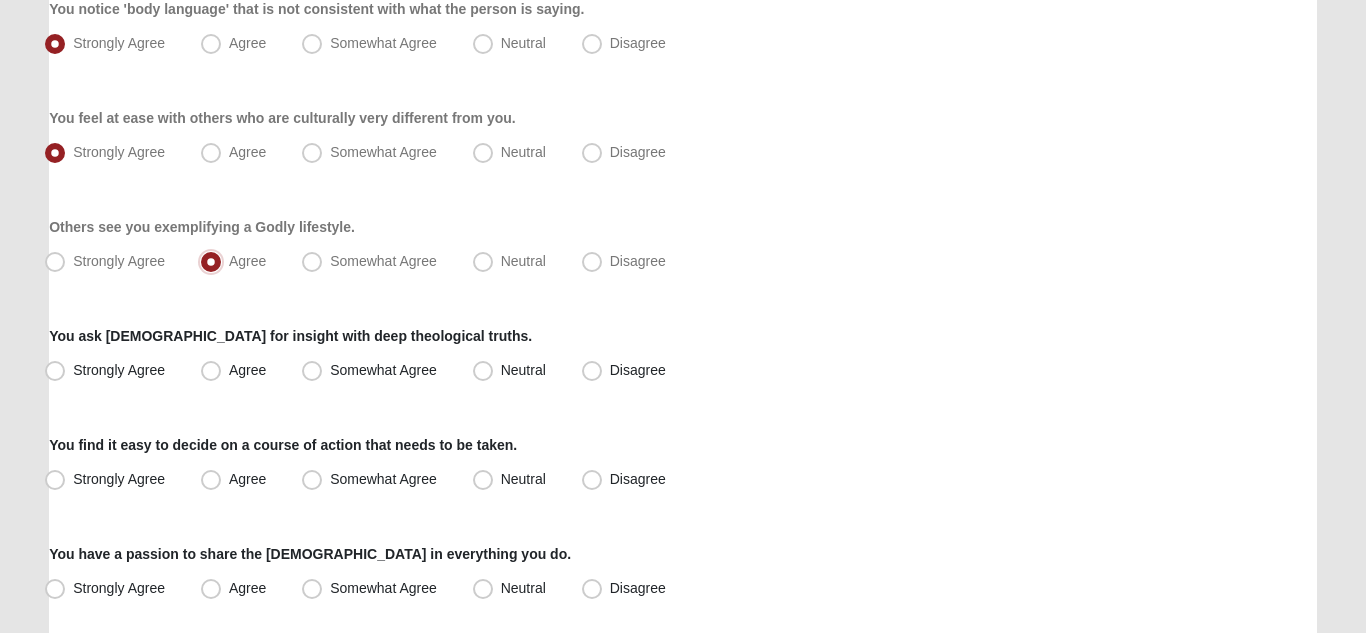 scroll, scrollTop: 937, scrollLeft: 0, axis: vertical 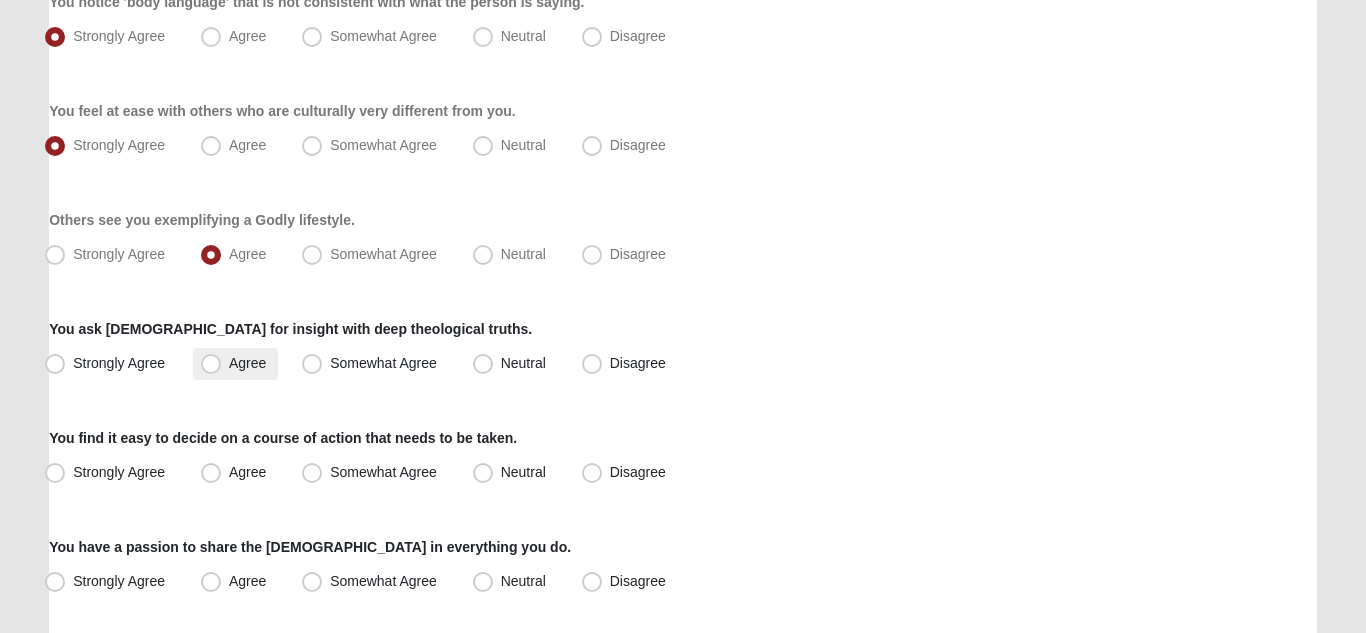 click on "Agree" at bounding box center (247, 363) 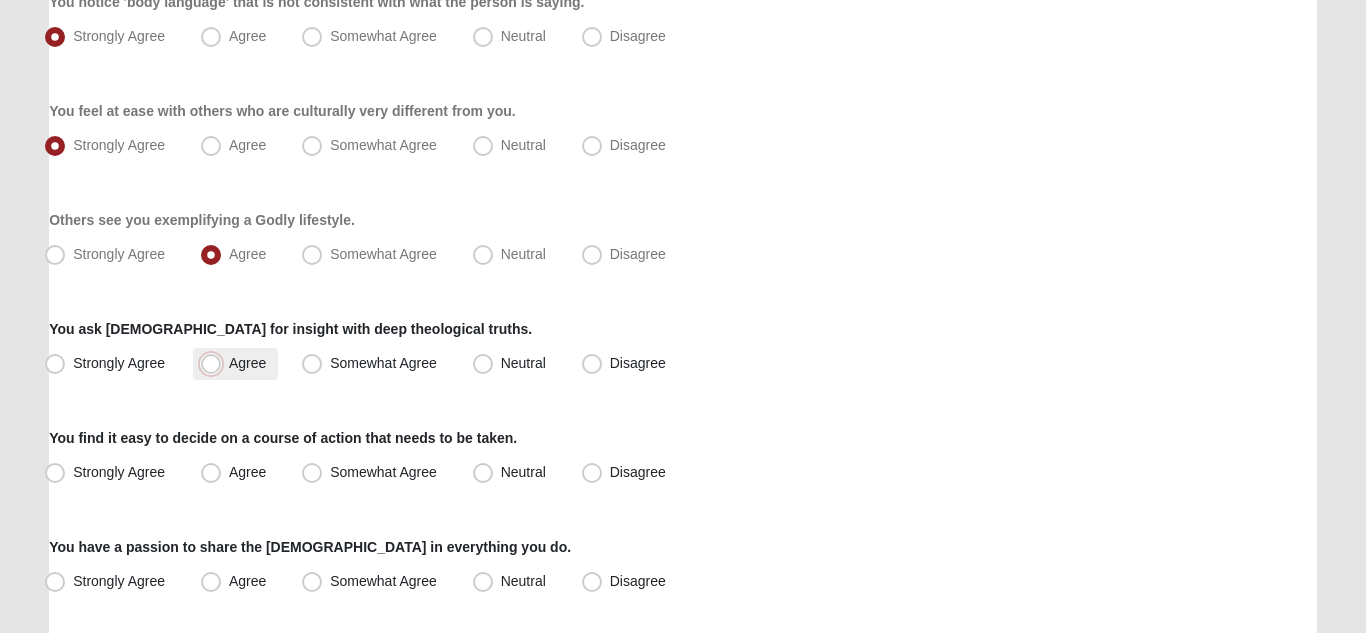 click on "Agree" at bounding box center (215, 363) 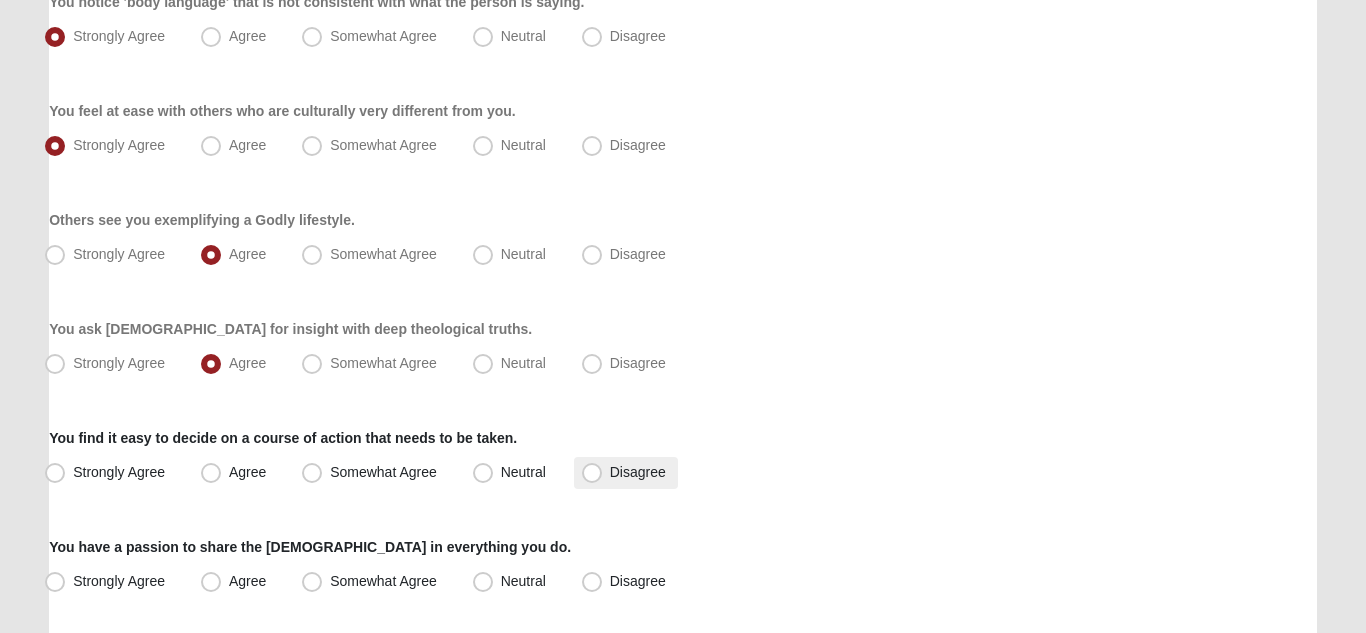 click on "Disagree" at bounding box center [638, 472] 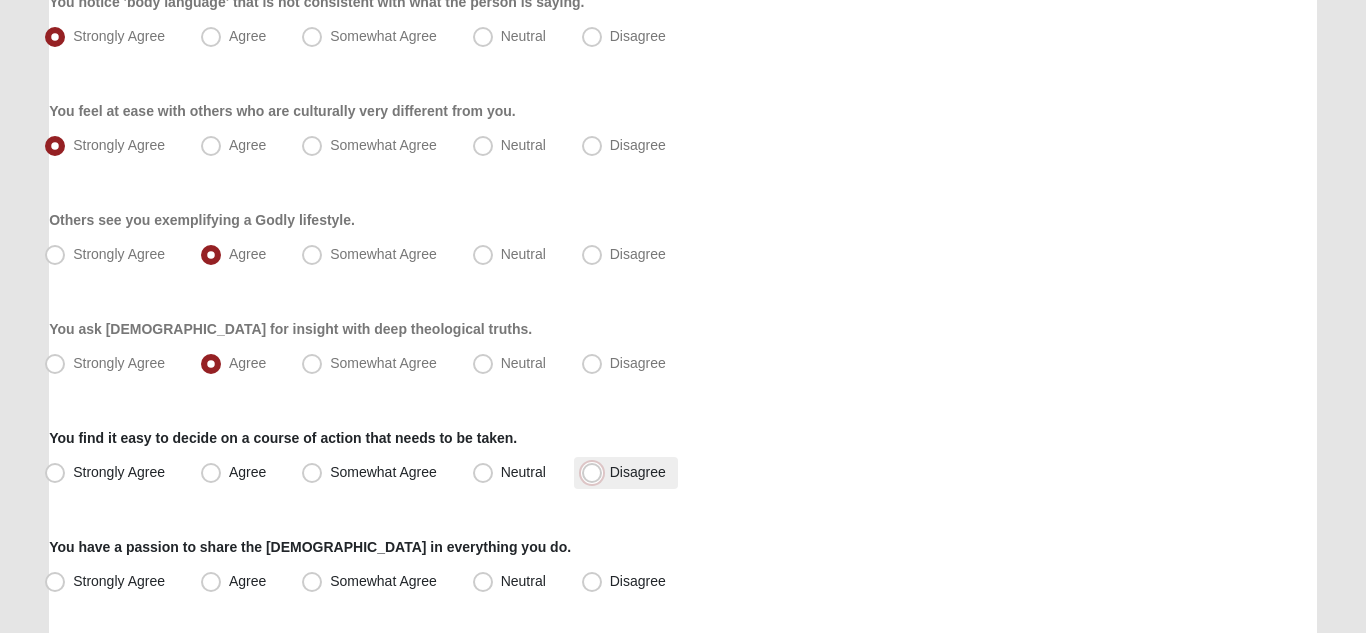 click on "Disagree" at bounding box center [596, 472] 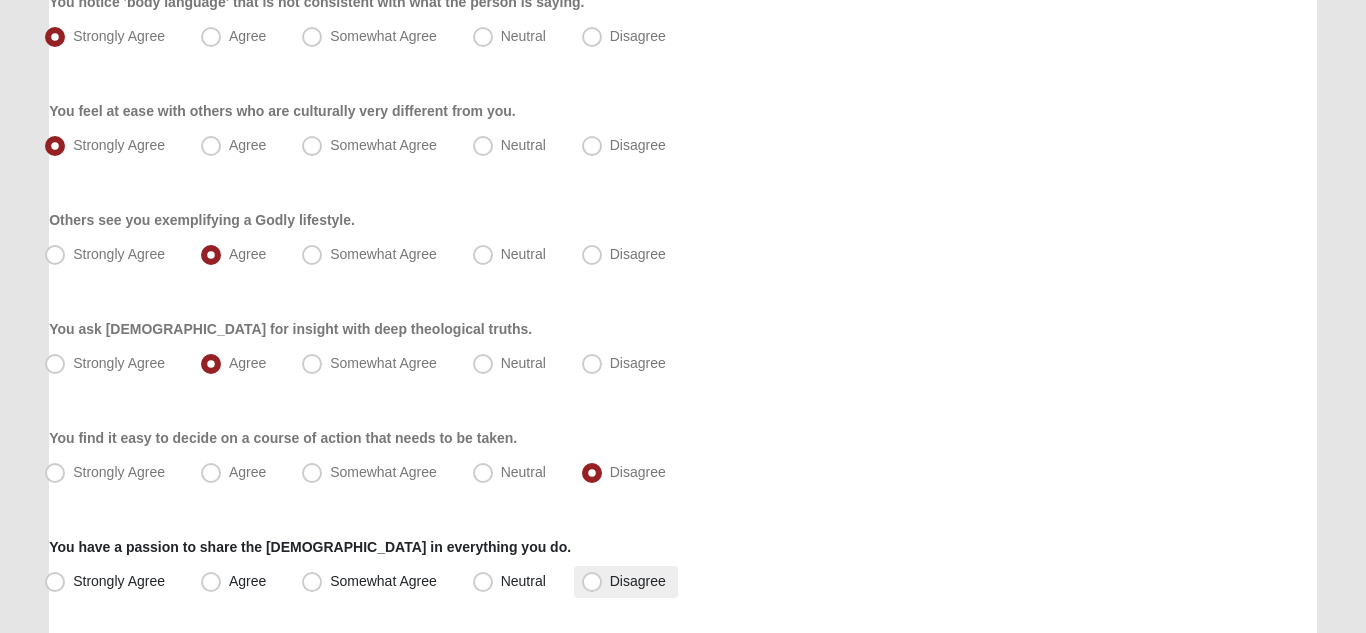 click on "Disagree" at bounding box center (626, 582) 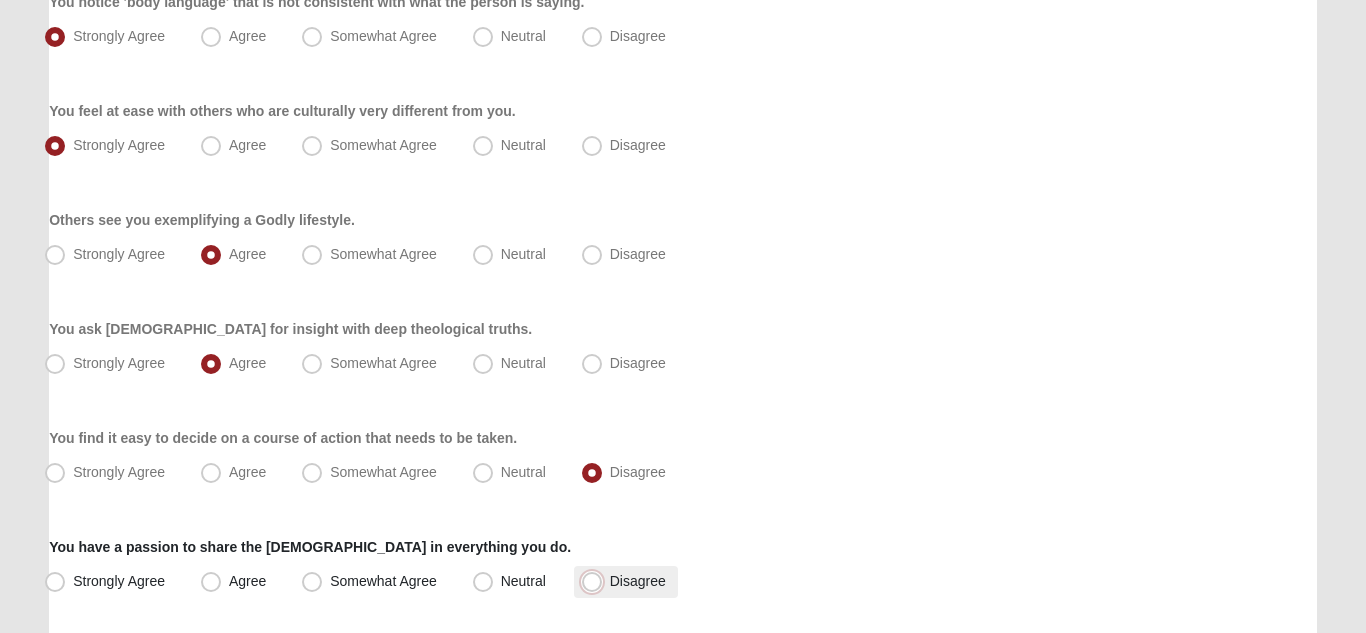 click on "Disagree" at bounding box center [596, 581] 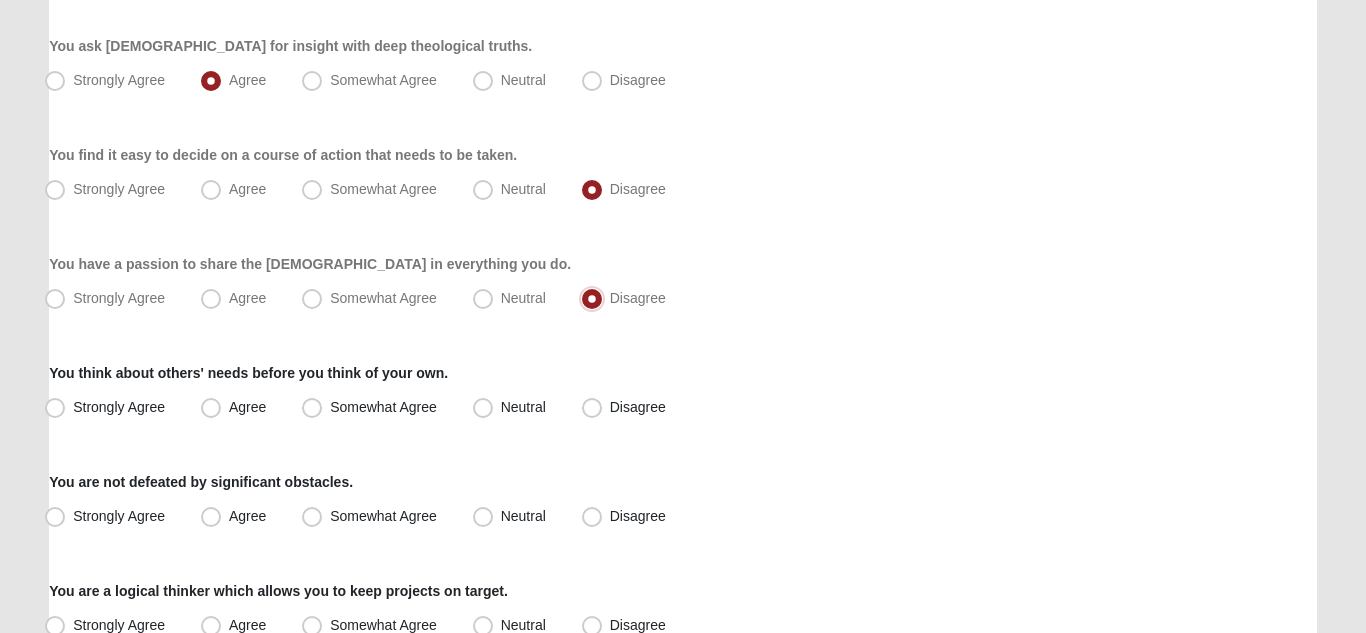 scroll, scrollTop: 1227, scrollLeft: 0, axis: vertical 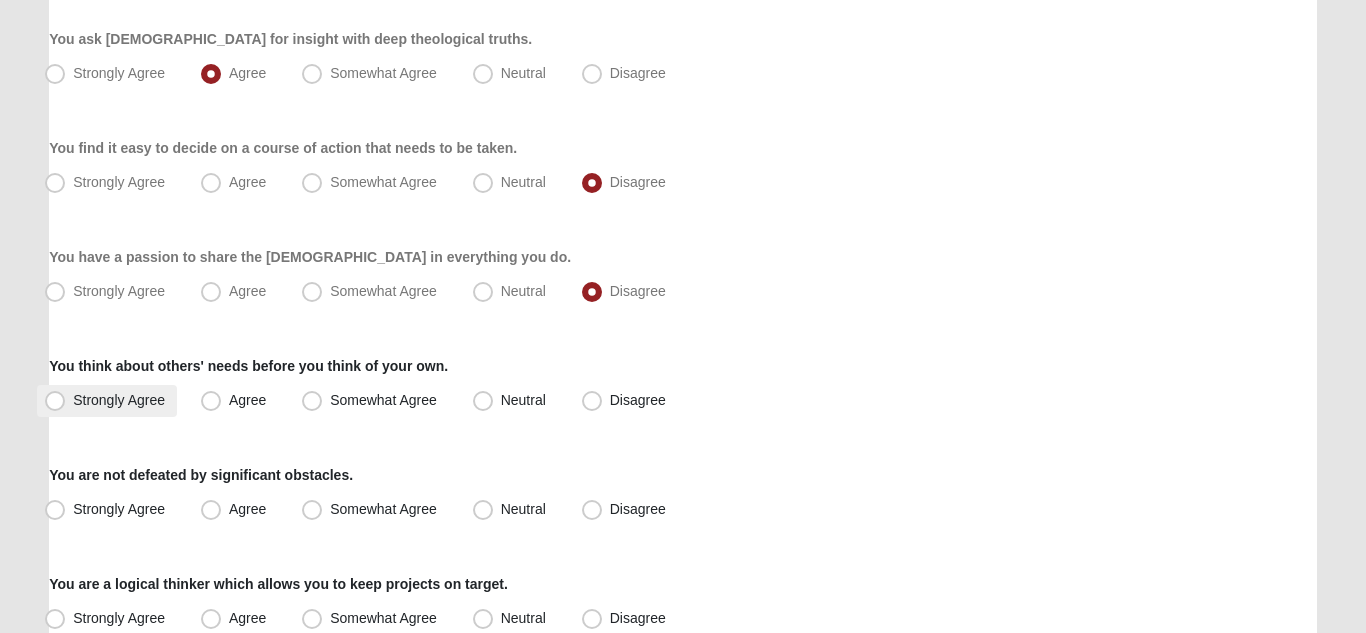 click on "Strongly Agree" at bounding box center (119, 400) 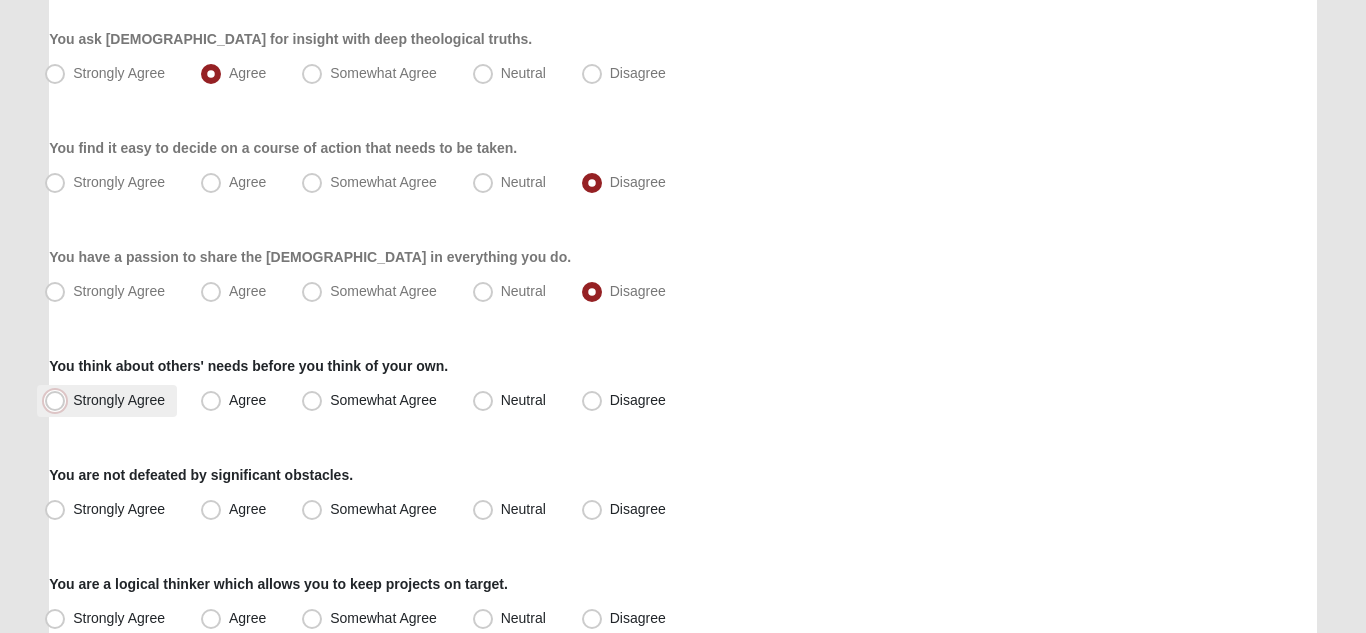 click on "Strongly Agree" at bounding box center [59, 400] 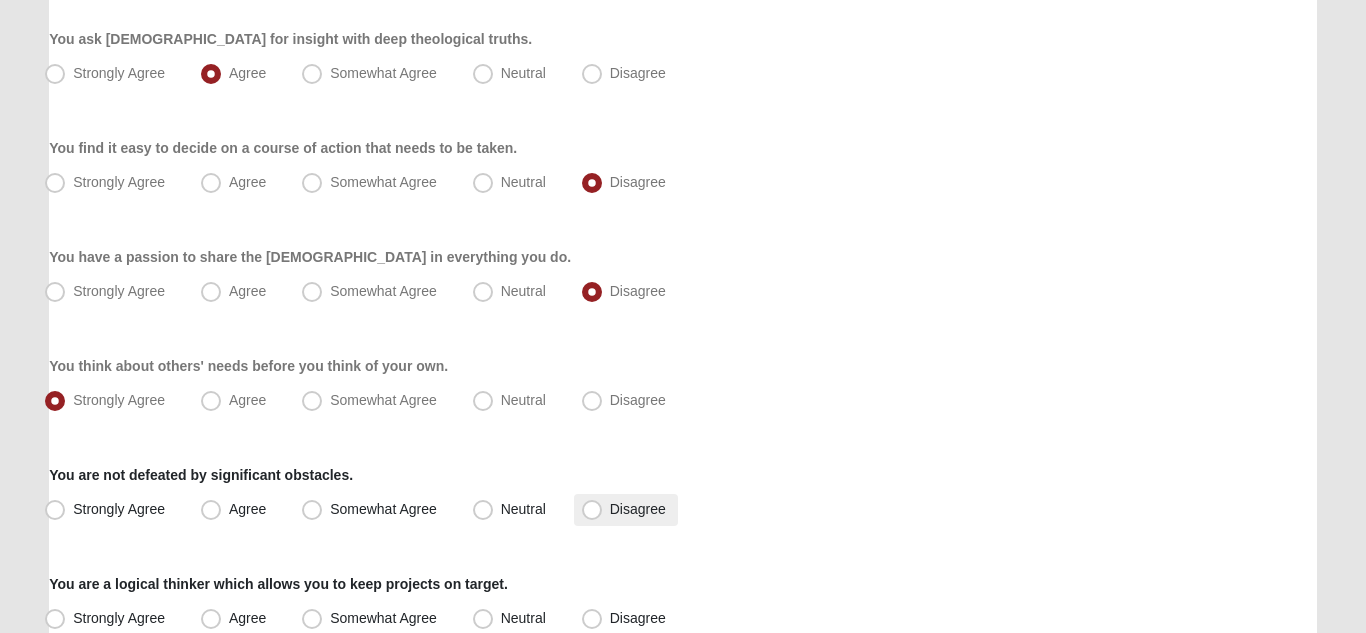 click on "Disagree" at bounding box center (638, 509) 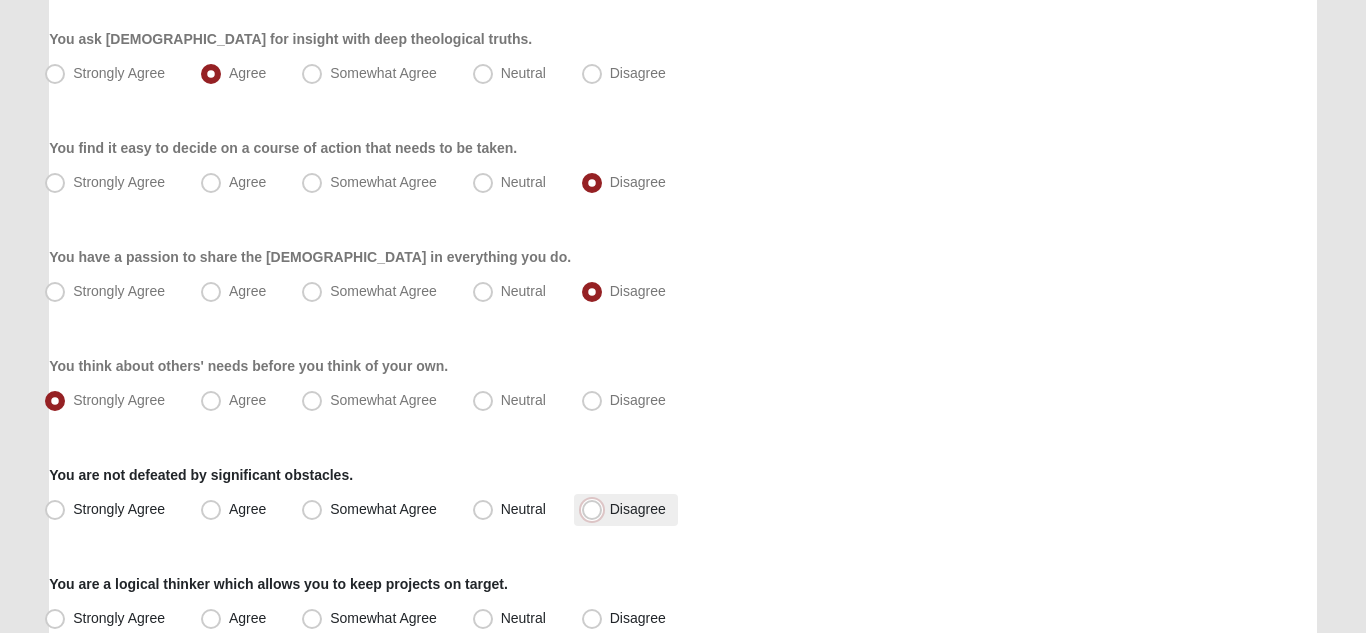 click on "Disagree" at bounding box center (596, 509) 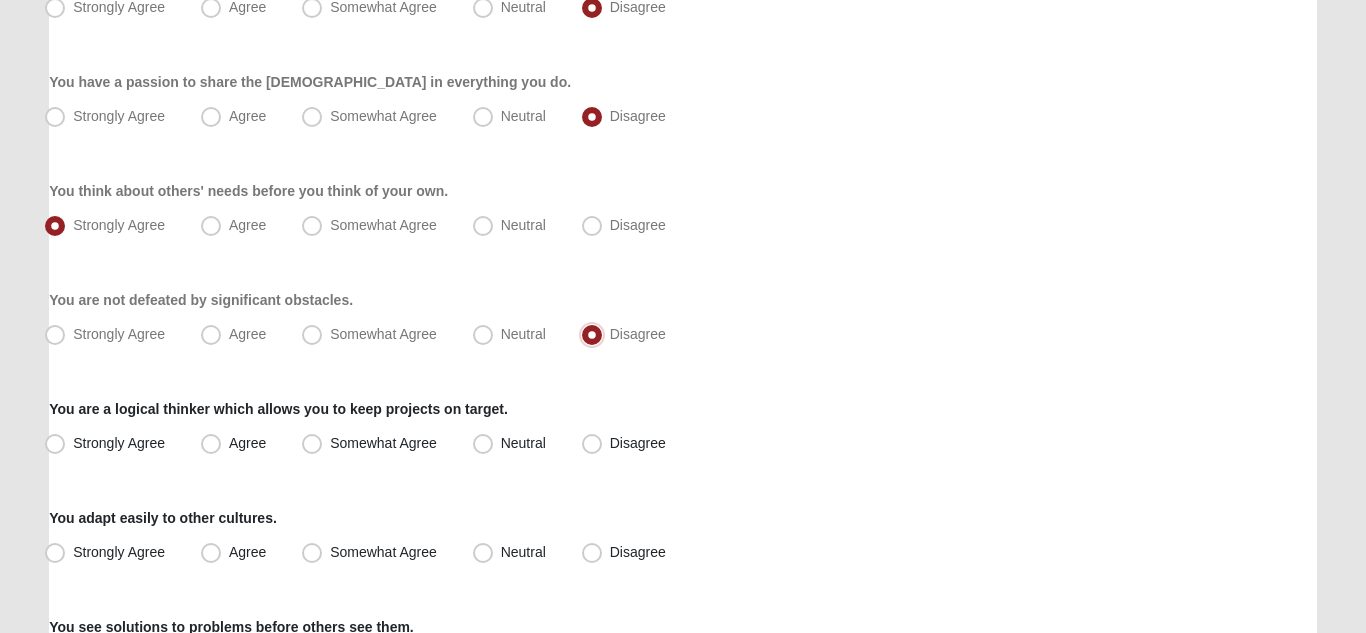 scroll, scrollTop: 1419, scrollLeft: 0, axis: vertical 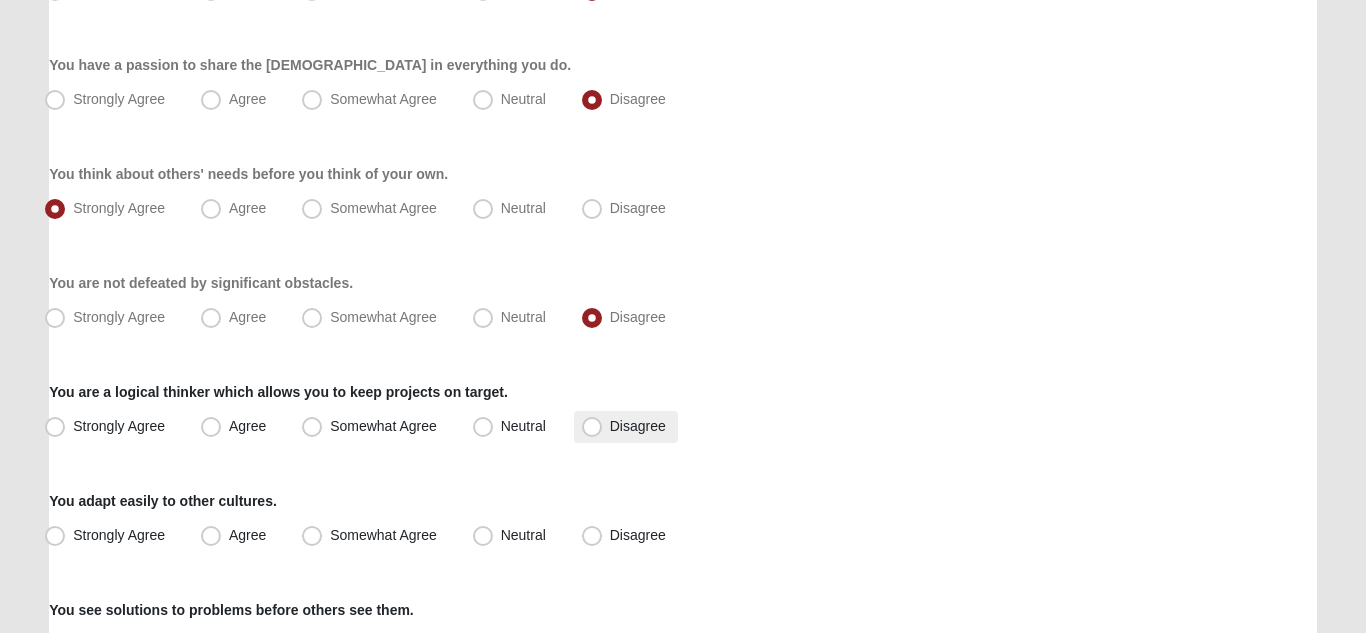 click on "Disagree" at bounding box center (638, 426) 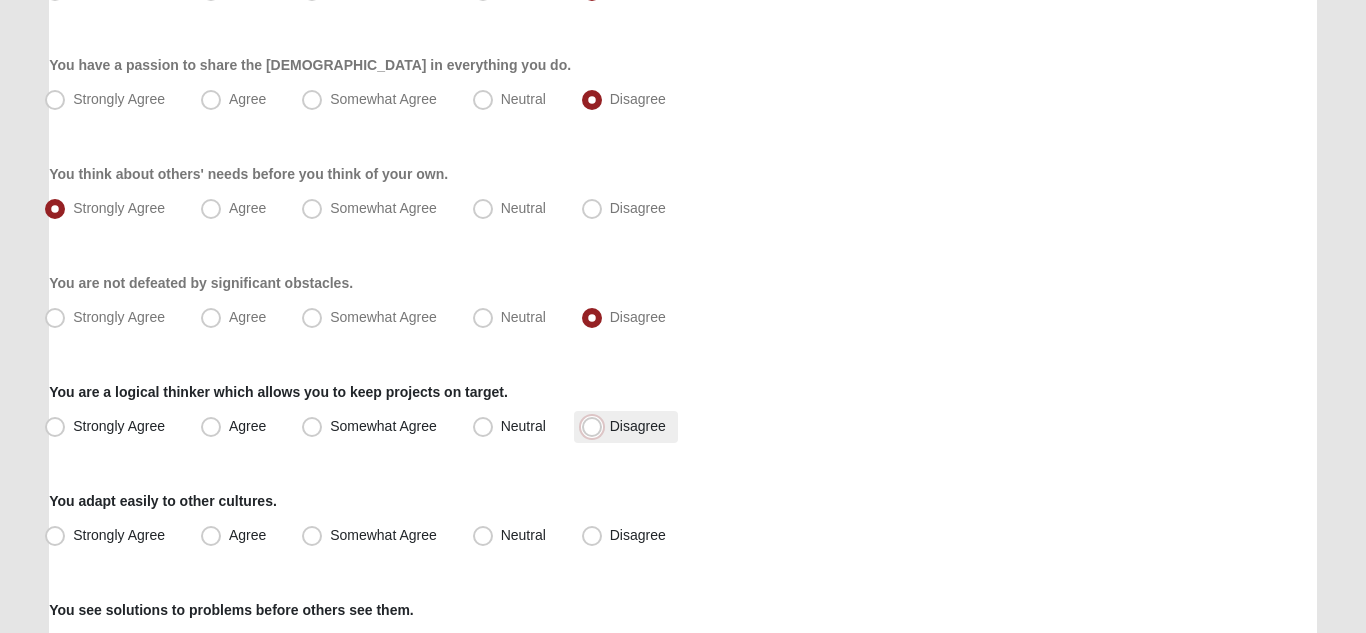 click on "Disagree" at bounding box center (596, 426) 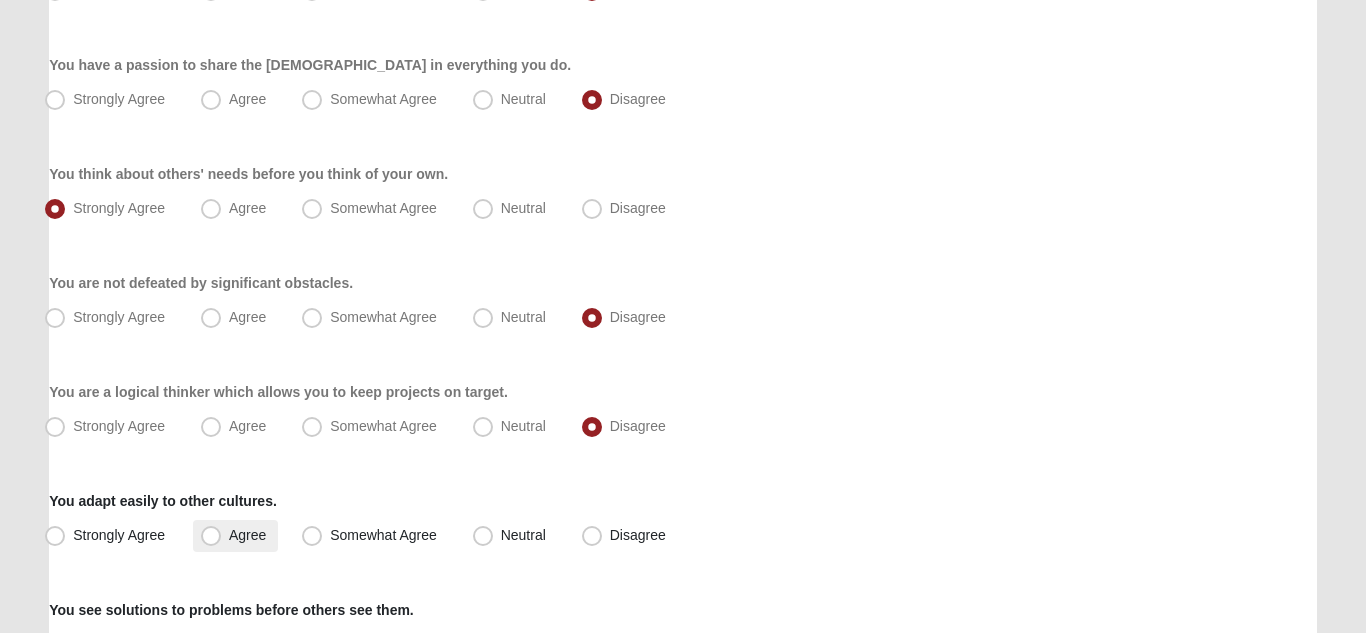 click on "Agree" at bounding box center (247, 535) 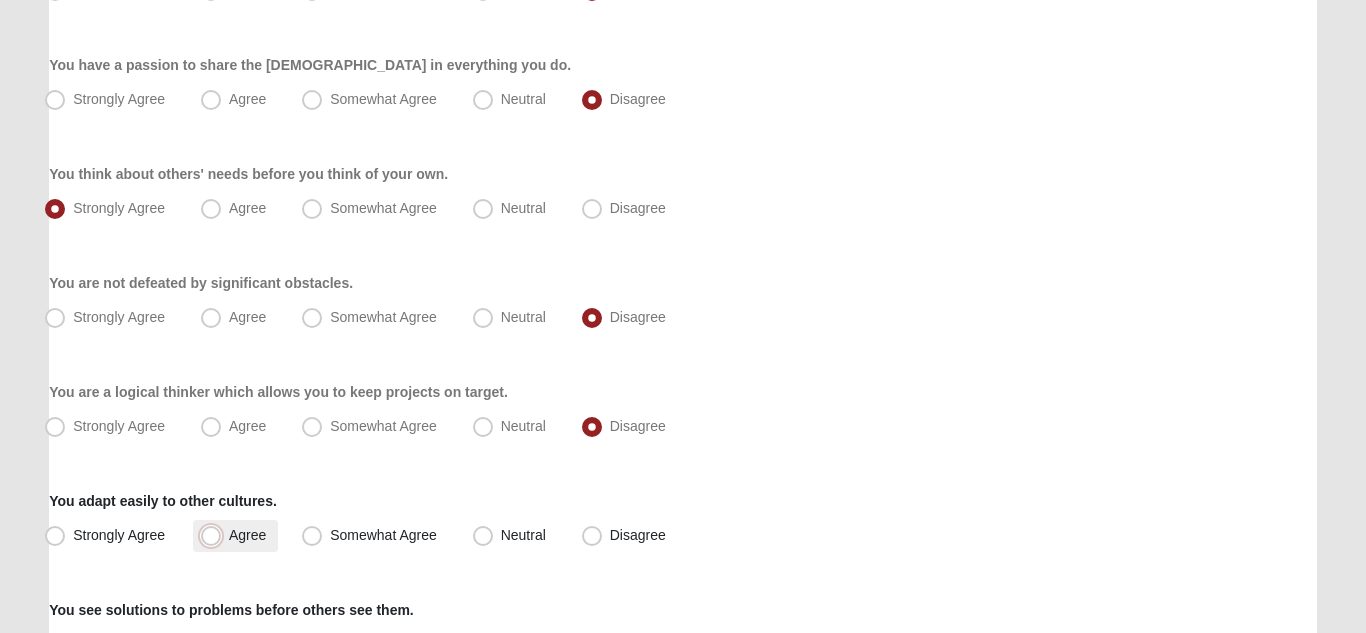 click on "Agree" at bounding box center [215, 535] 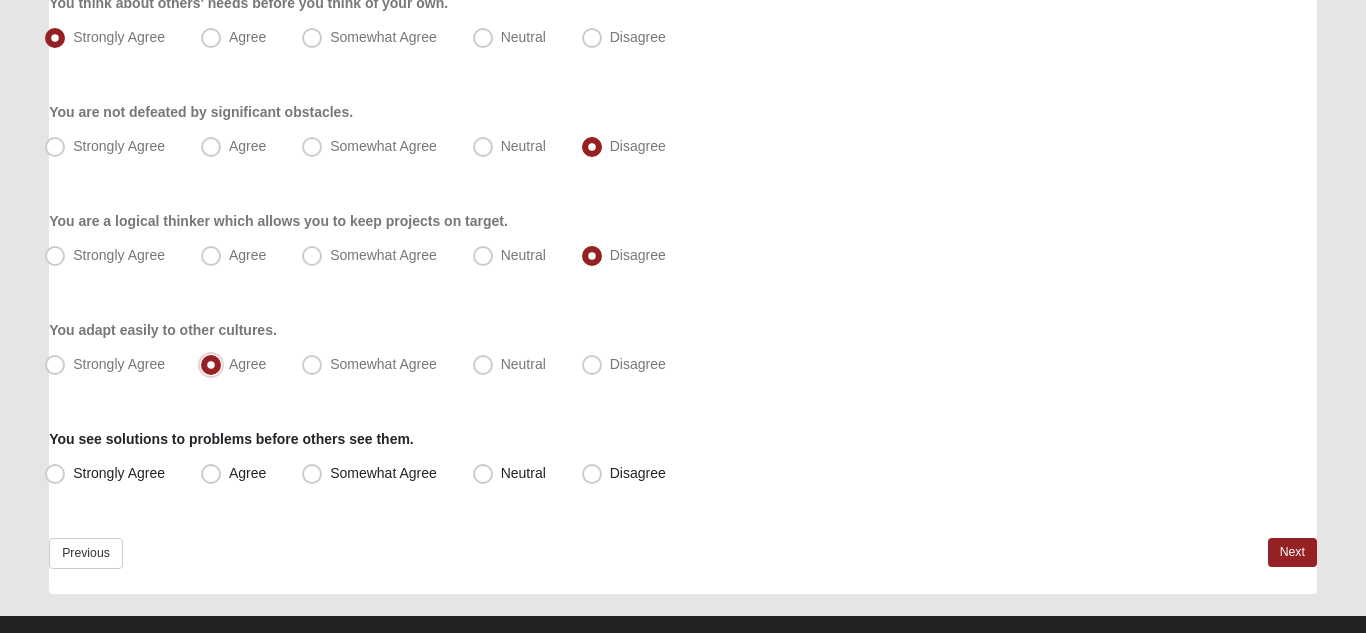 scroll, scrollTop: 1597, scrollLeft: 0, axis: vertical 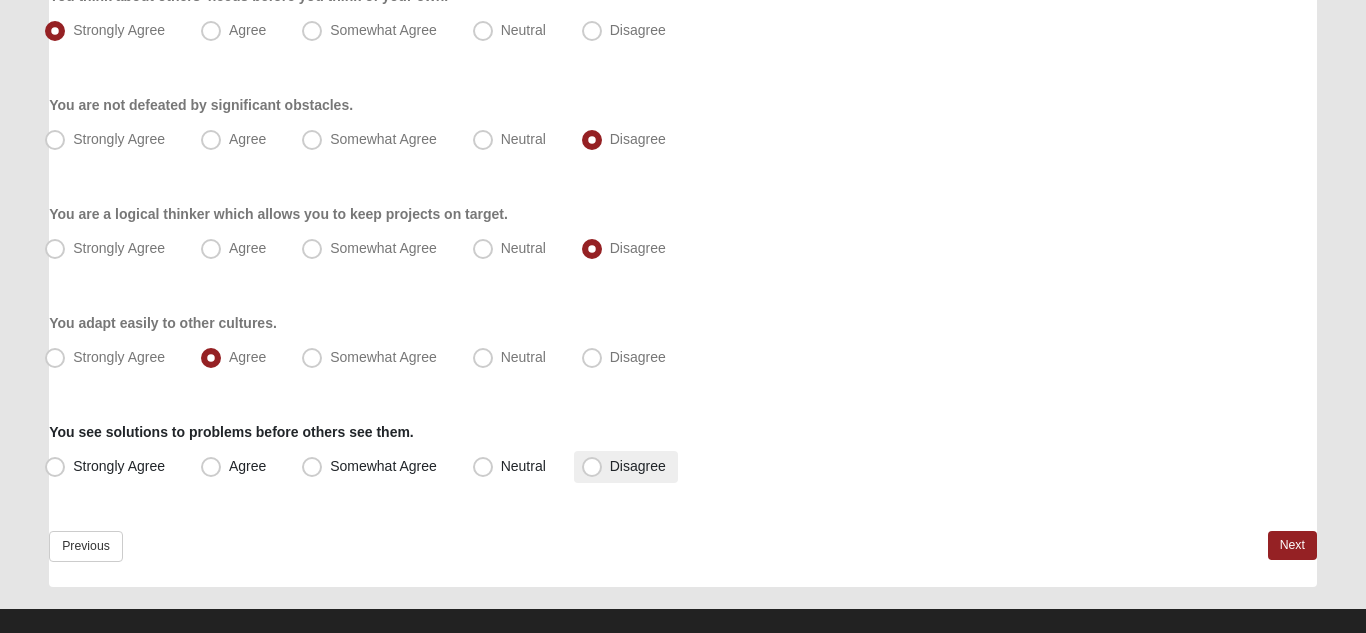click on "Disagree" at bounding box center (638, 466) 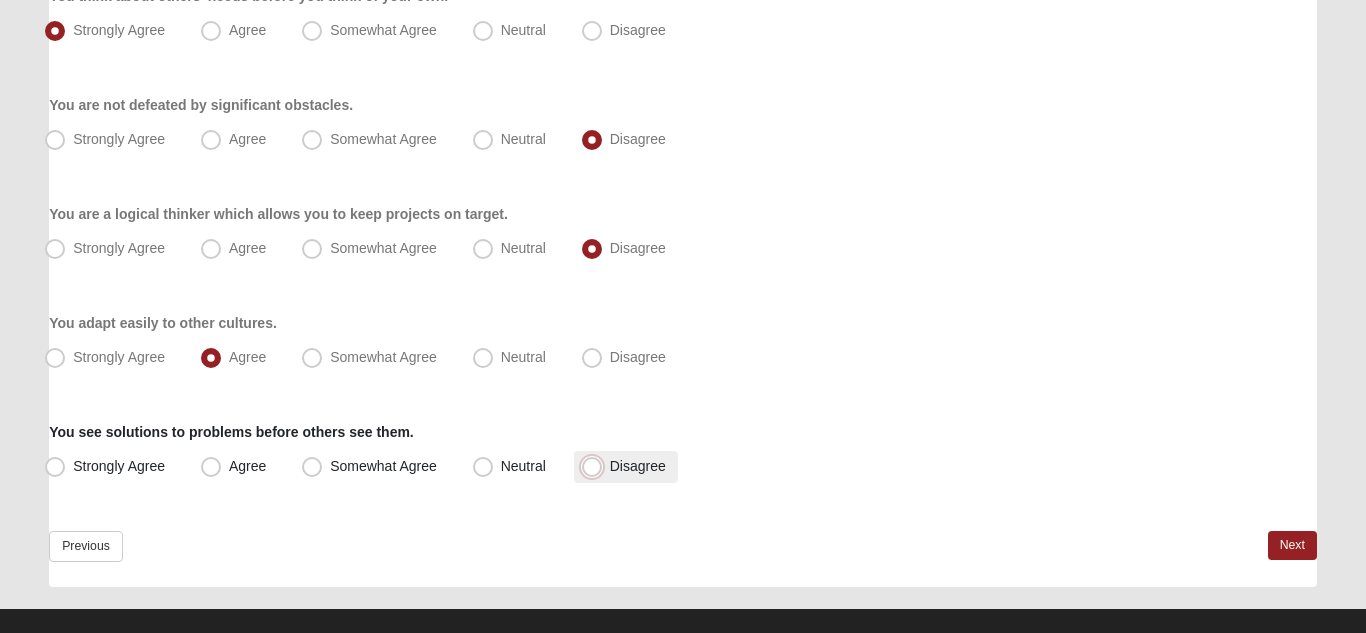 click on "Disagree" at bounding box center [596, 466] 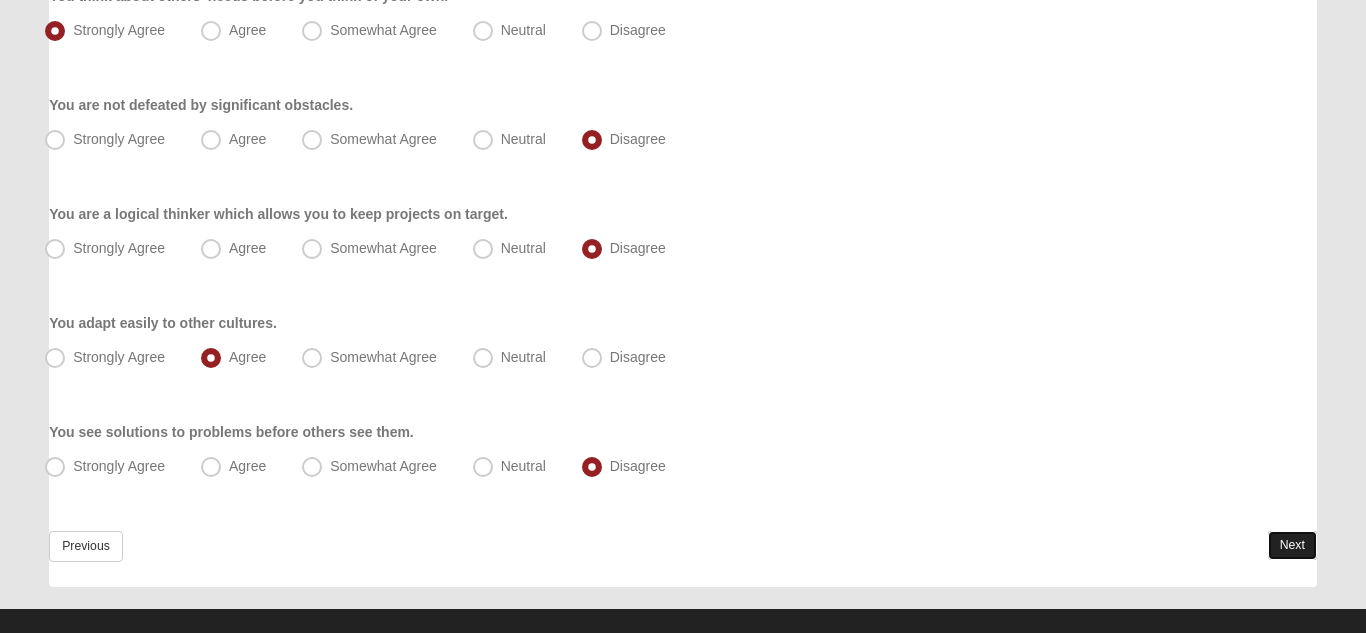 click on "Next" at bounding box center (1292, 545) 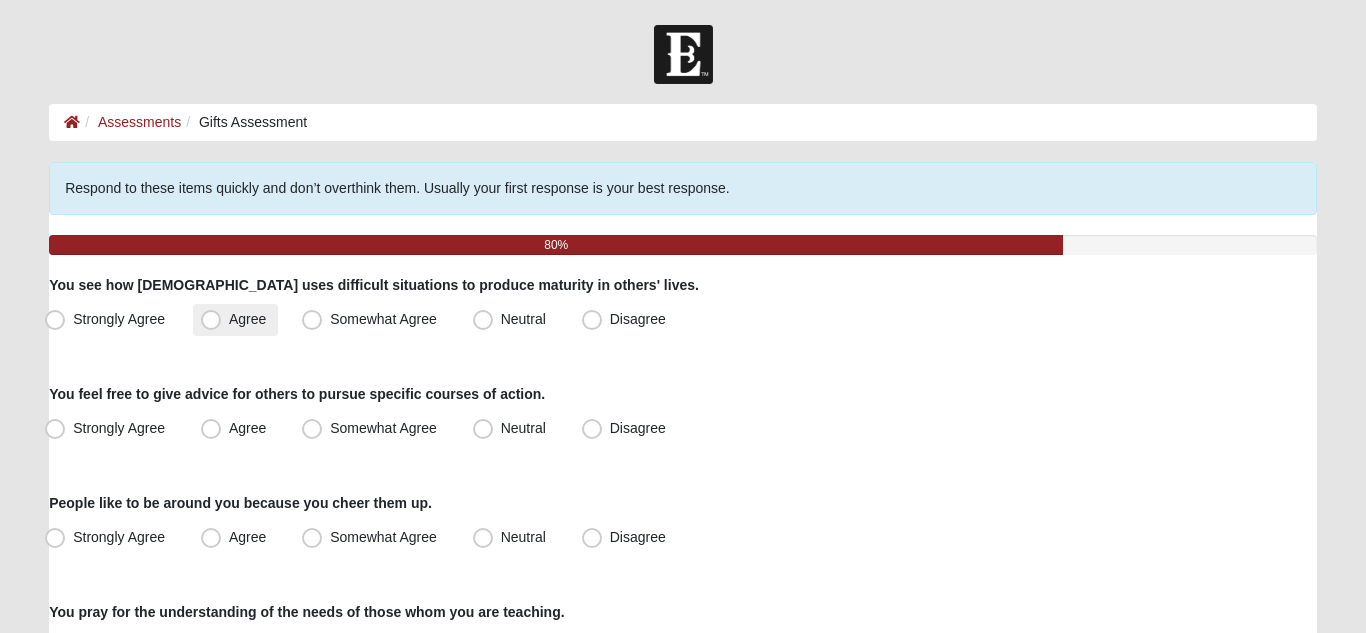 click on "Agree" at bounding box center (247, 319) 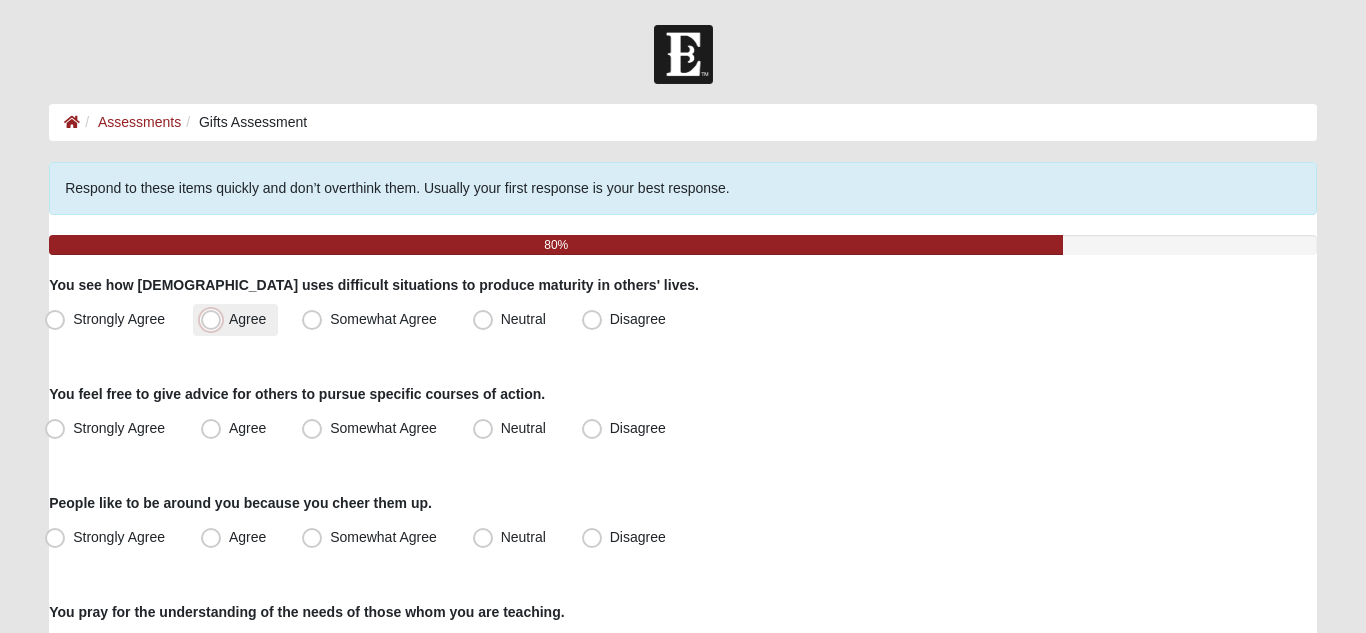 click on "Agree" at bounding box center [215, 319] 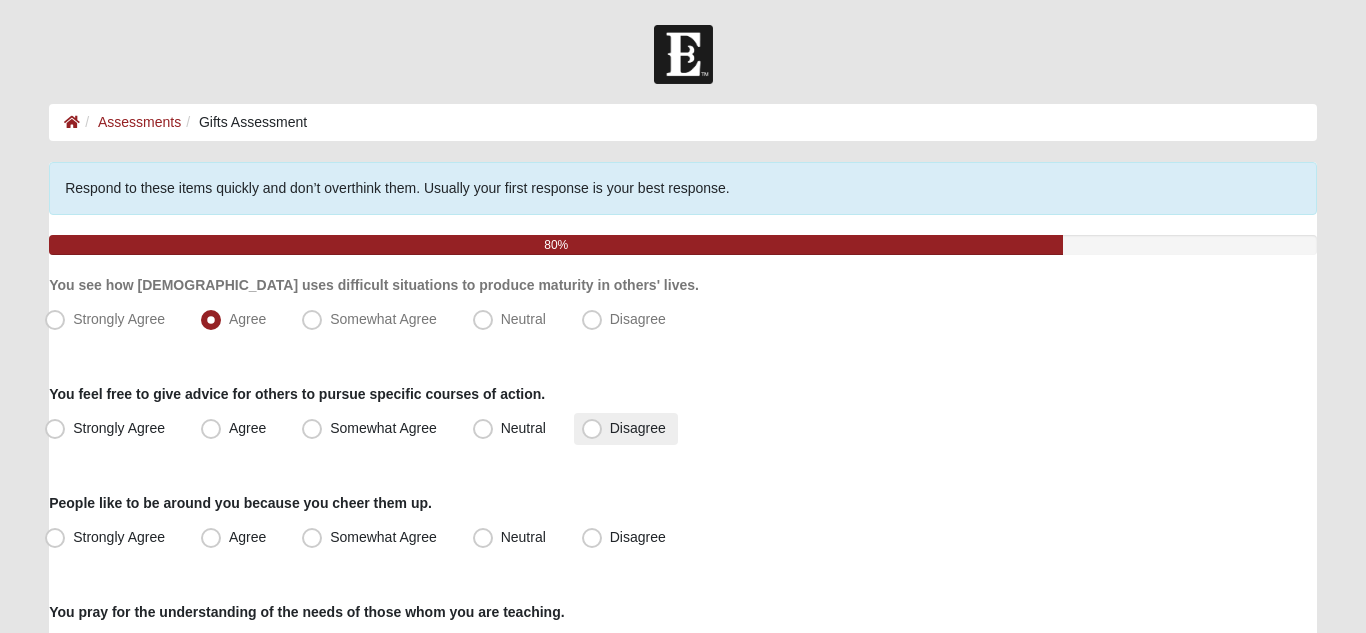 click on "Disagree" at bounding box center (638, 428) 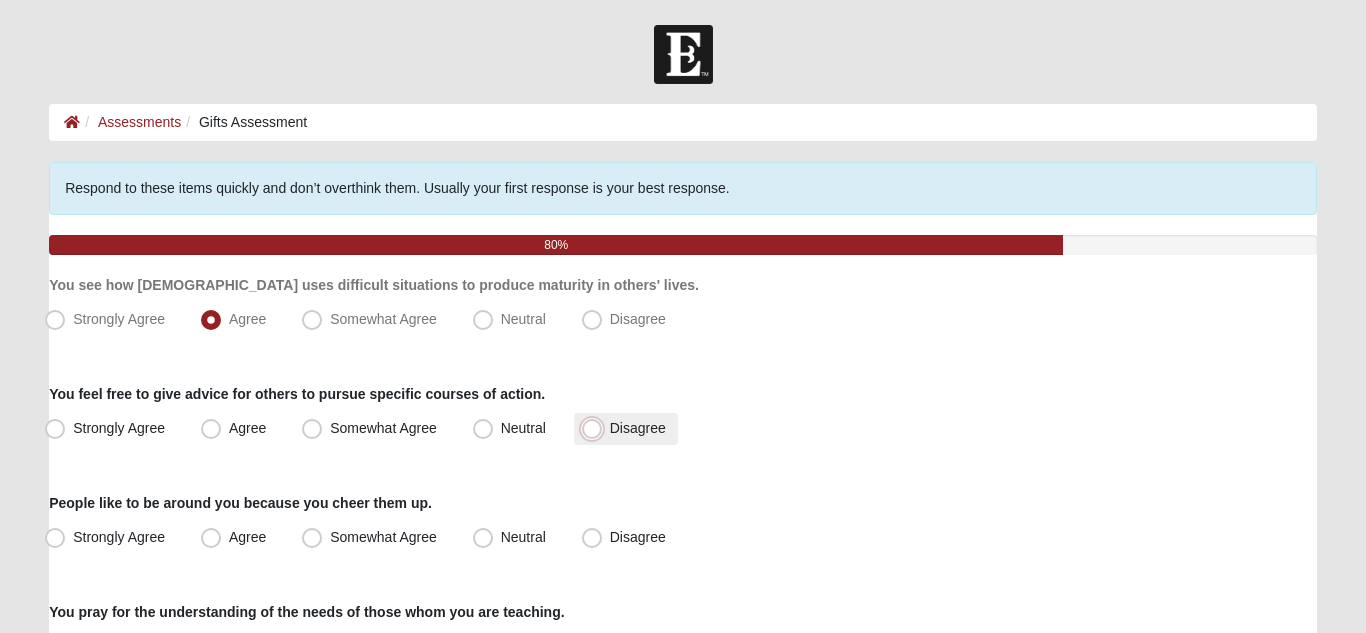 click on "Disagree" at bounding box center [596, 428] 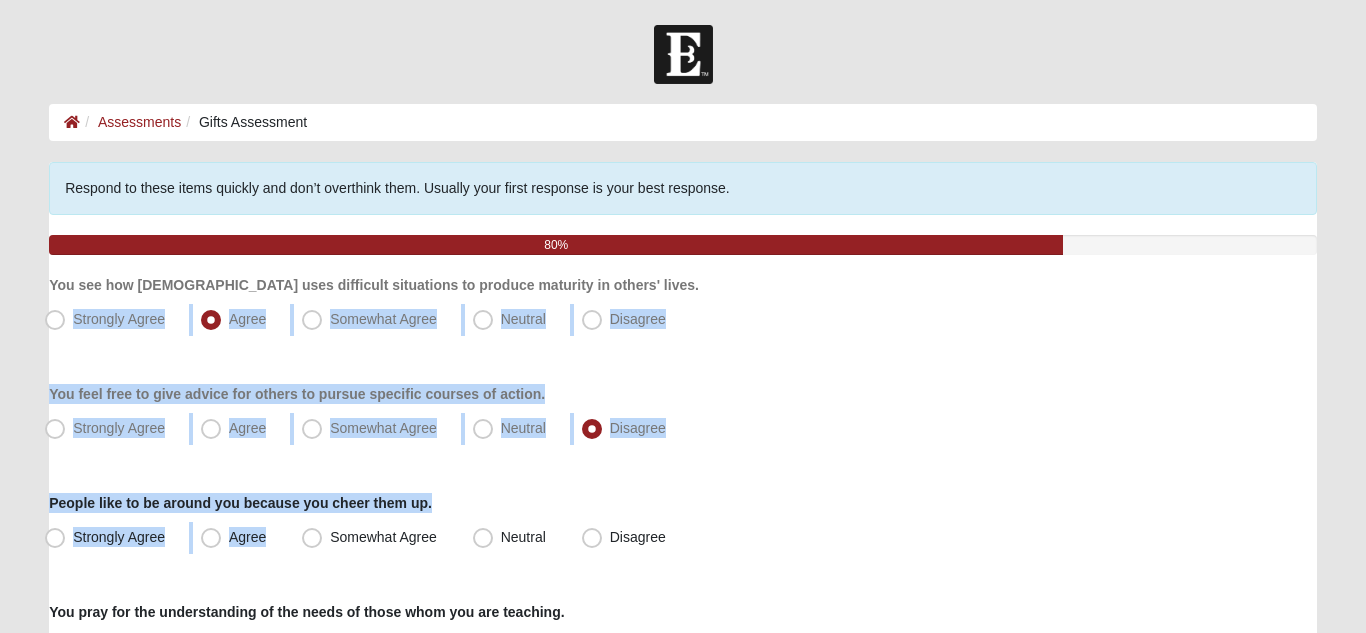drag, startPoint x: 213, startPoint y: 538, endPoint x: 888, endPoint y: 301, distance: 715.39777 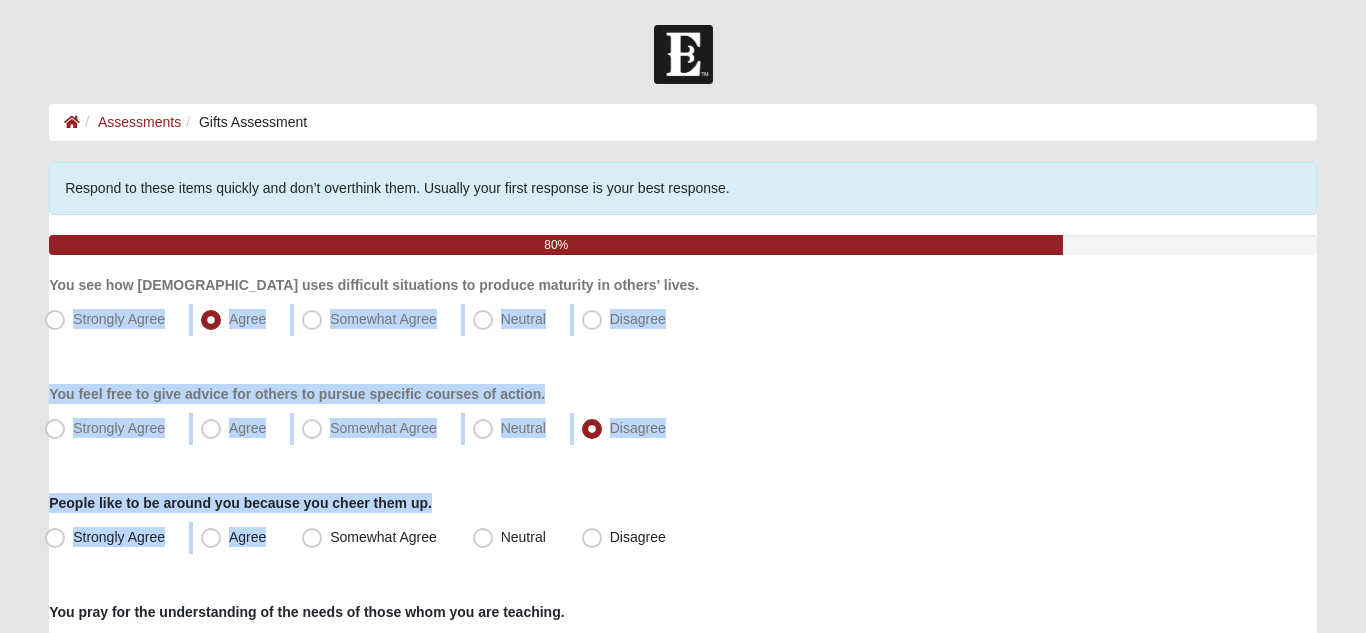 click on "Respond to these items quickly and don’t overthink them. Usually your first response is your best response.
80%
You see how God uses difficult situations to produce maturity in others' lives.
Strongly Agree
Agree
Somewhat Agree
Neutral
Disagree
You feel free to give advice for others to pursue specific courses of action." at bounding box center [683, 1173] 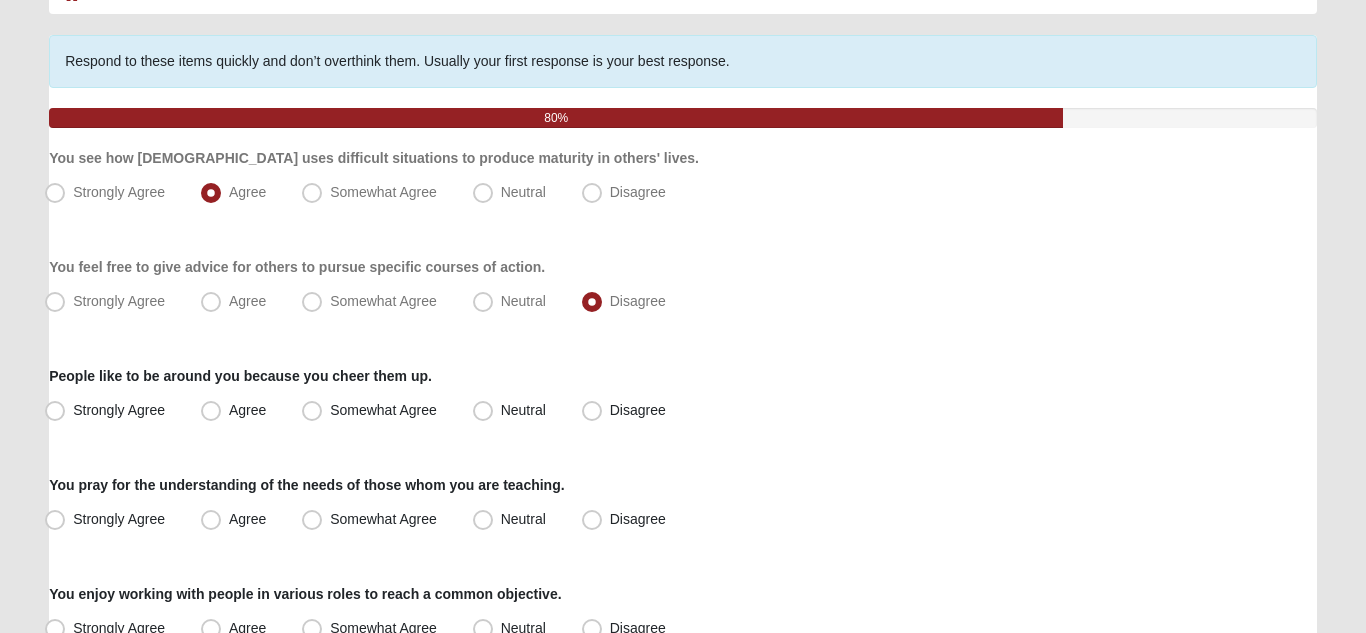 scroll, scrollTop: 134, scrollLeft: 0, axis: vertical 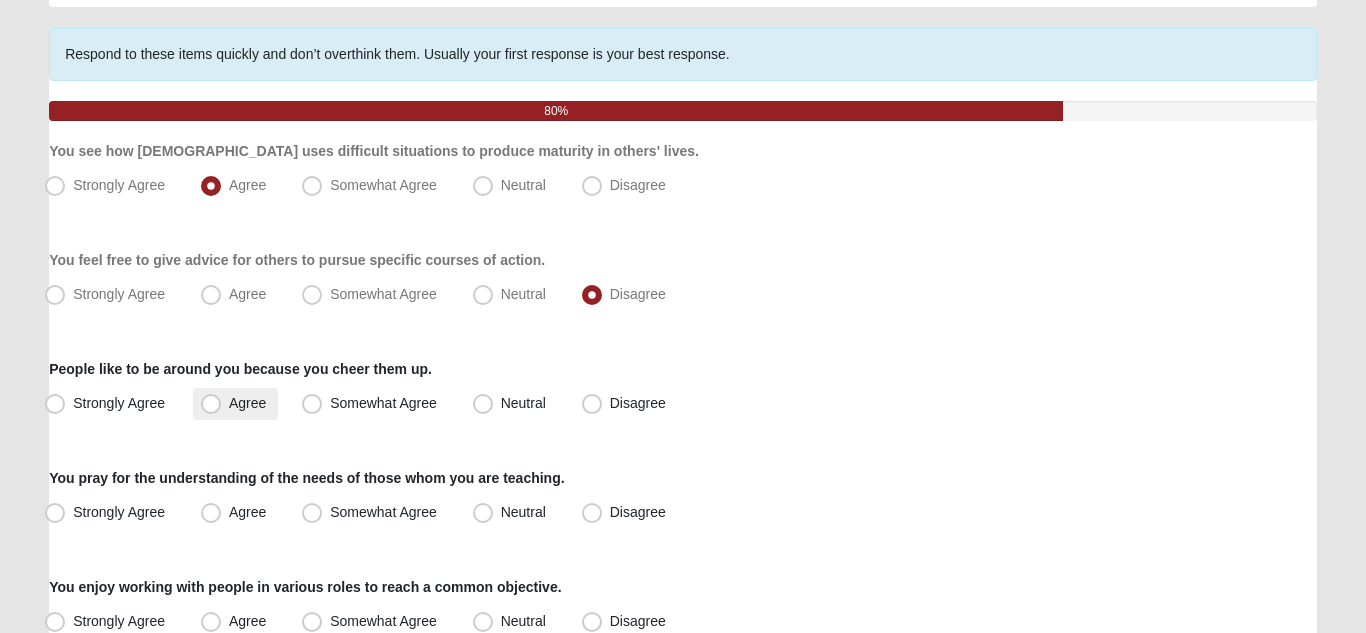 click on "Agree" at bounding box center [247, 403] 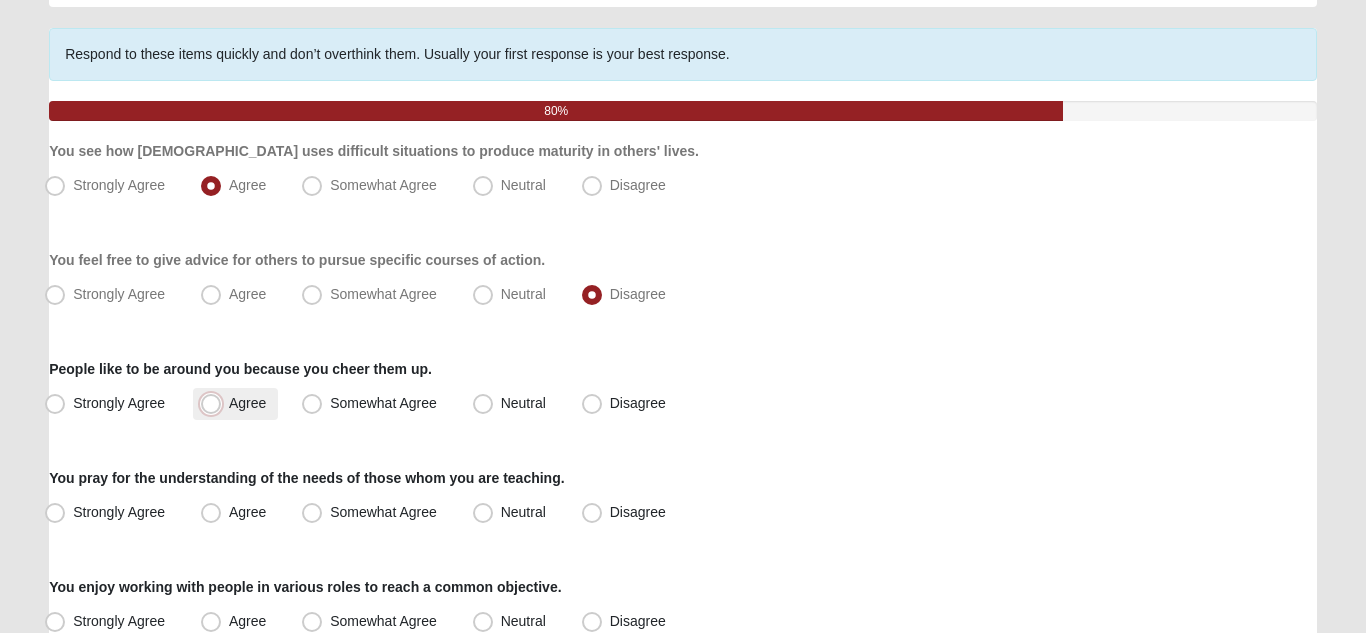 click on "Agree" at bounding box center (215, 403) 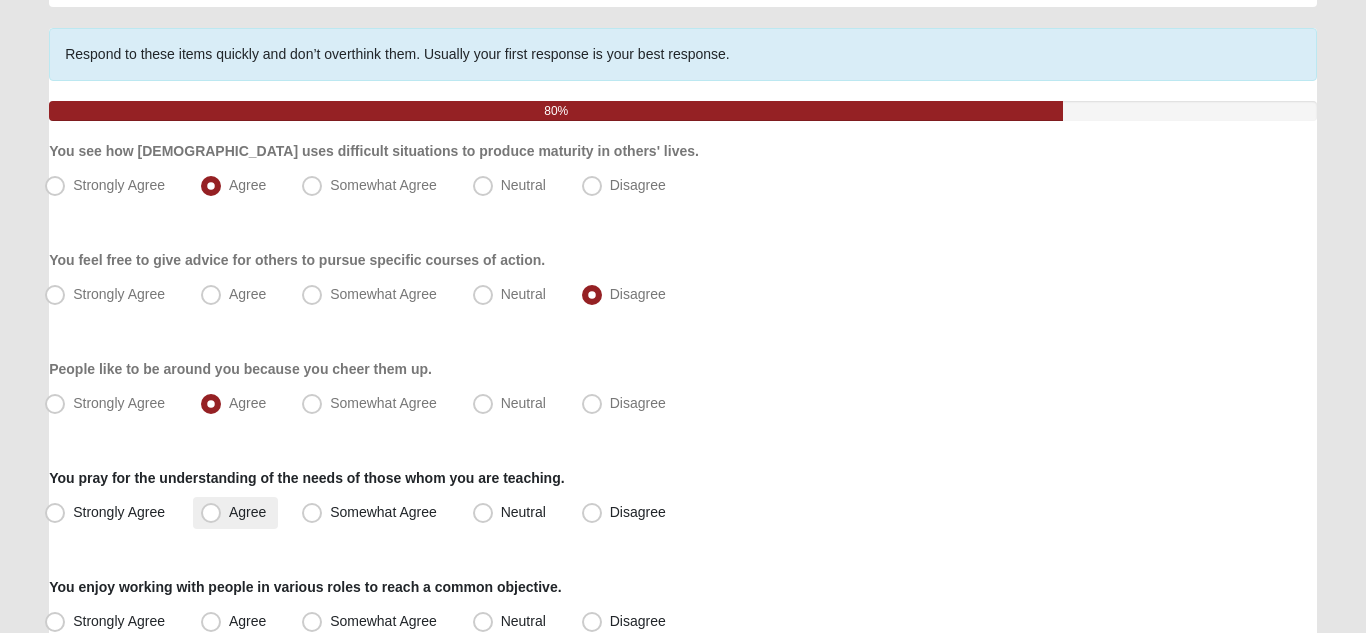 click on "Agree" at bounding box center (247, 512) 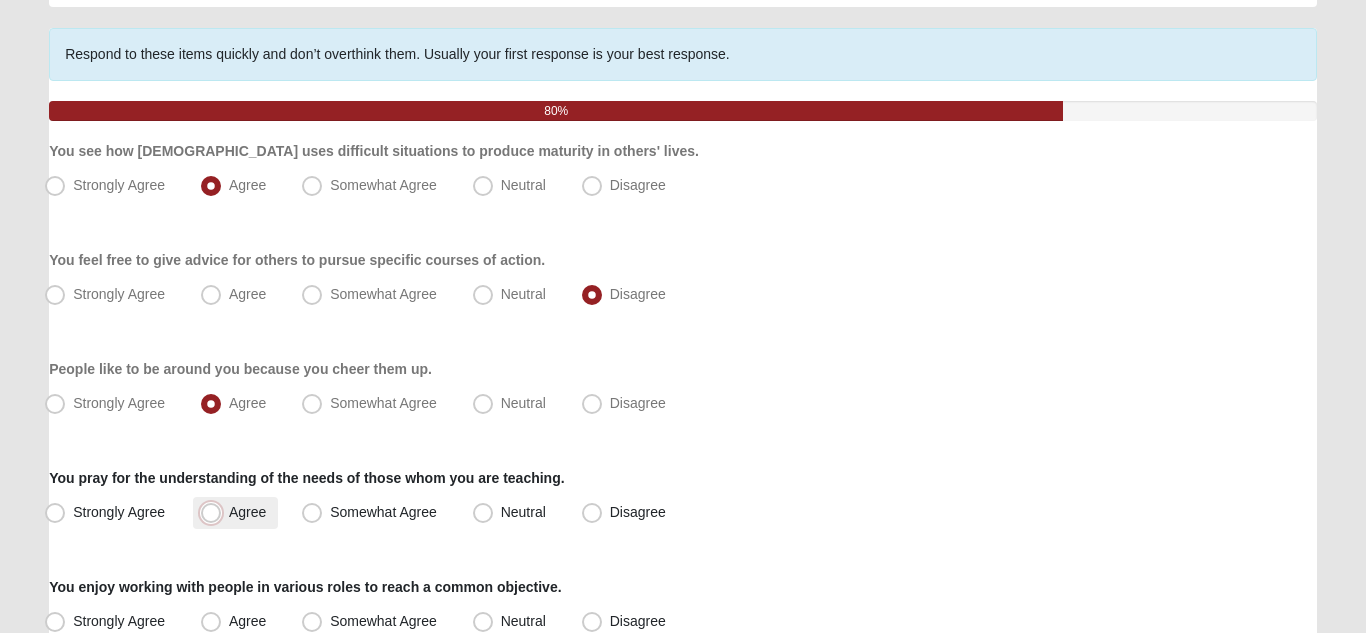 click on "Agree" at bounding box center [215, 512] 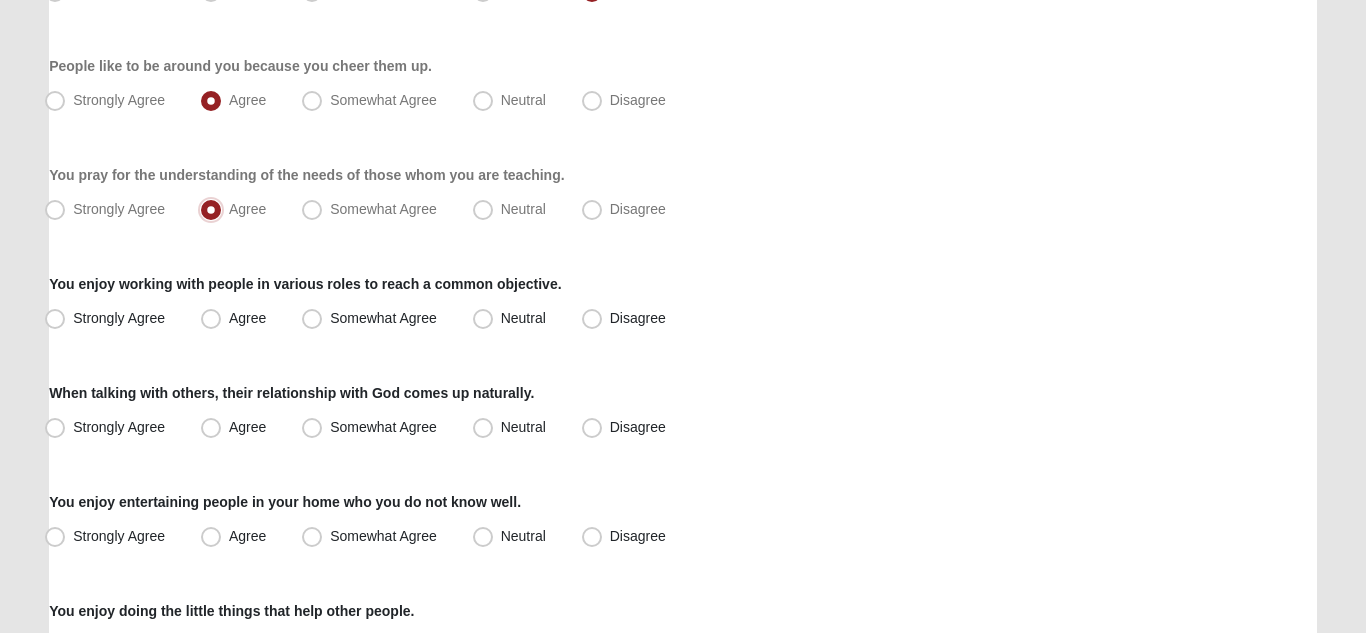 scroll, scrollTop: 433, scrollLeft: 0, axis: vertical 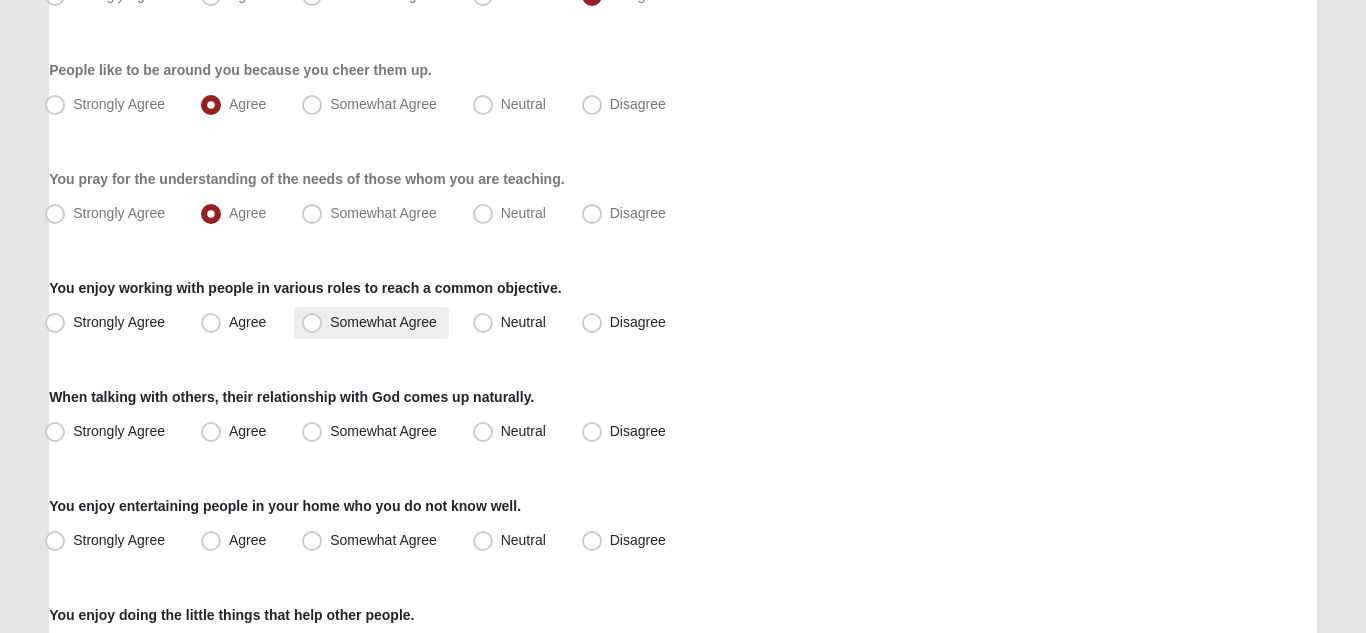click on "Somewhat Agree" at bounding box center (371, 323) 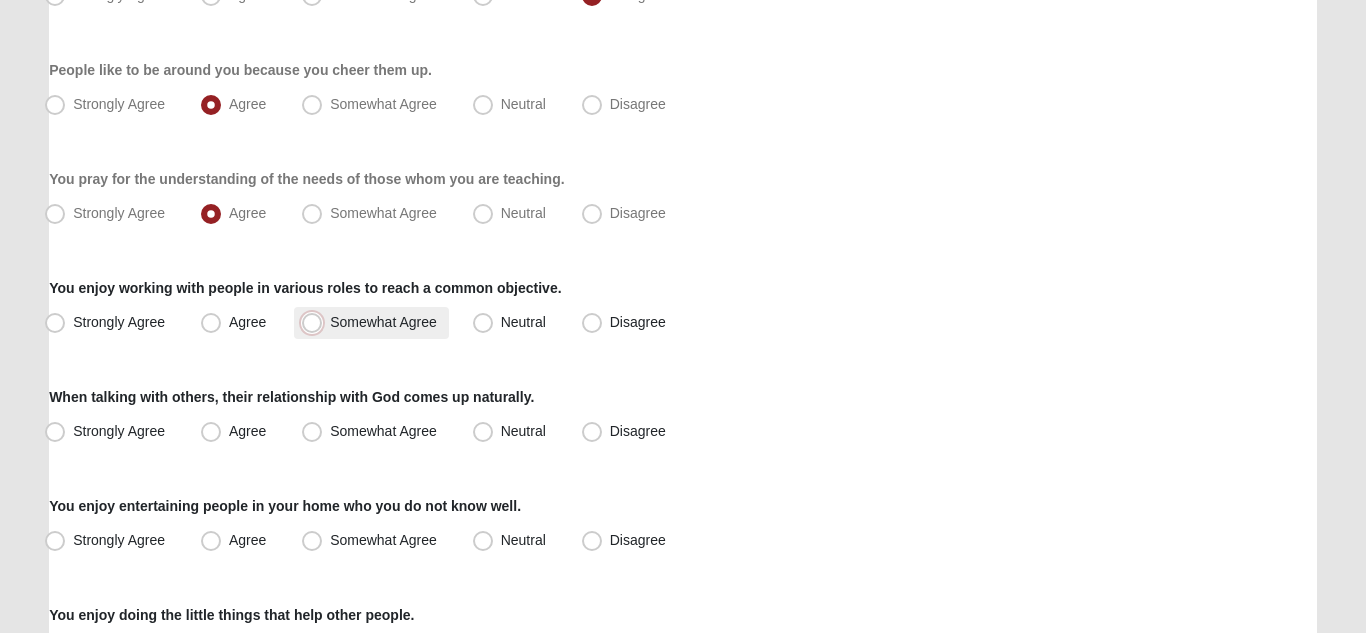 click on "Somewhat Agree" at bounding box center [316, 322] 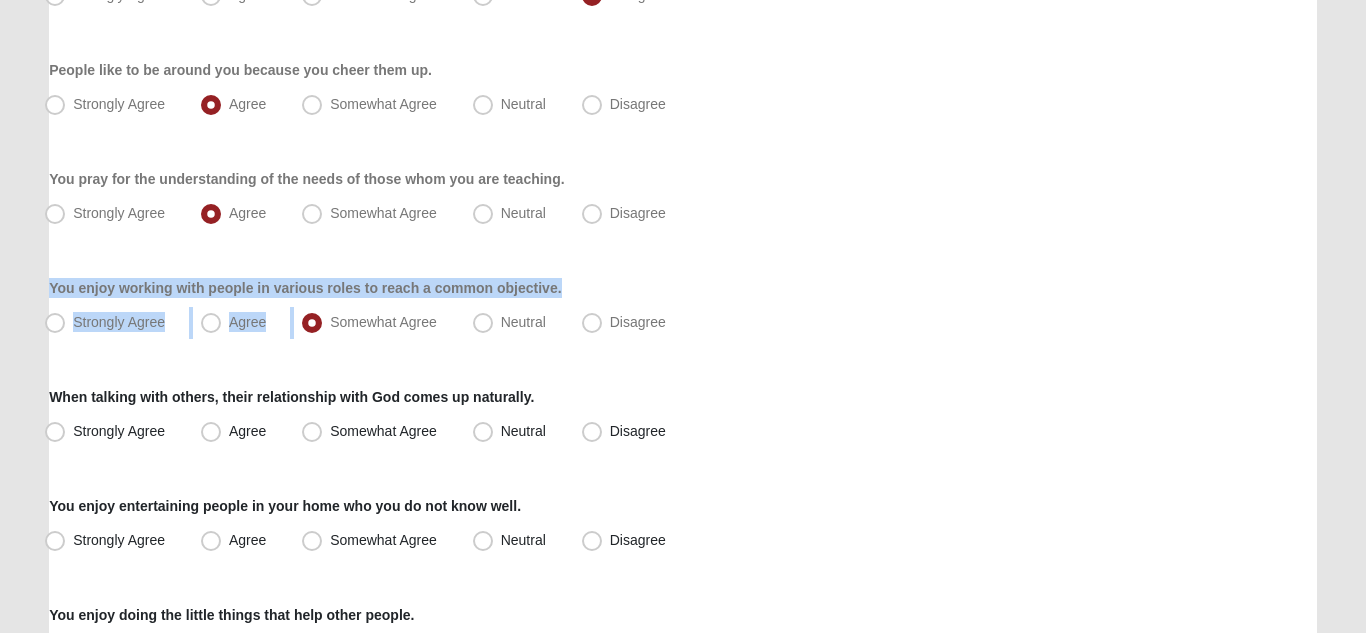 drag, startPoint x: 306, startPoint y: 308, endPoint x: 554, endPoint y: 266, distance: 251.53131 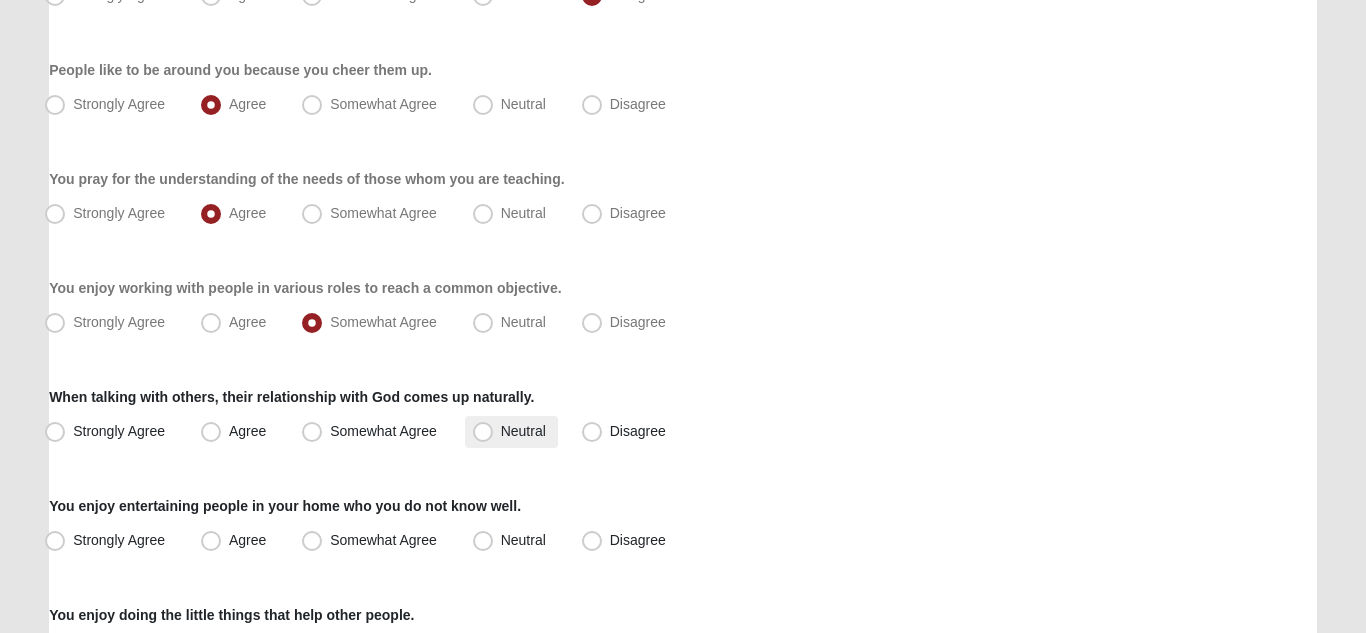 click on "Neutral" at bounding box center (523, 431) 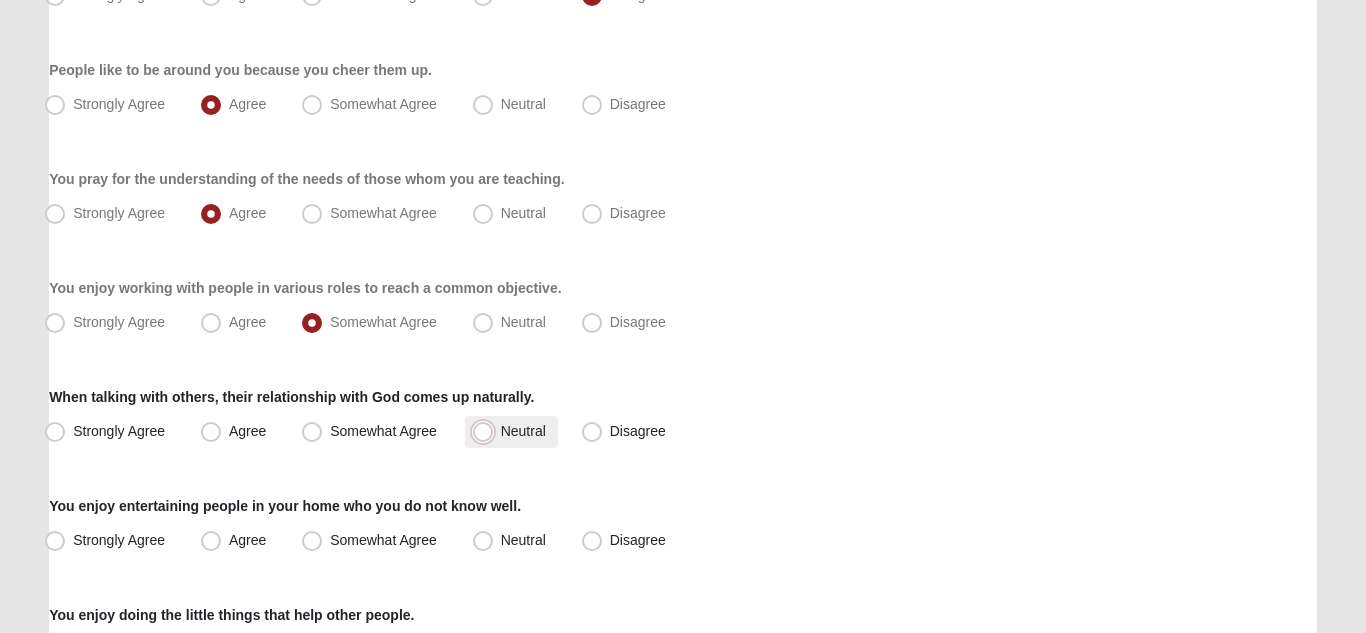 click on "Neutral" at bounding box center (487, 431) 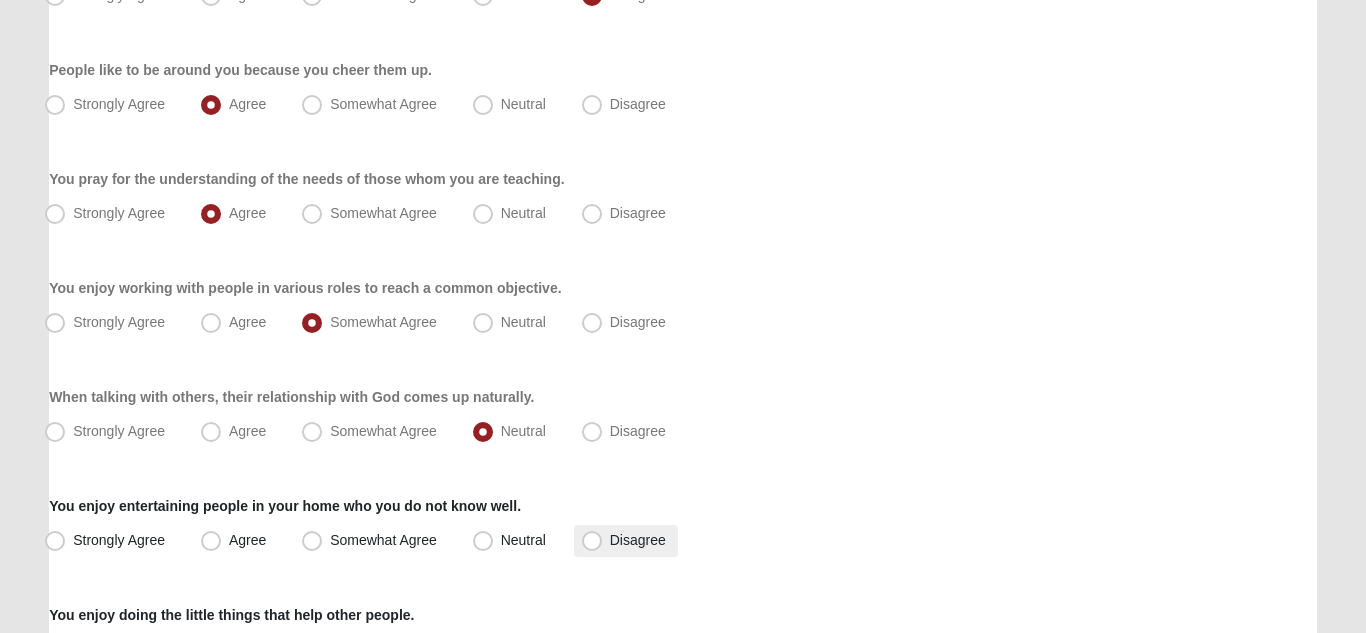 click on "Disagree" at bounding box center [638, 540] 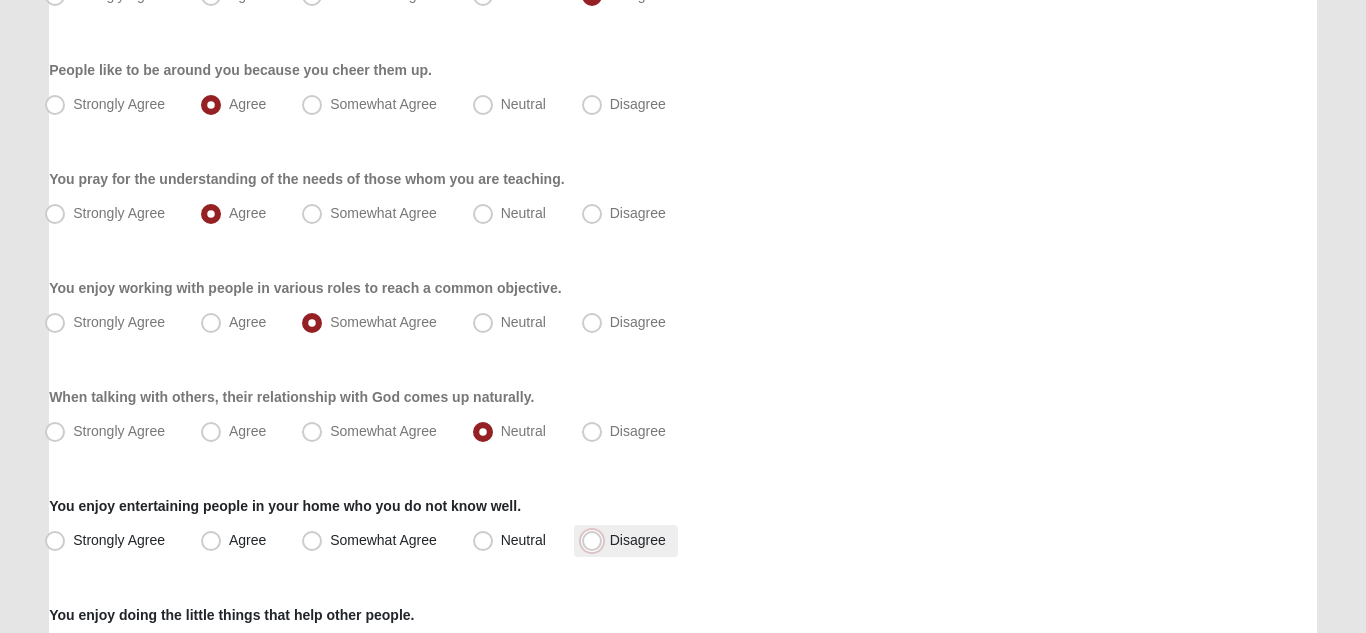 click on "Disagree" at bounding box center [596, 540] 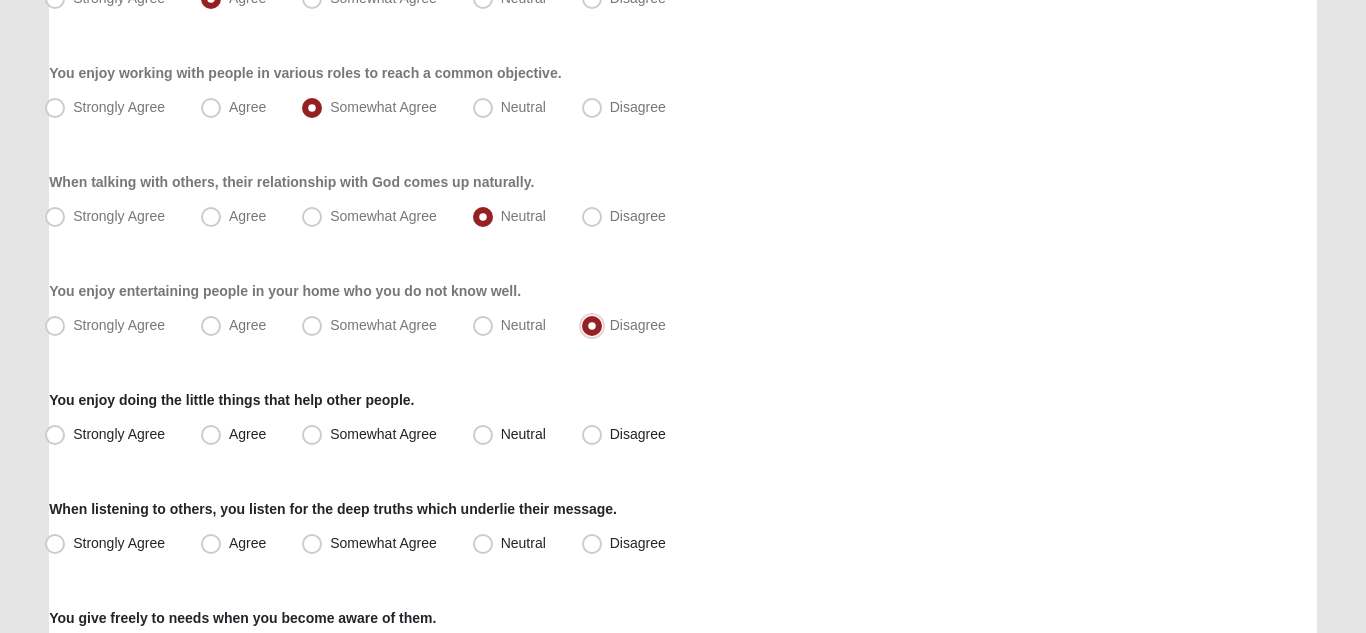 scroll, scrollTop: 662, scrollLeft: 0, axis: vertical 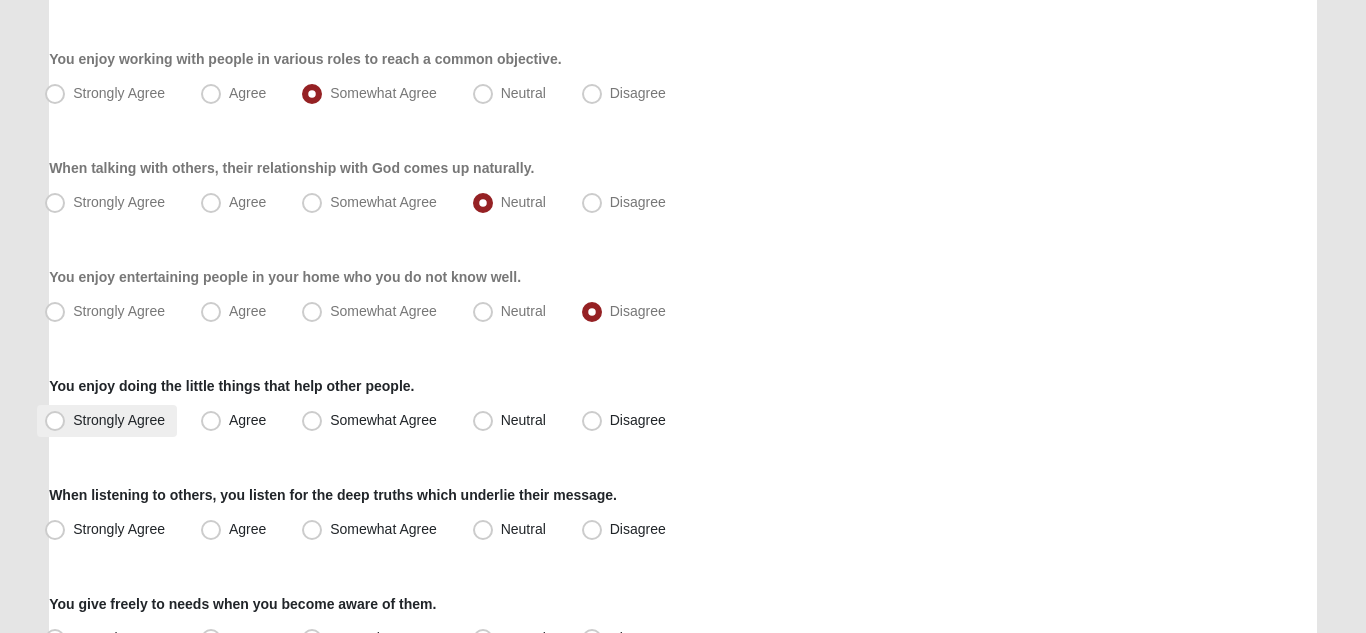 click on "Strongly Agree" at bounding box center [119, 420] 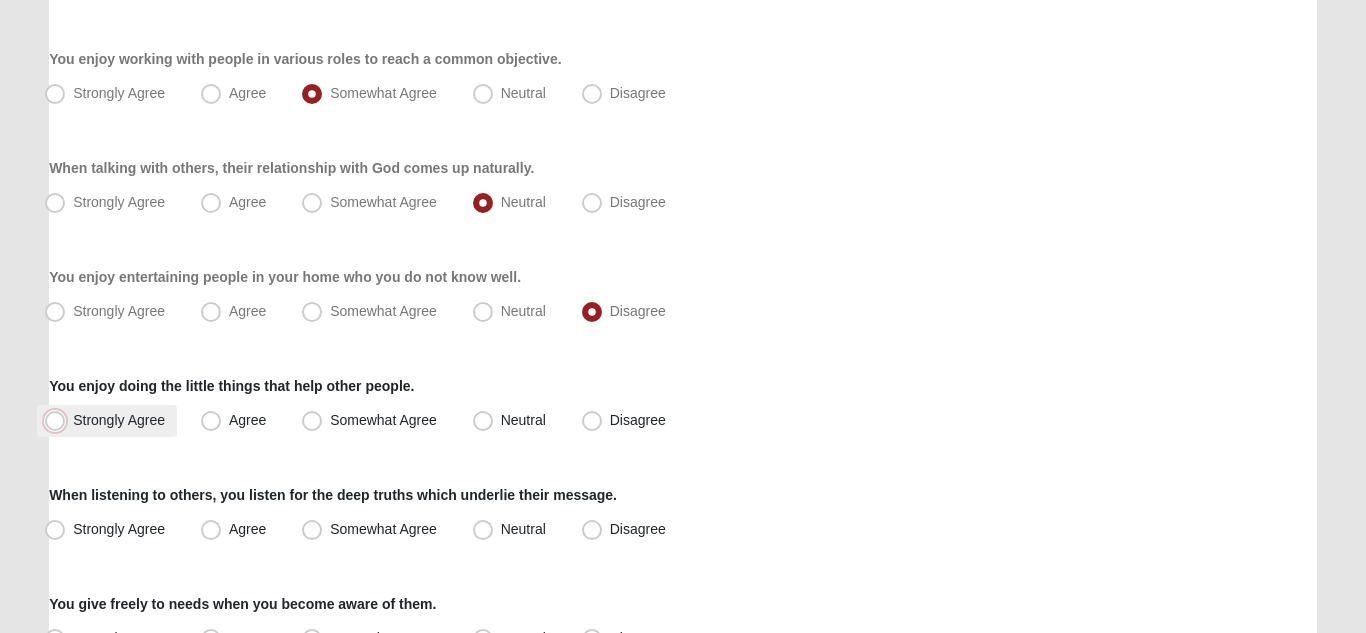 click on "Strongly Agree" at bounding box center (59, 420) 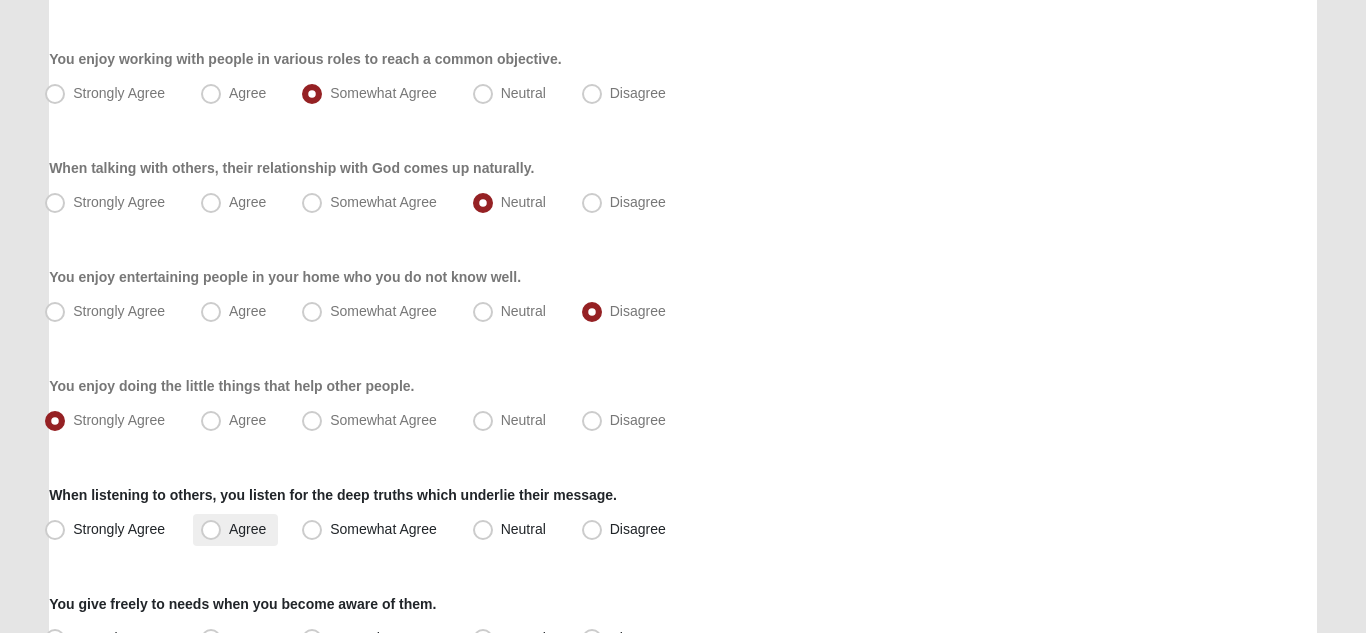 click on "Agree" at bounding box center (247, 529) 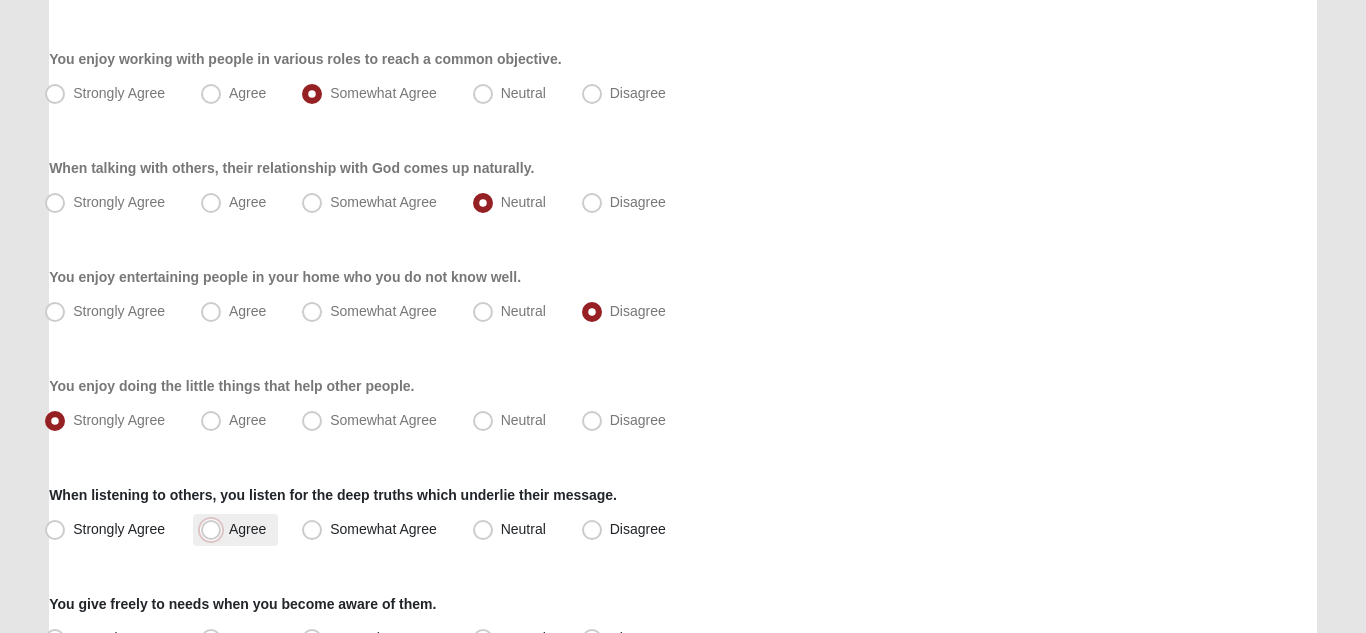 click on "Agree" at bounding box center [215, 529] 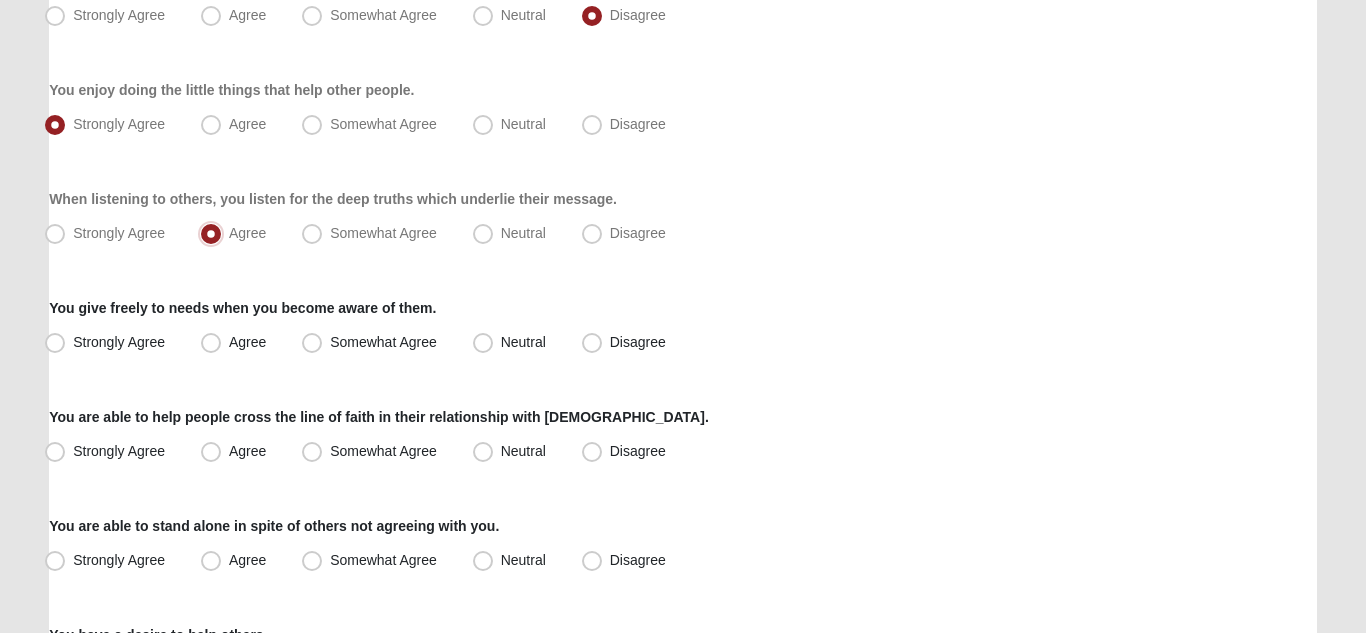 scroll, scrollTop: 961, scrollLeft: 0, axis: vertical 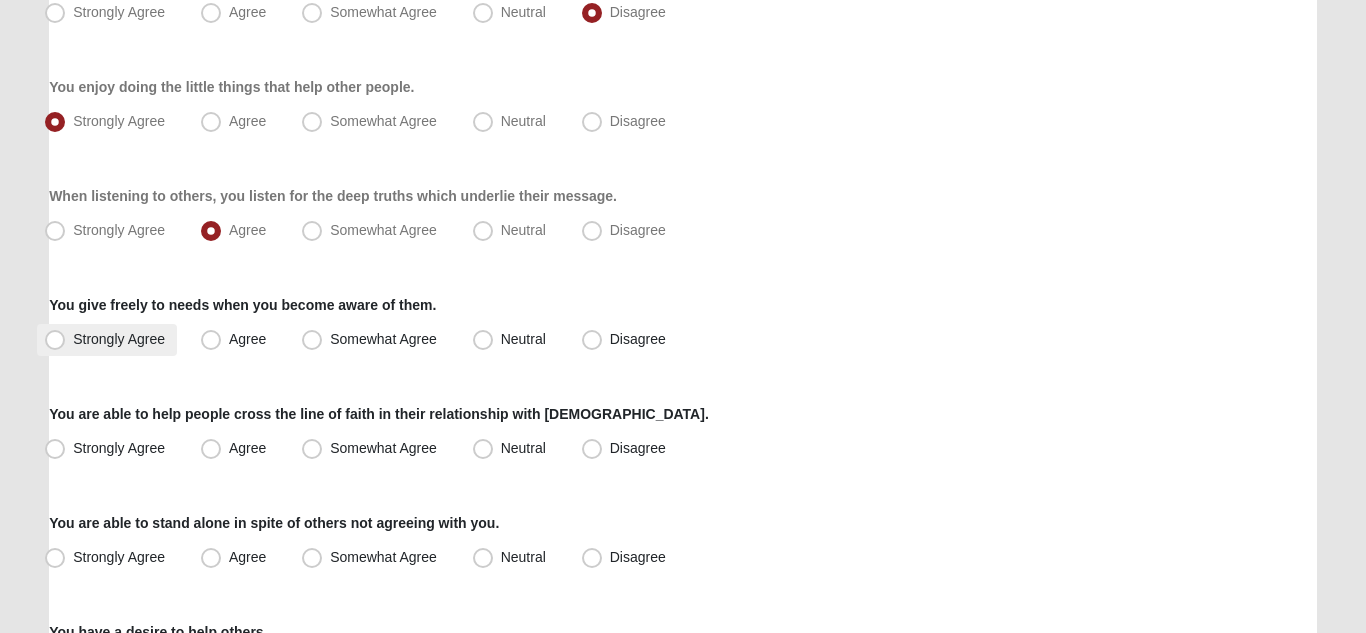 click on "Strongly Agree" at bounding box center (119, 339) 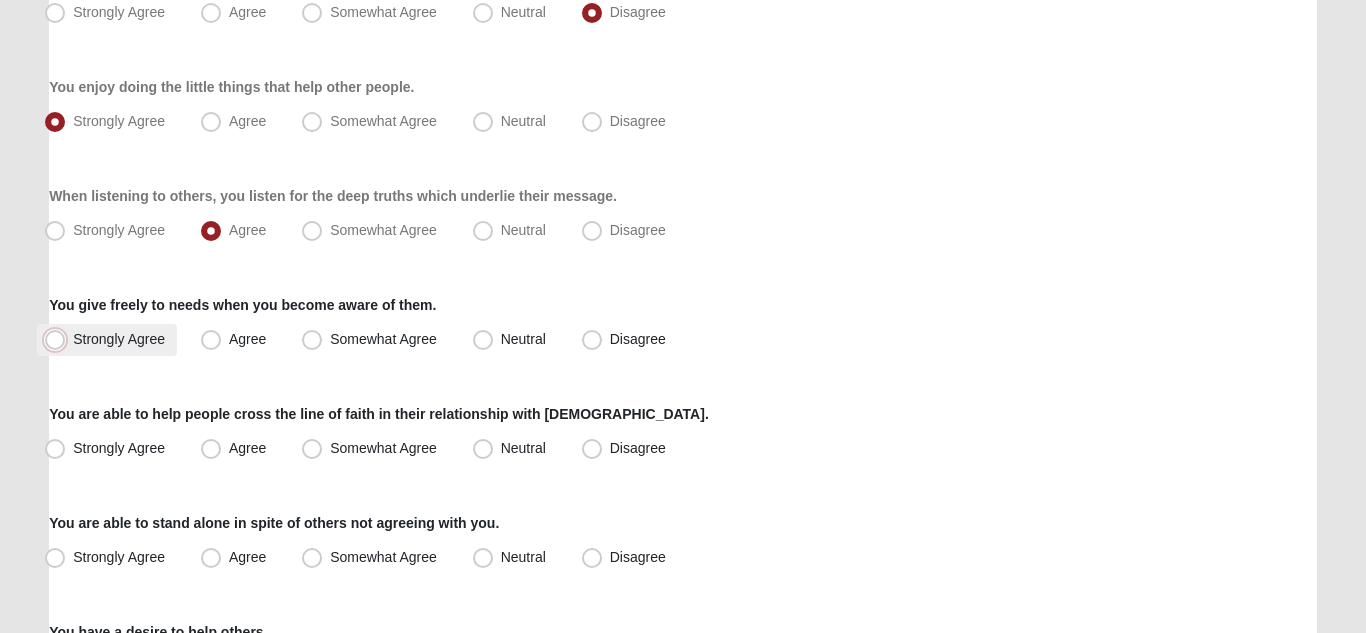 click on "Strongly Agree" at bounding box center [59, 339] 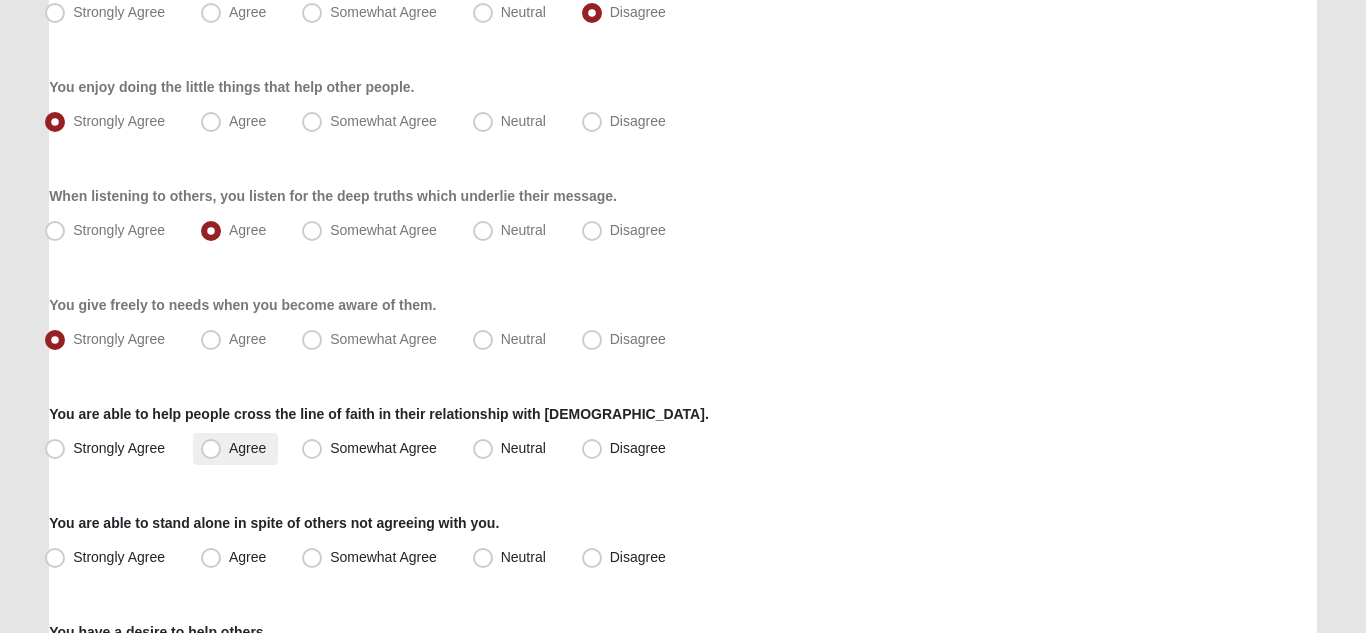 click on "Agree" at bounding box center [247, 448] 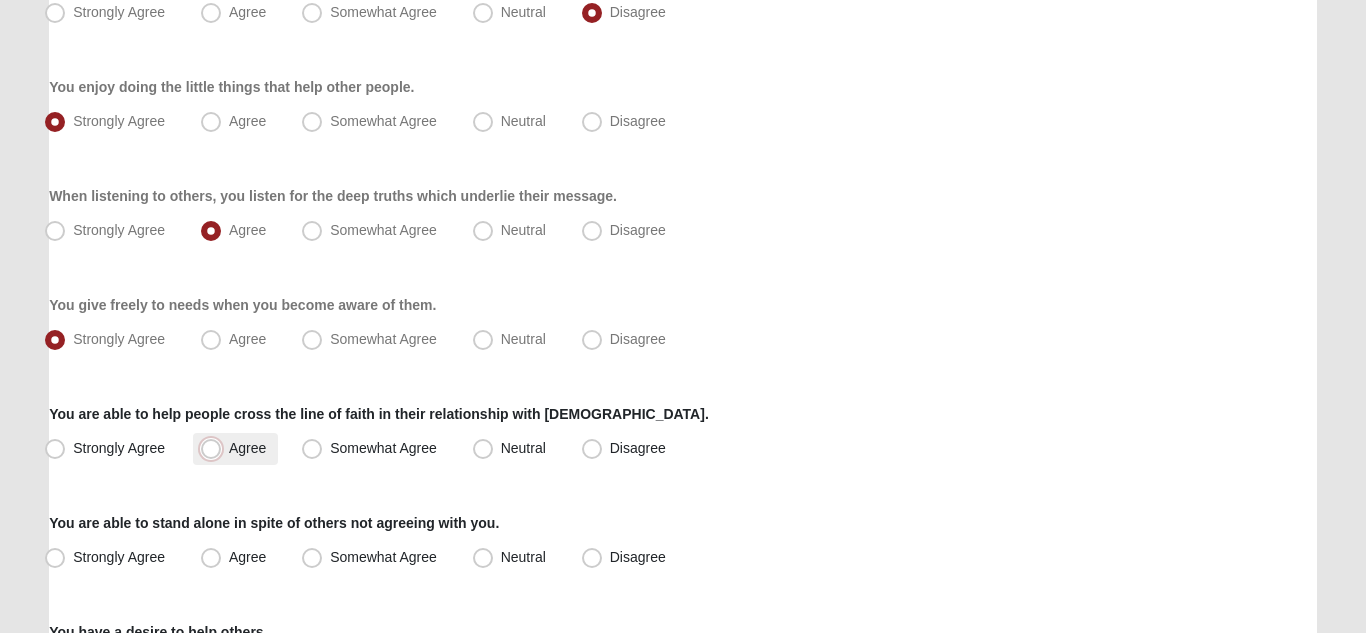click on "Agree" at bounding box center [215, 448] 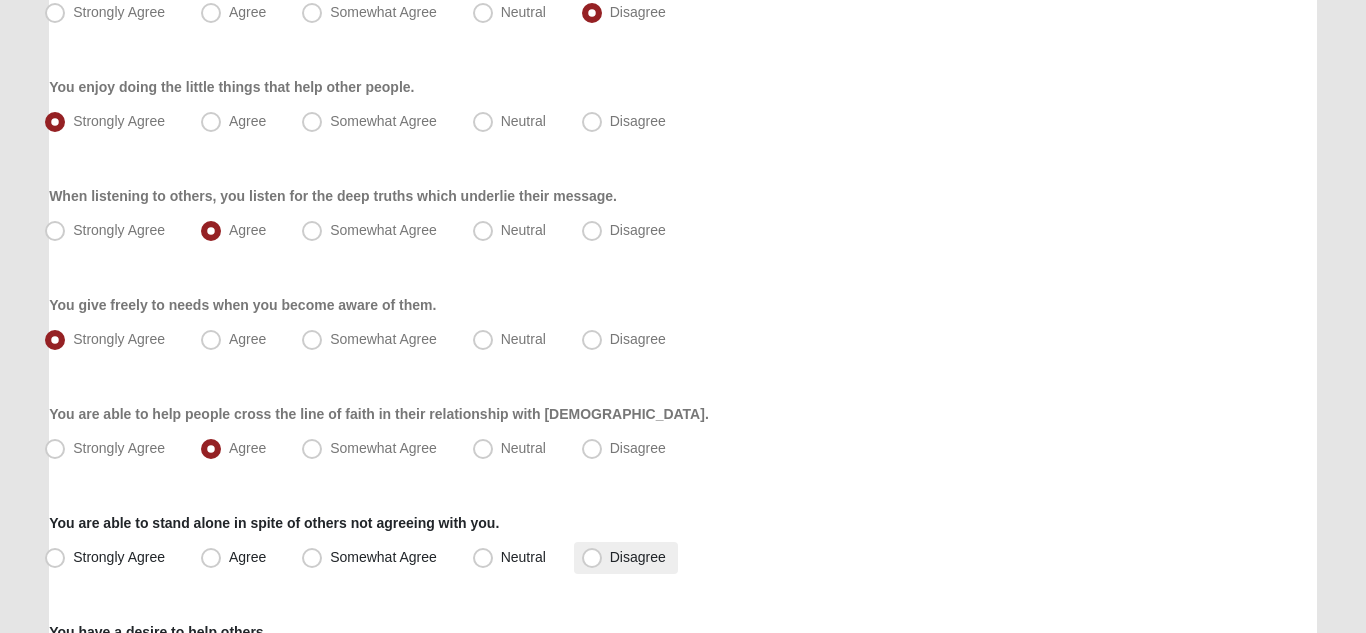 click on "Disagree" at bounding box center [638, 557] 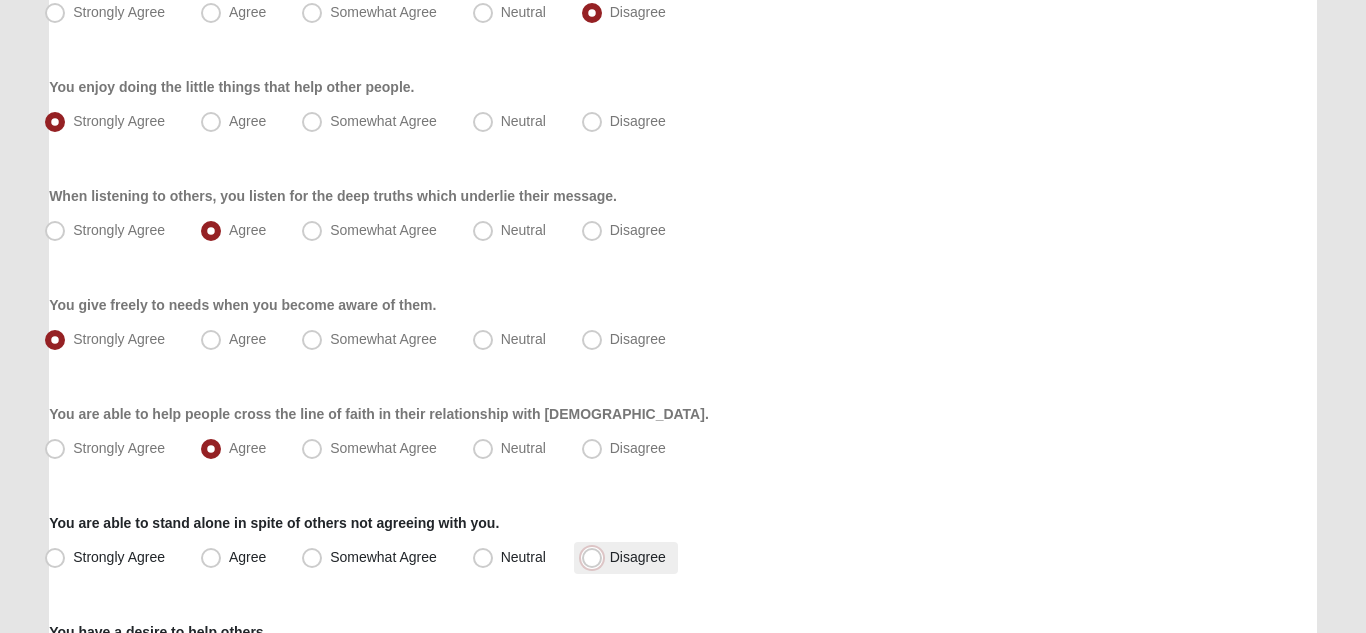 click on "Disagree" at bounding box center [596, 557] 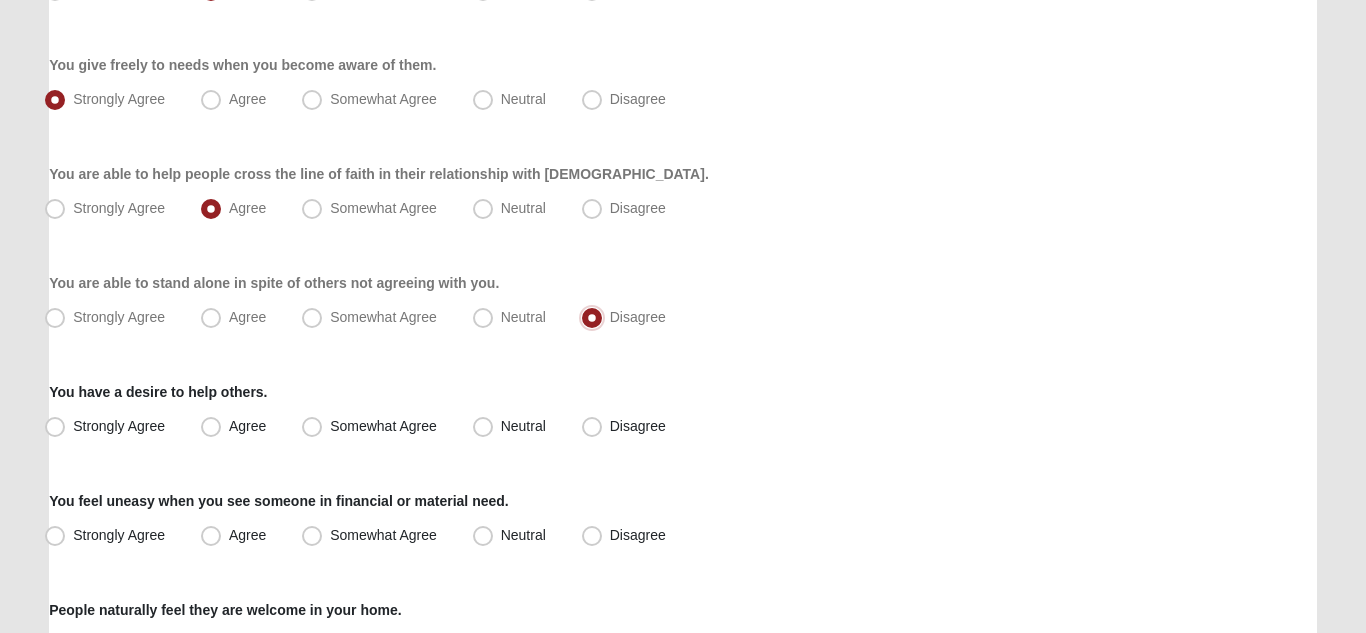 scroll, scrollTop: 1204, scrollLeft: 0, axis: vertical 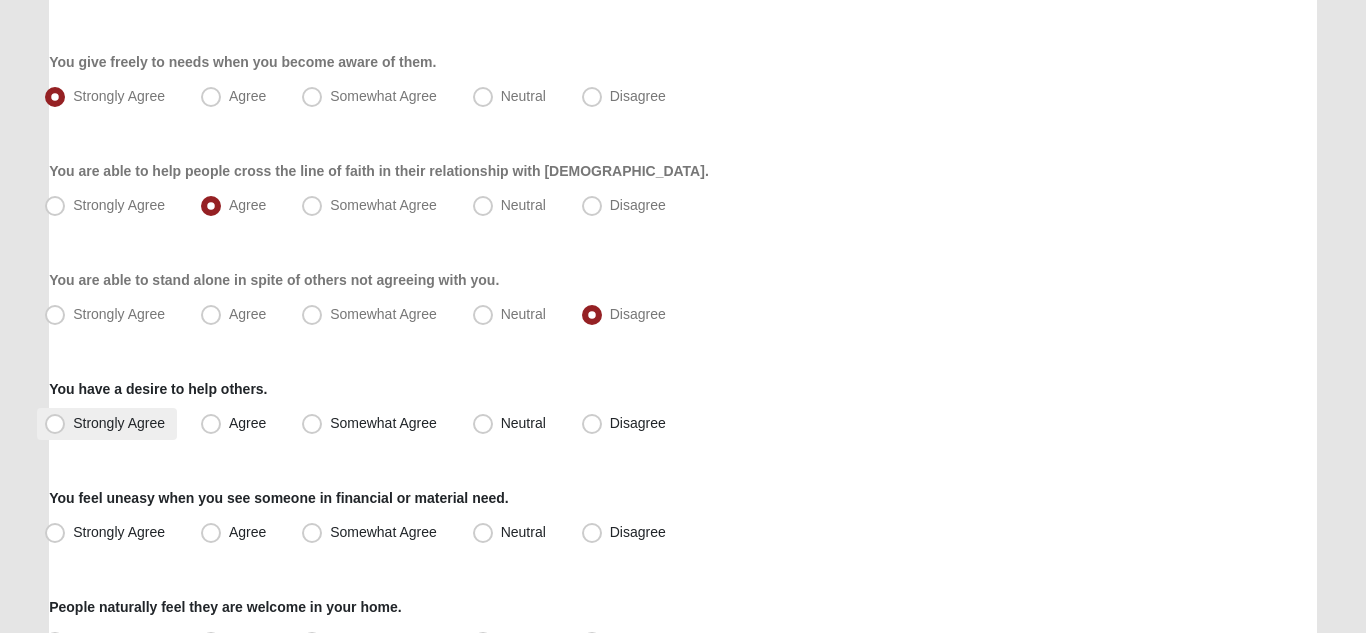 click on "Strongly Agree" at bounding box center (119, 423) 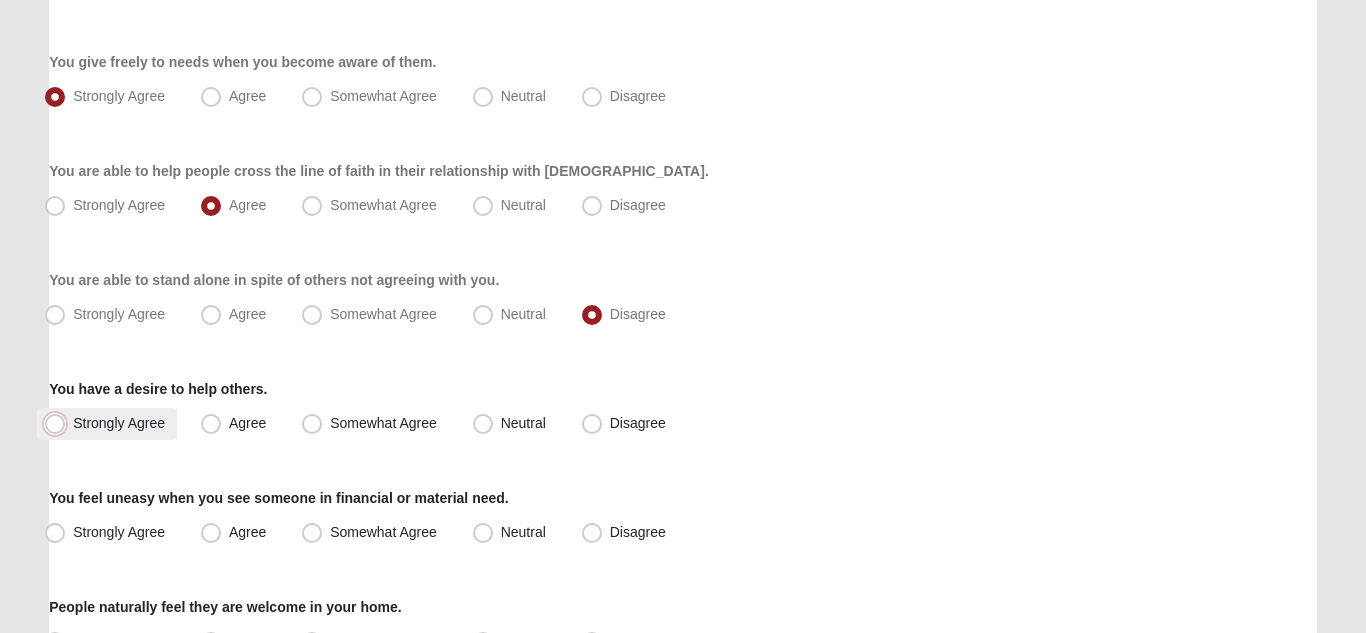click on "Strongly Agree" at bounding box center [59, 423] 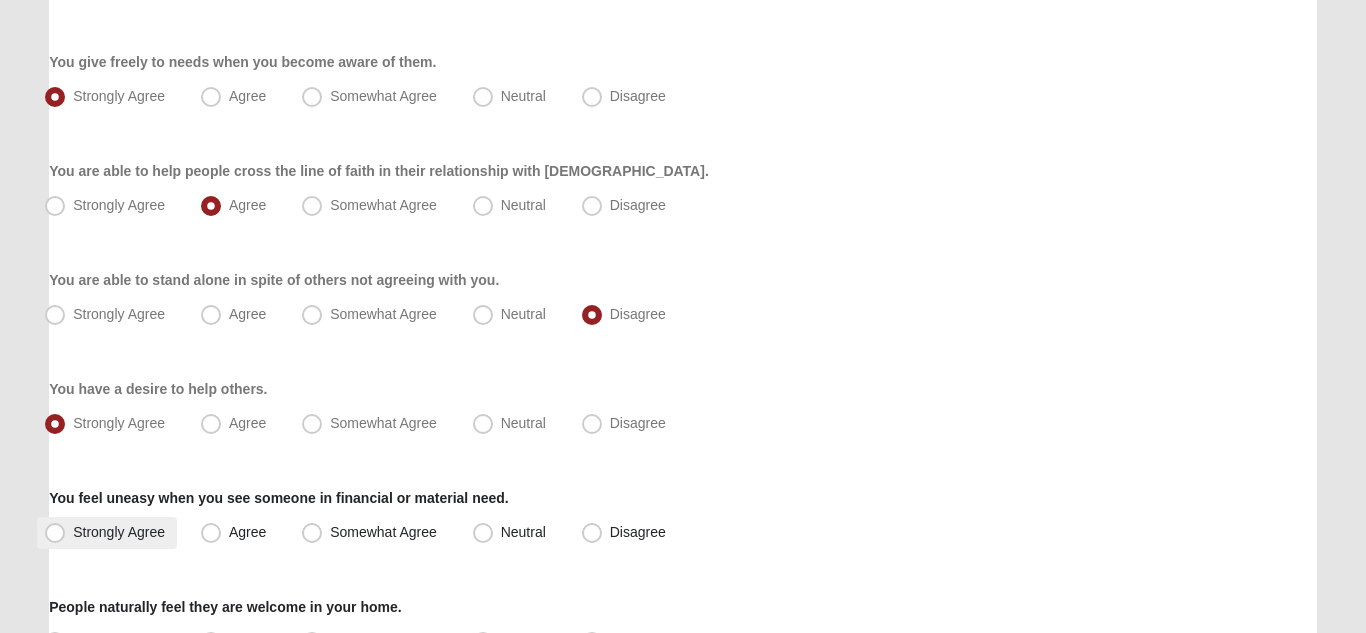click on "Strongly Agree" at bounding box center [119, 532] 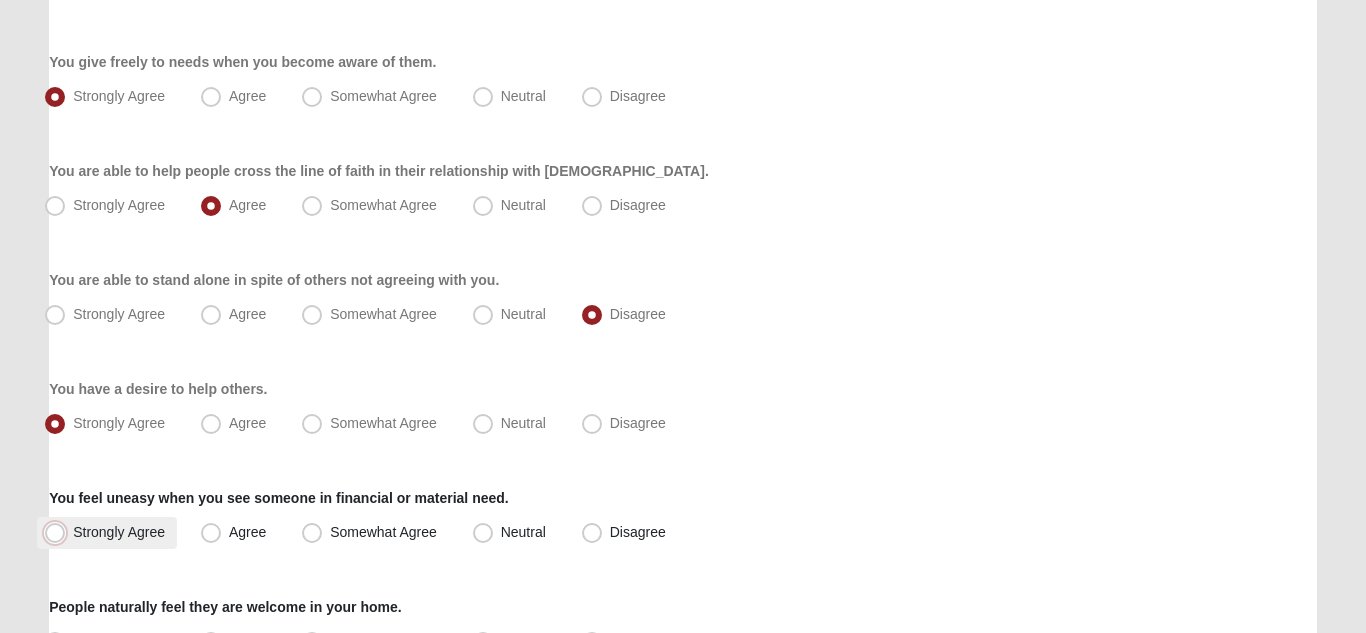 click on "Strongly Agree" at bounding box center (59, 532) 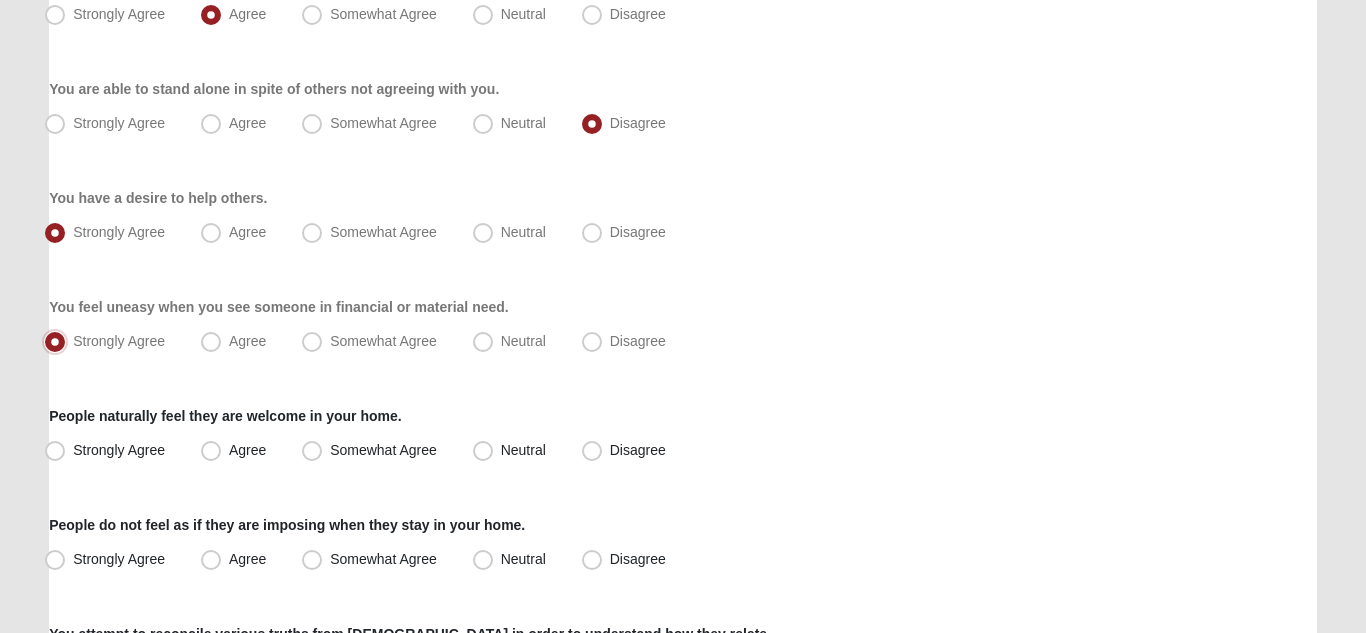 scroll, scrollTop: 1398, scrollLeft: 0, axis: vertical 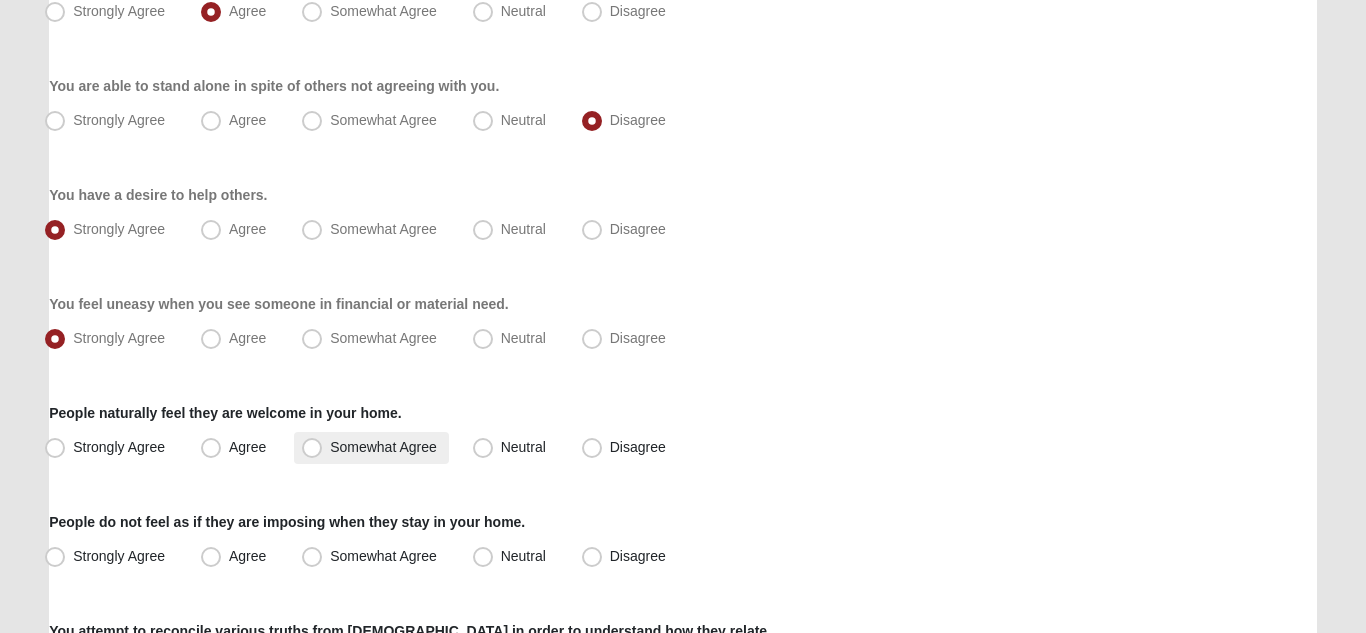 click on "Somewhat Agree" at bounding box center (383, 447) 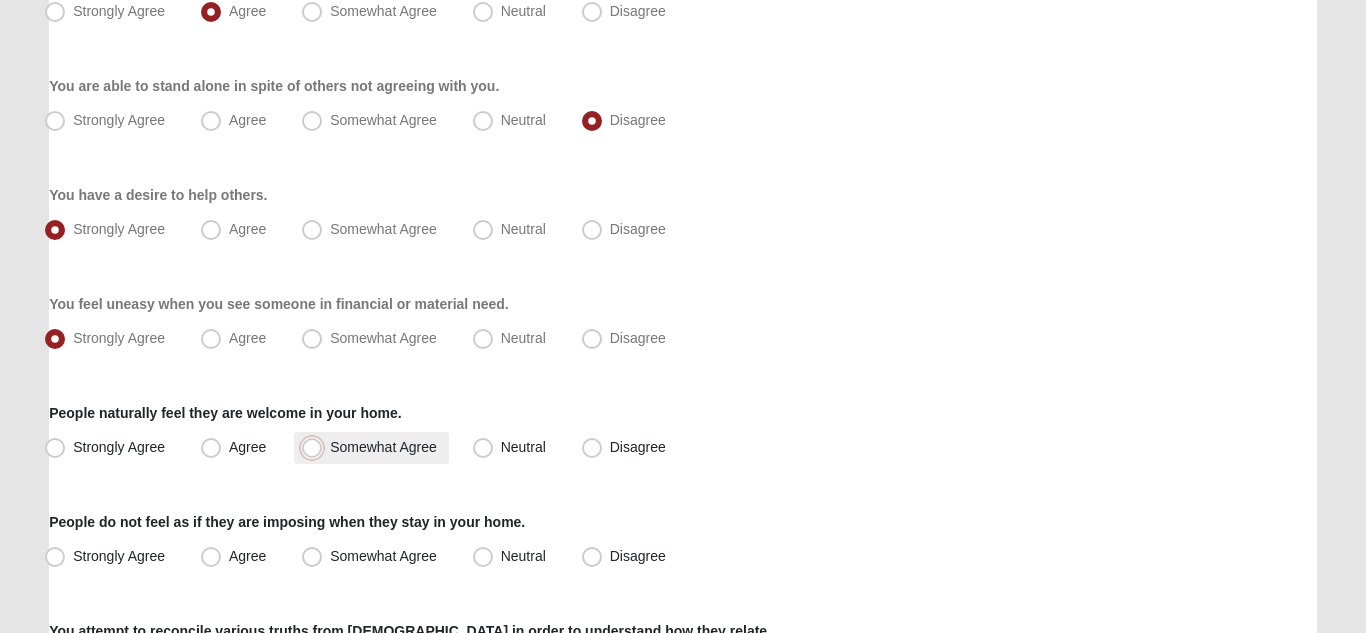 click on "Somewhat Agree" at bounding box center [316, 447] 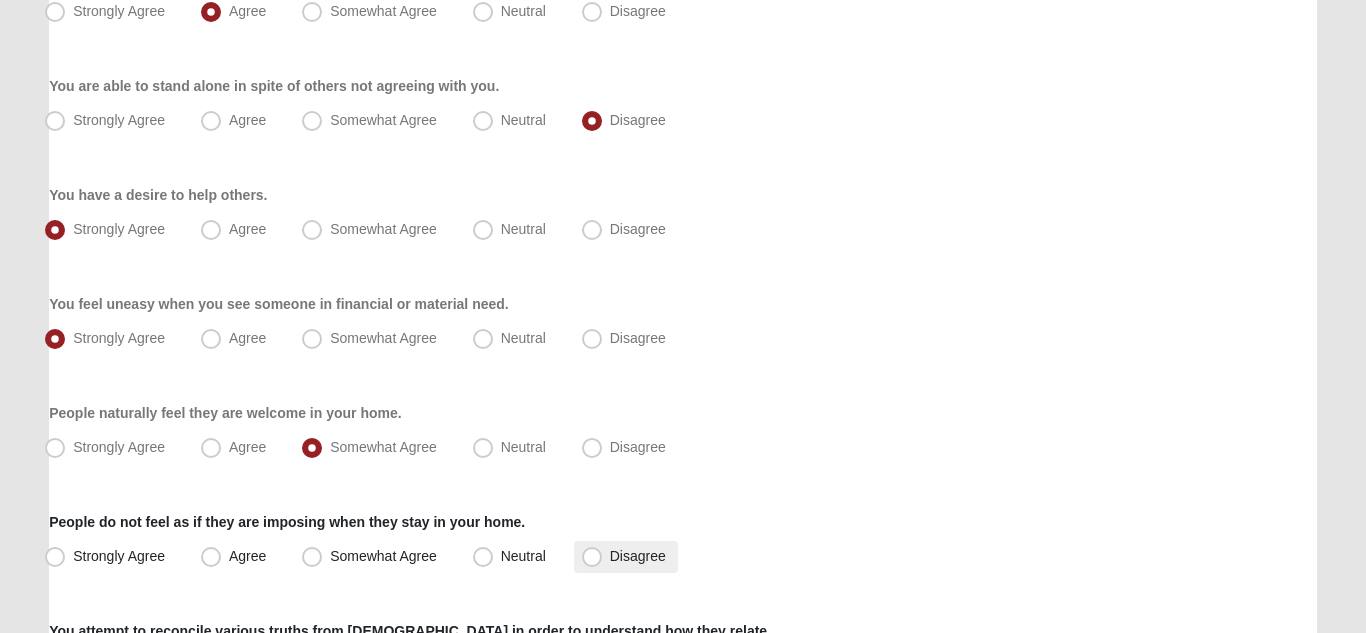 click on "Disagree" at bounding box center [638, 556] 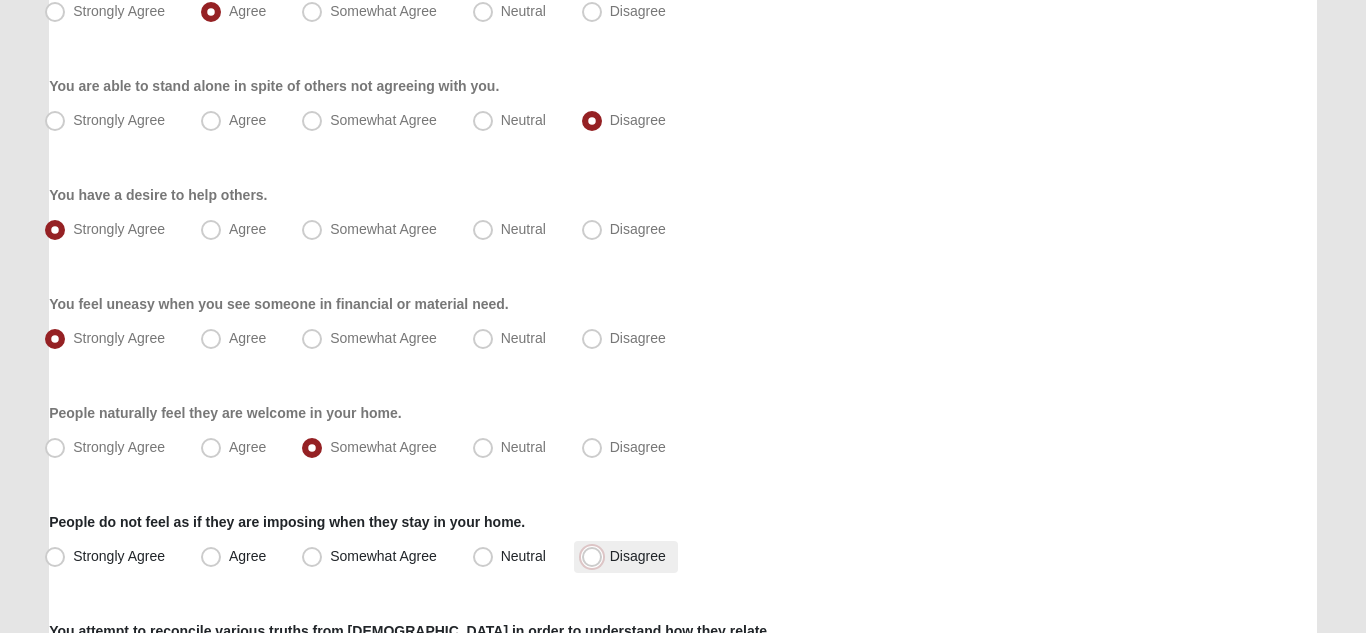 click on "Disagree" at bounding box center [596, 556] 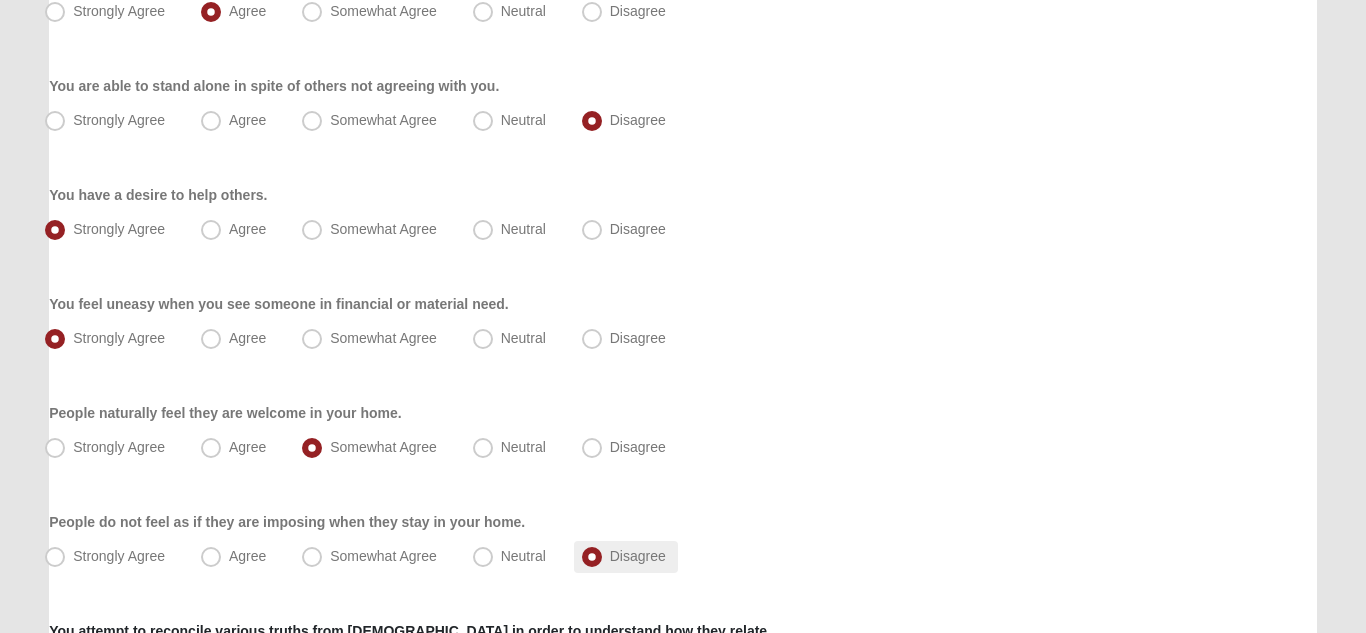 click on "Disagree" at bounding box center [638, 556] 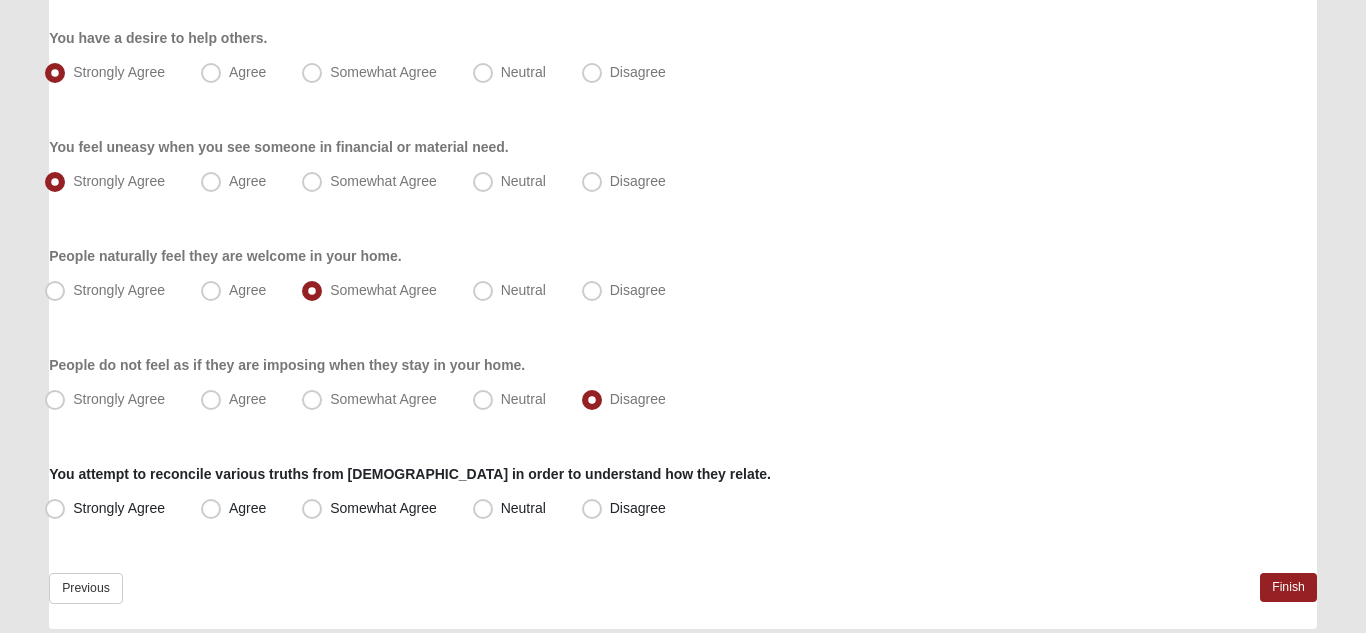 scroll, scrollTop: 1552, scrollLeft: 0, axis: vertical 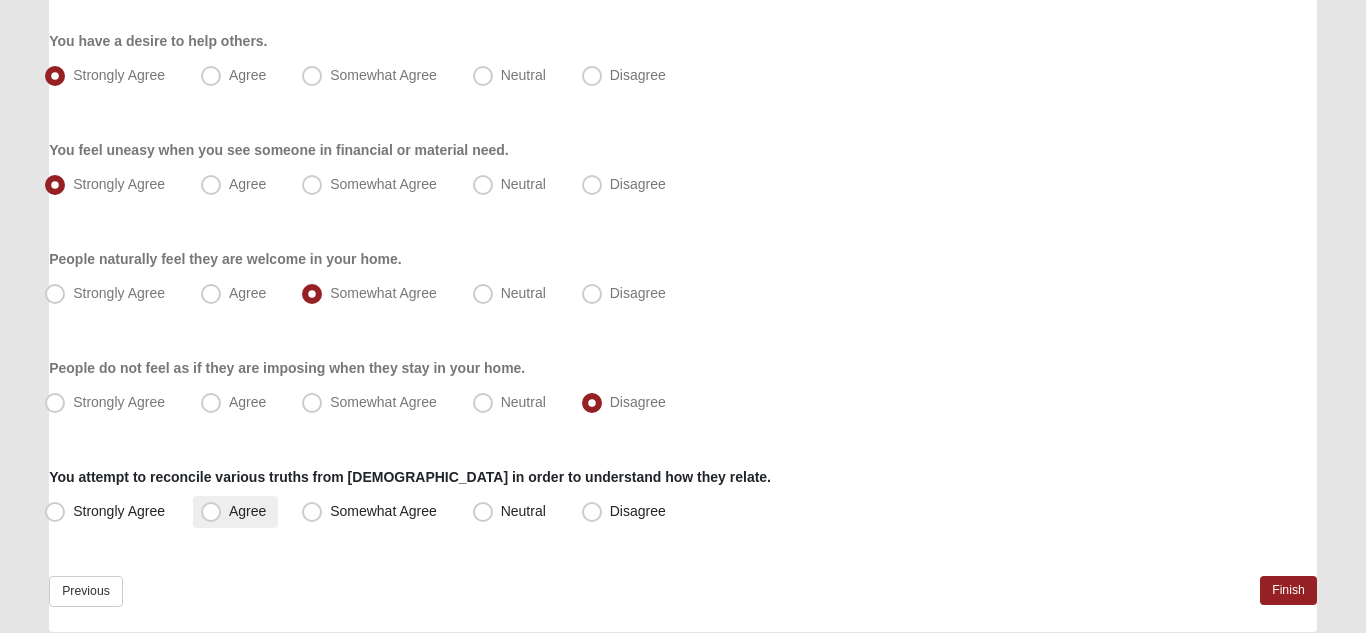 click on "Agree" at bounding box center (247, 511) 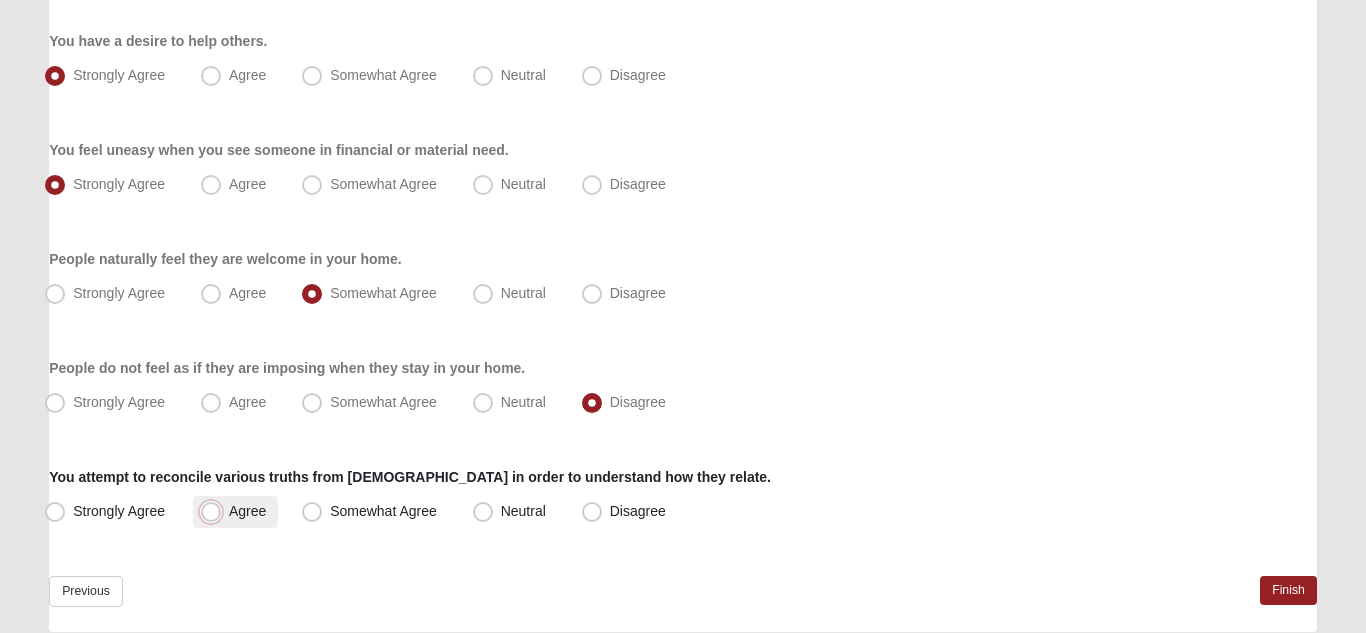 click on "Agree" at bounding box center [215, 511] 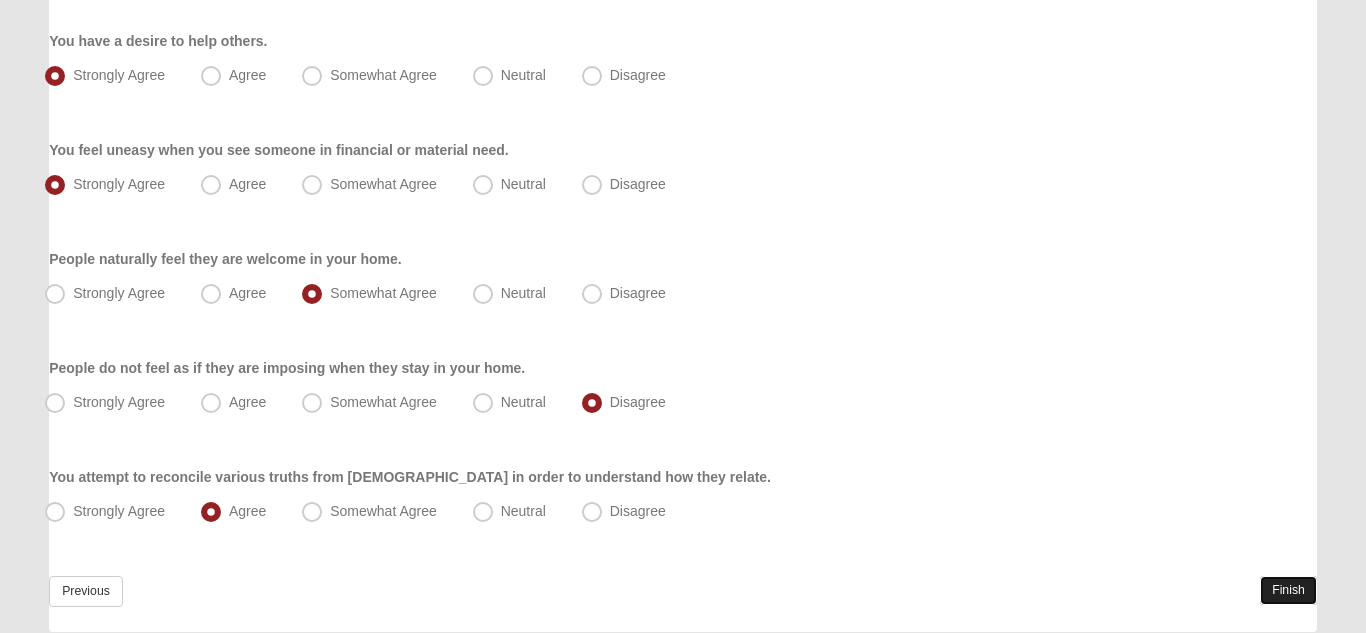 click on "Finish" at bounding box center (1288, 590) 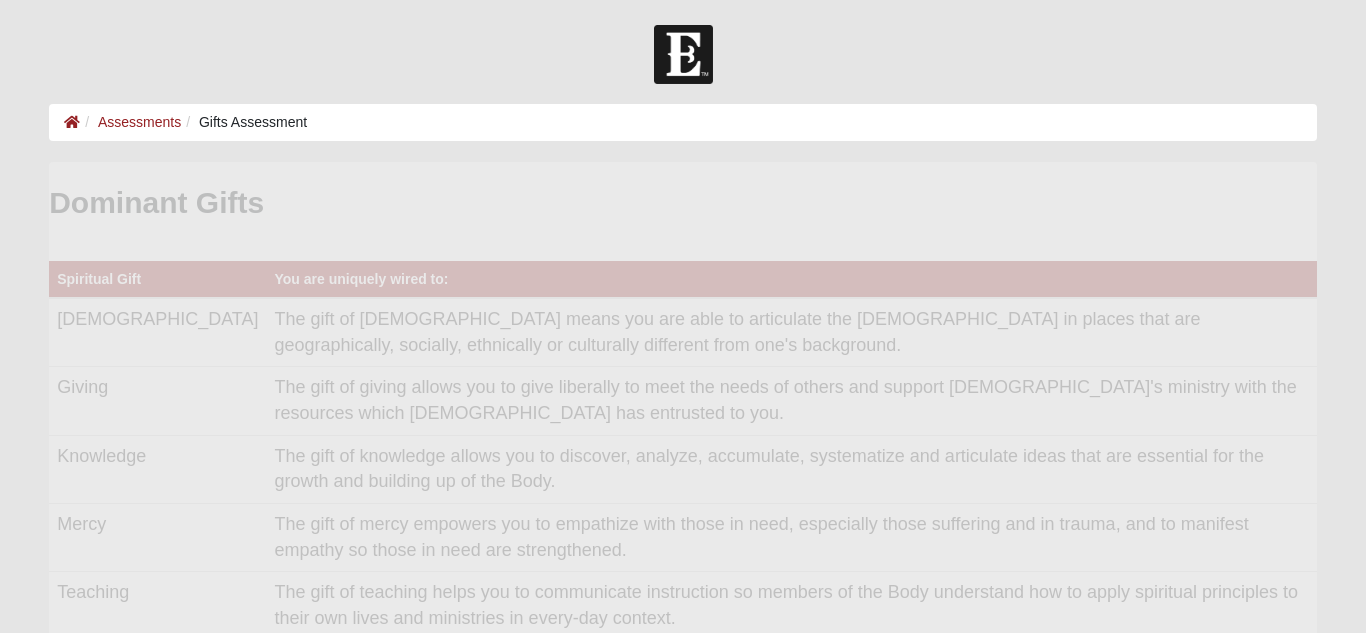 scroll, scrollTop: 0, scrollLeft: 0, axis: both 